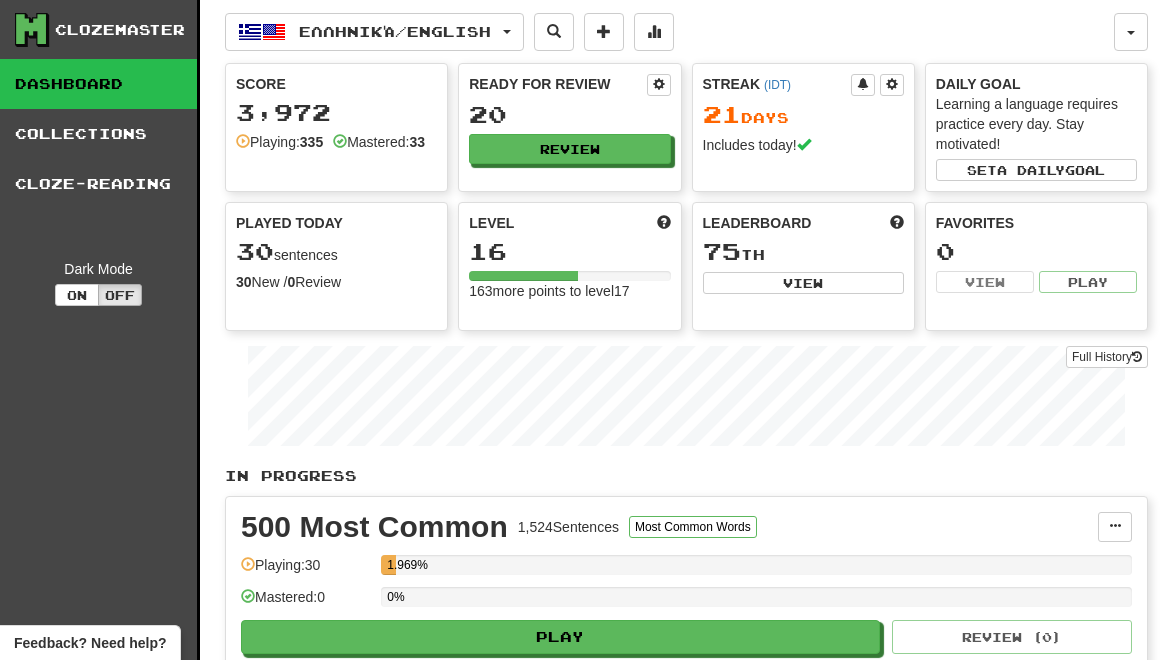 scroll, scrollTop: 0, scrollLeft: 0, axis: both 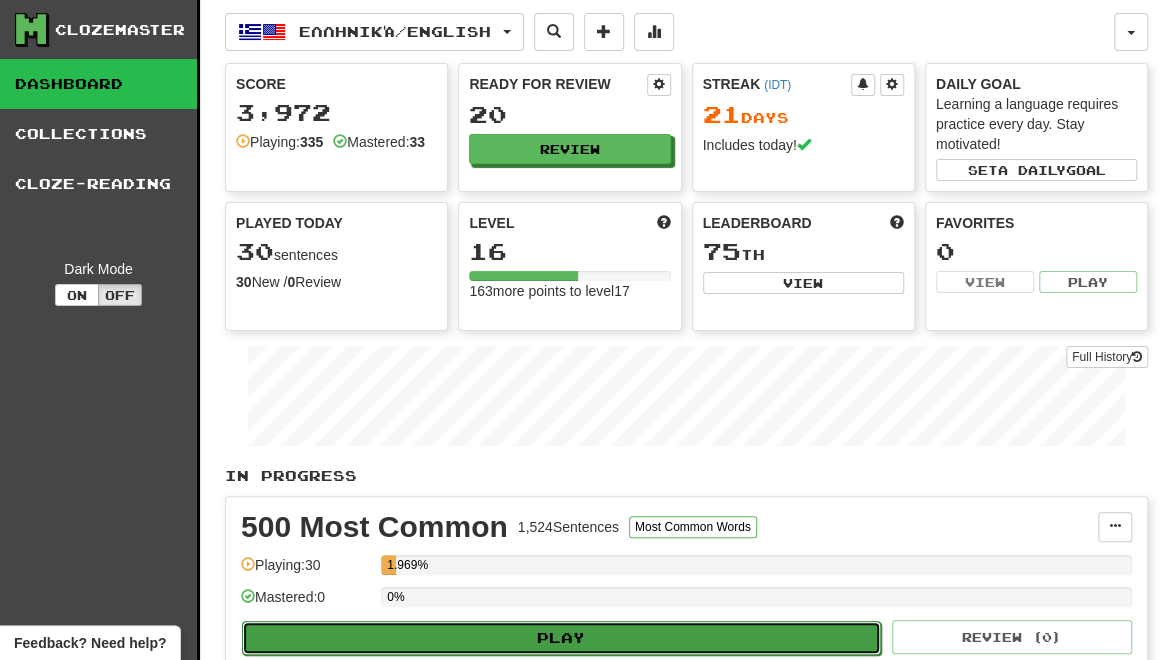 click on "Play" at bounding box center [561, 638] 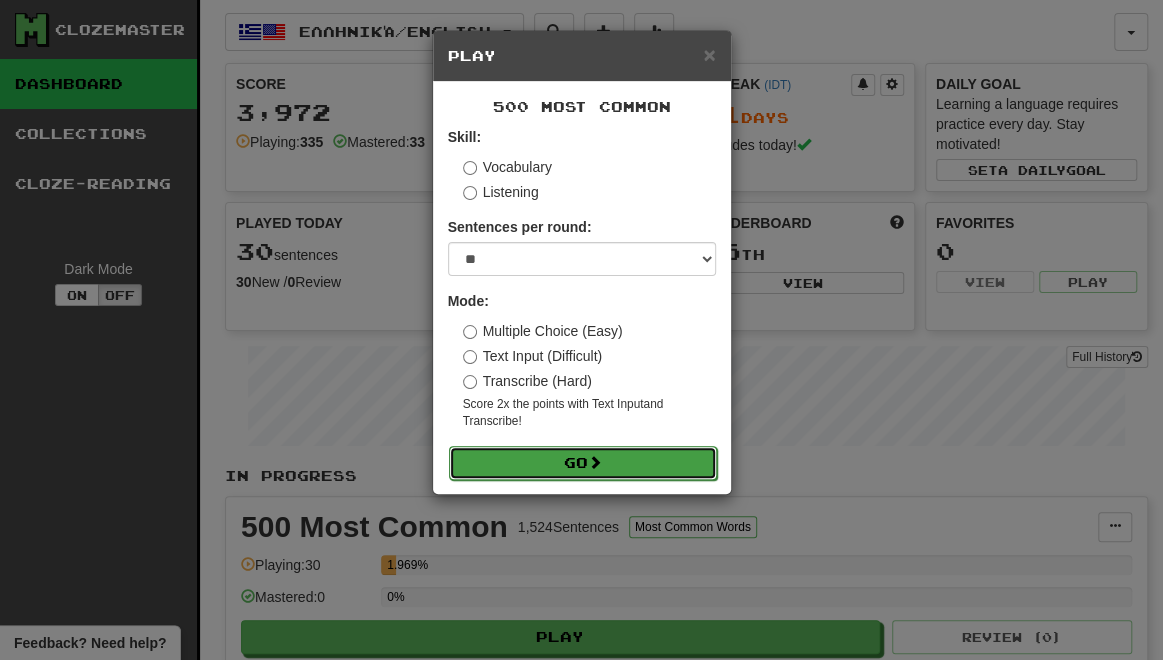 click on "Go" at bounding box center [583, 463] 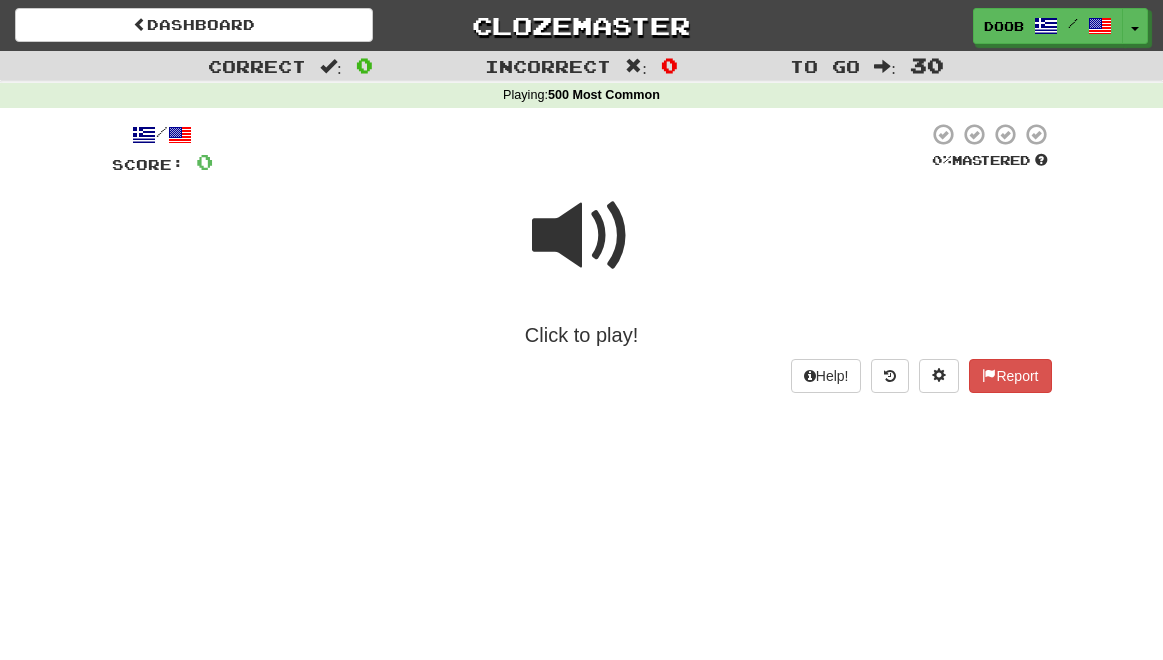 scroll, scrollTop: 0, scrollLeft: 0, axis: both 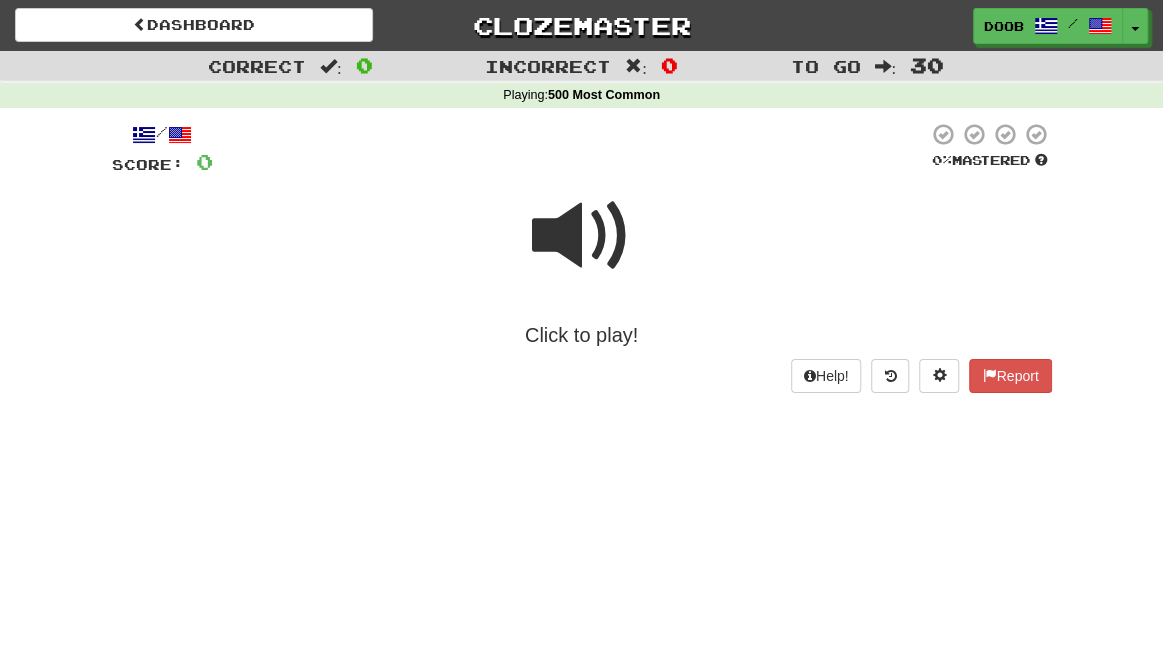click at bounding box center (582, 236) 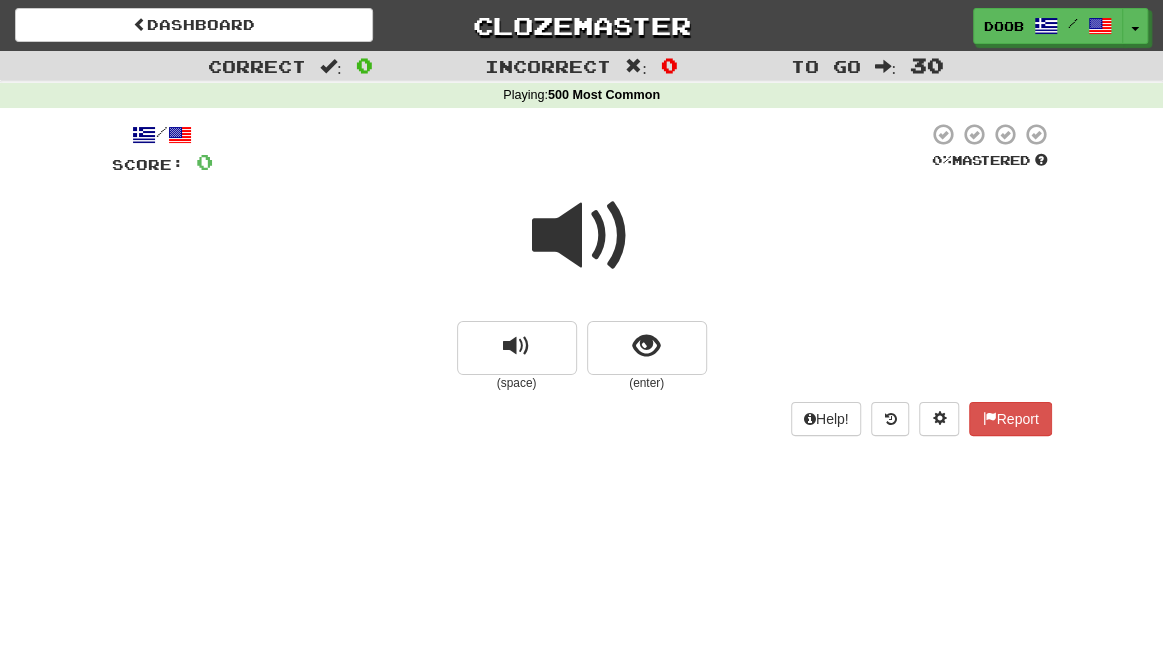 click at bounding box center [582, 236] 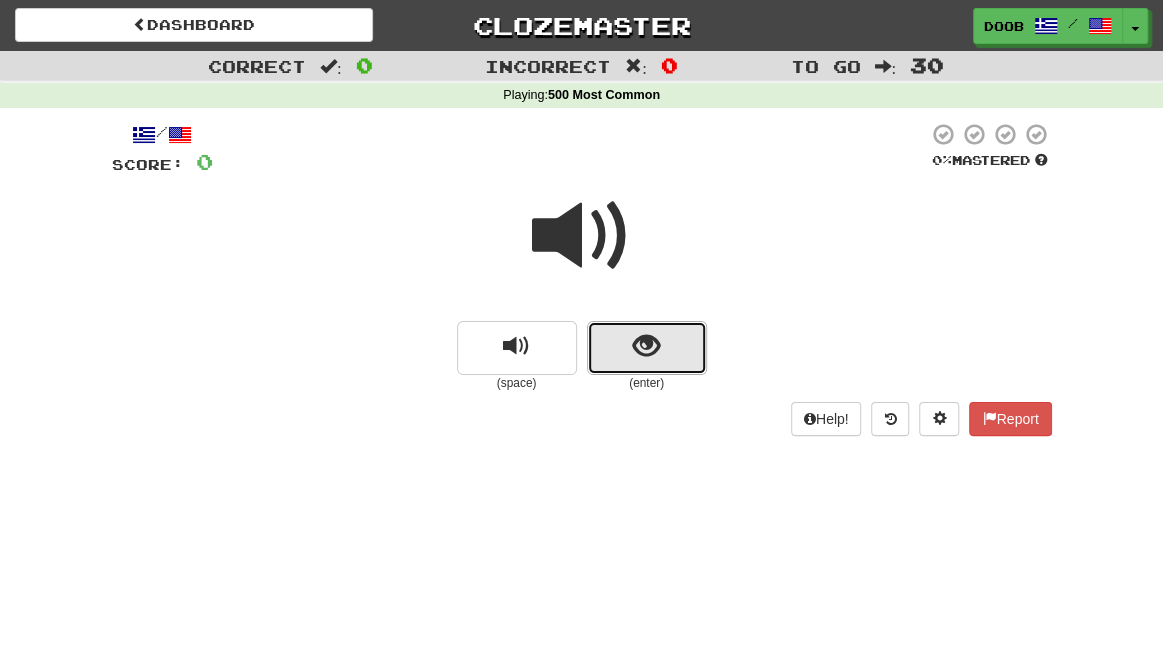 click at bounding box center (647, 348) 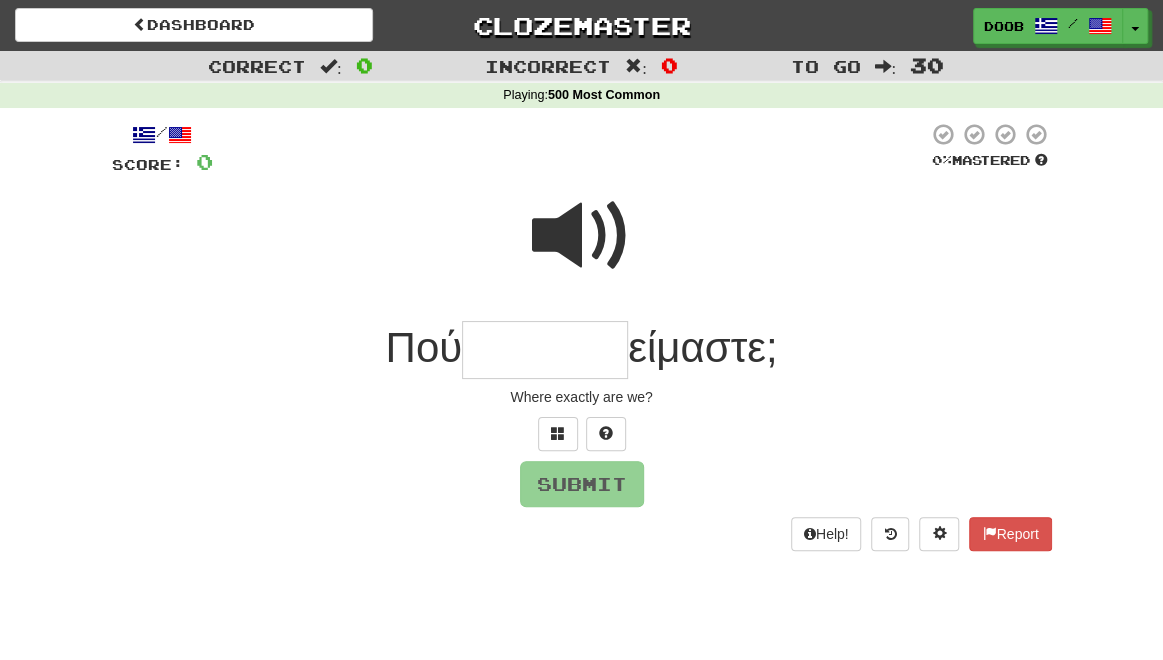 type on "*" 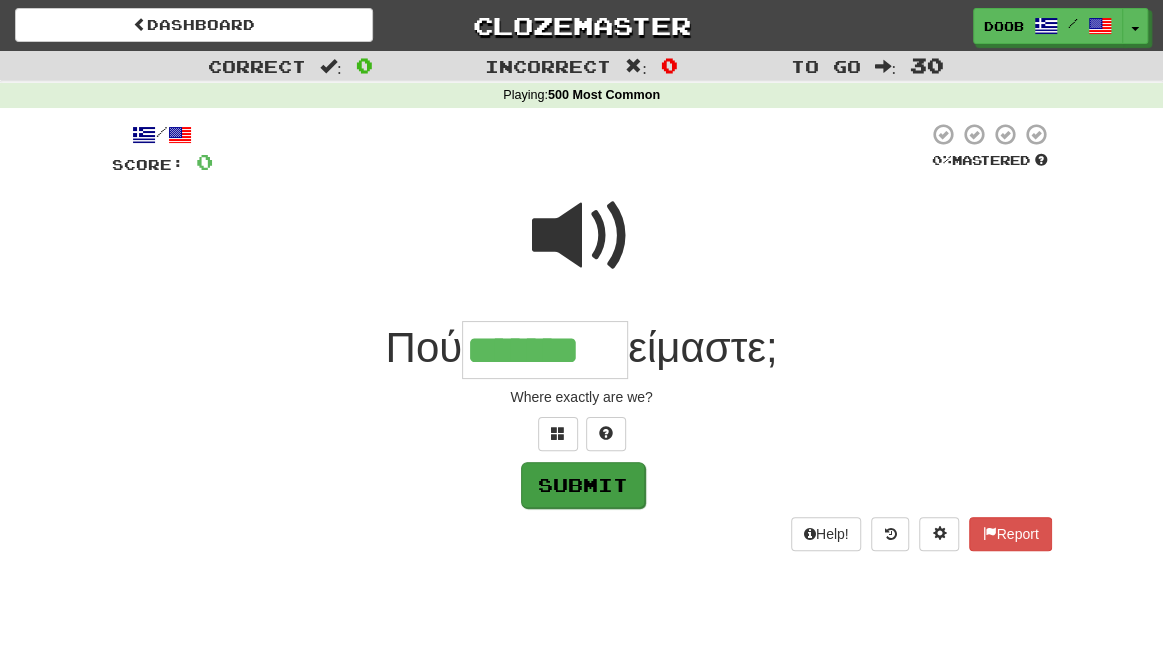 type on "*******" 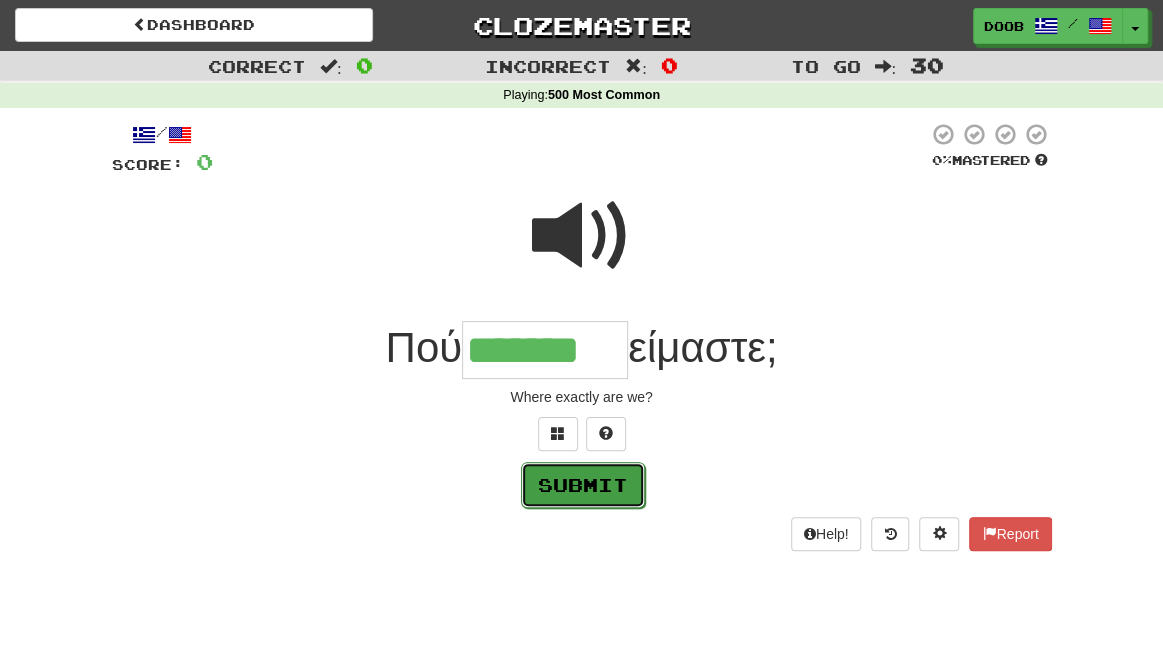 click on "Submit" at bounding box center (583, 485) 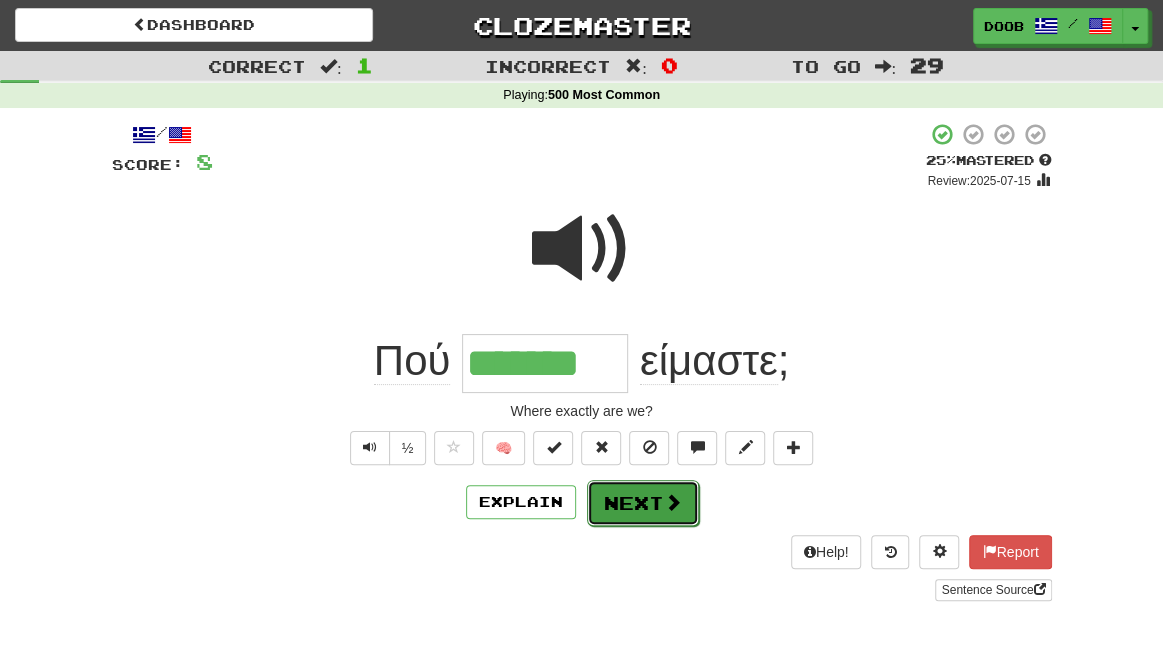 click on "Next" at bounding box center (643, 503) 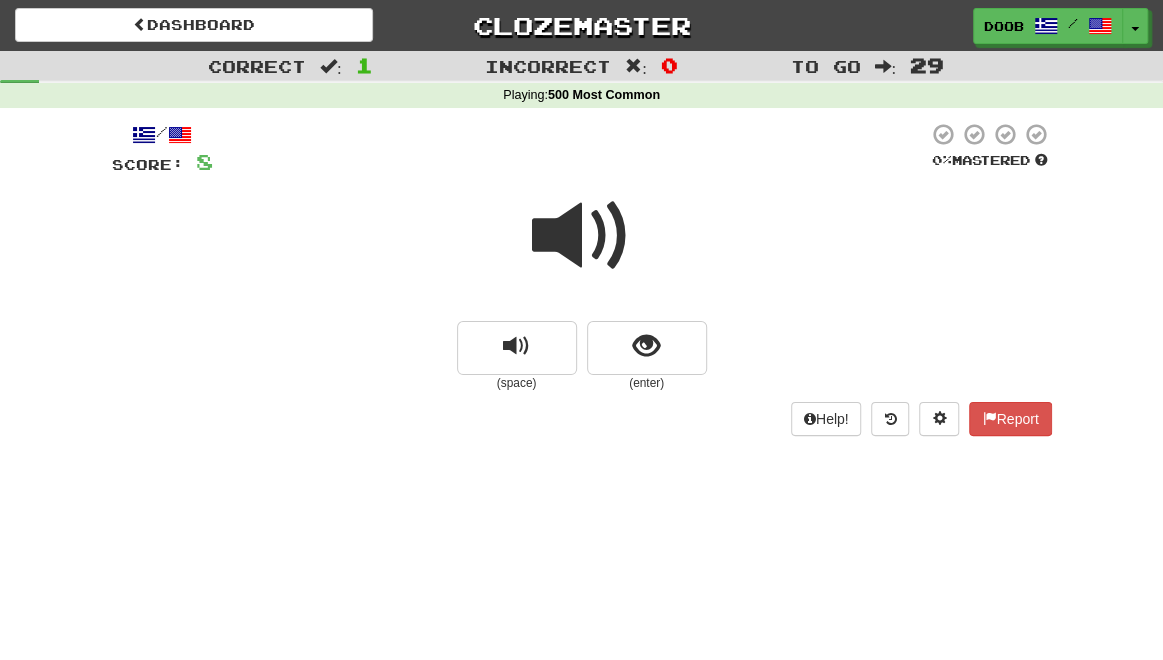 click at bounding box center [582, 236] 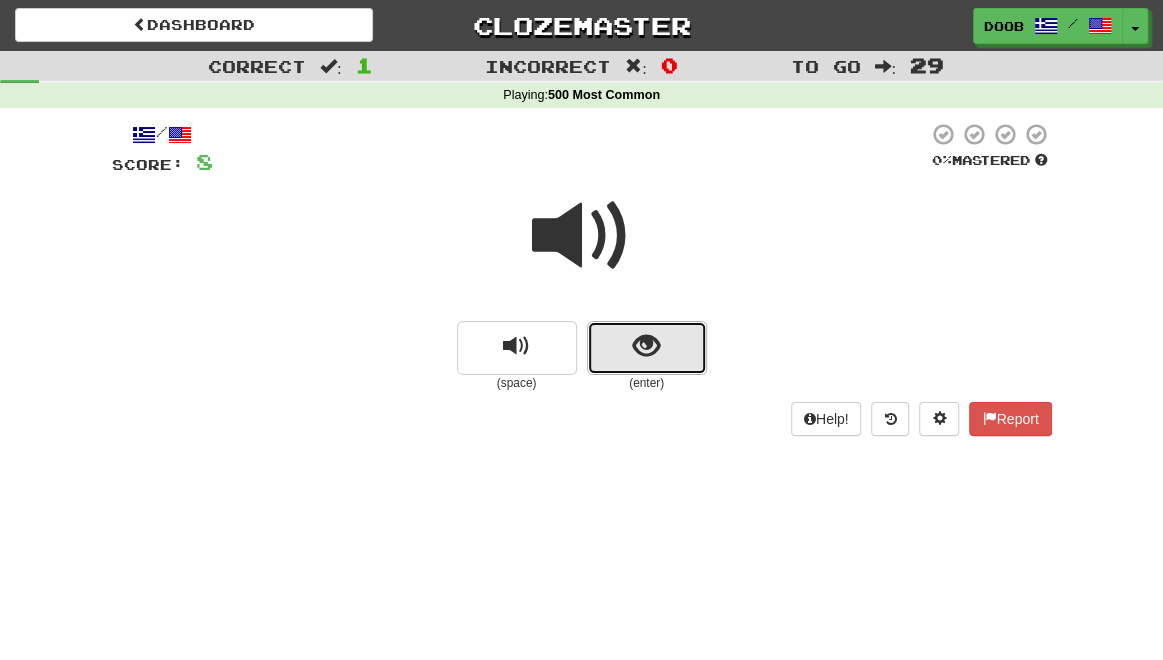 click at bounding box center (647, 348) 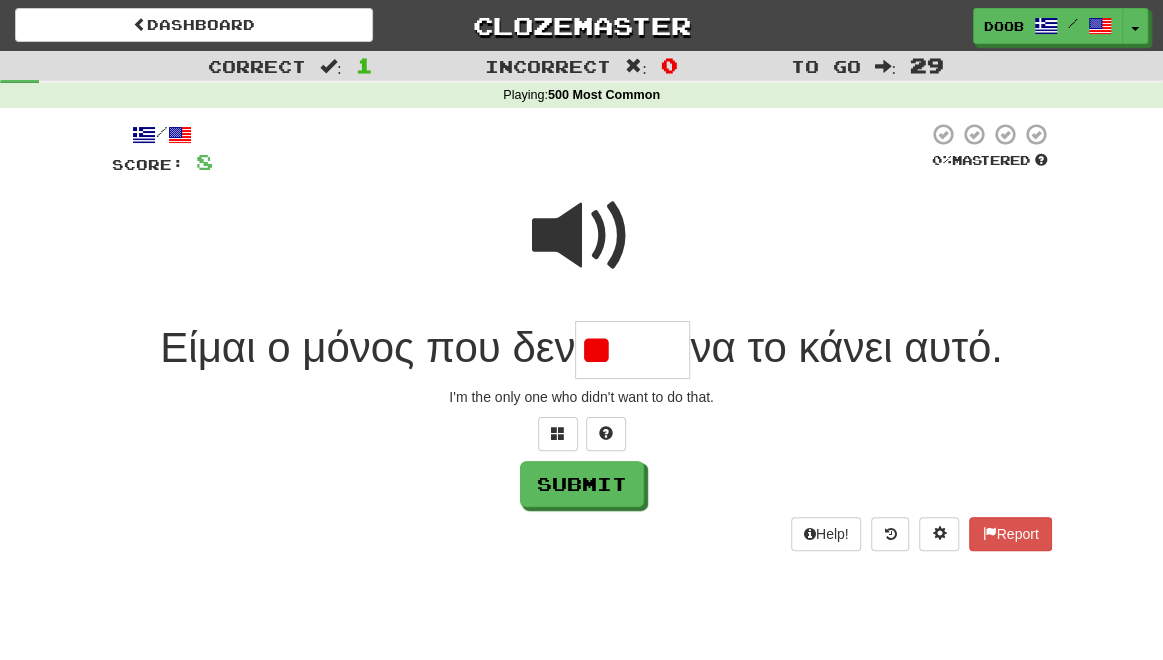 type on "*" 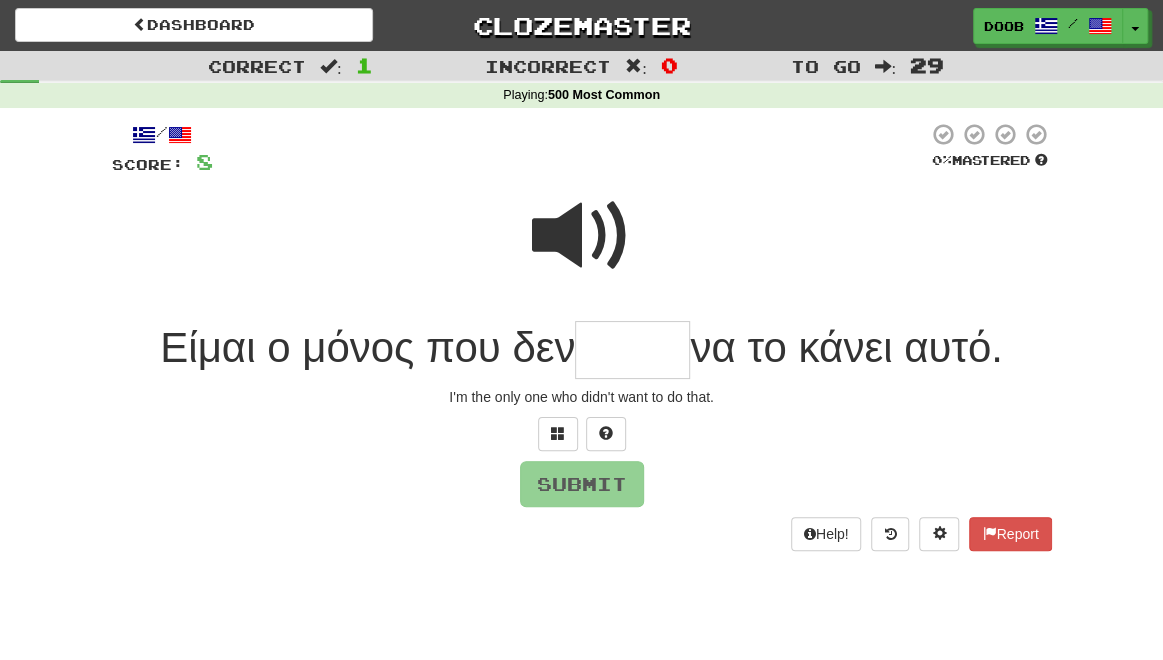 click at bounding box center [582, 236] 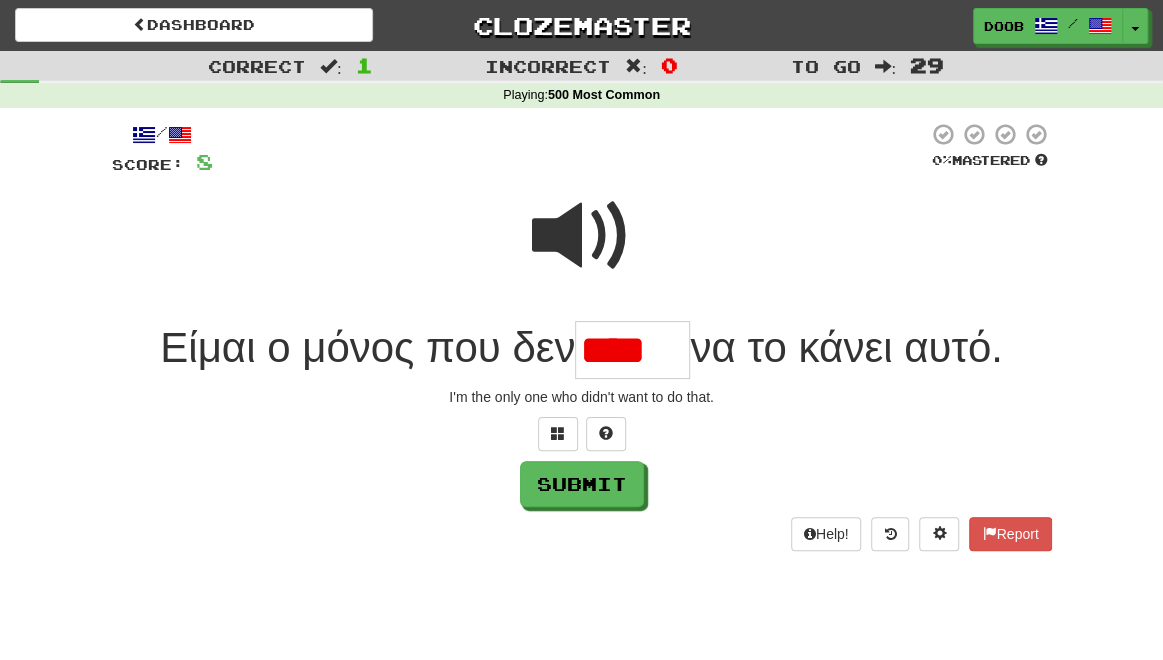 scroll, scrollTop: 0, scrollLeft: 0, axis: both 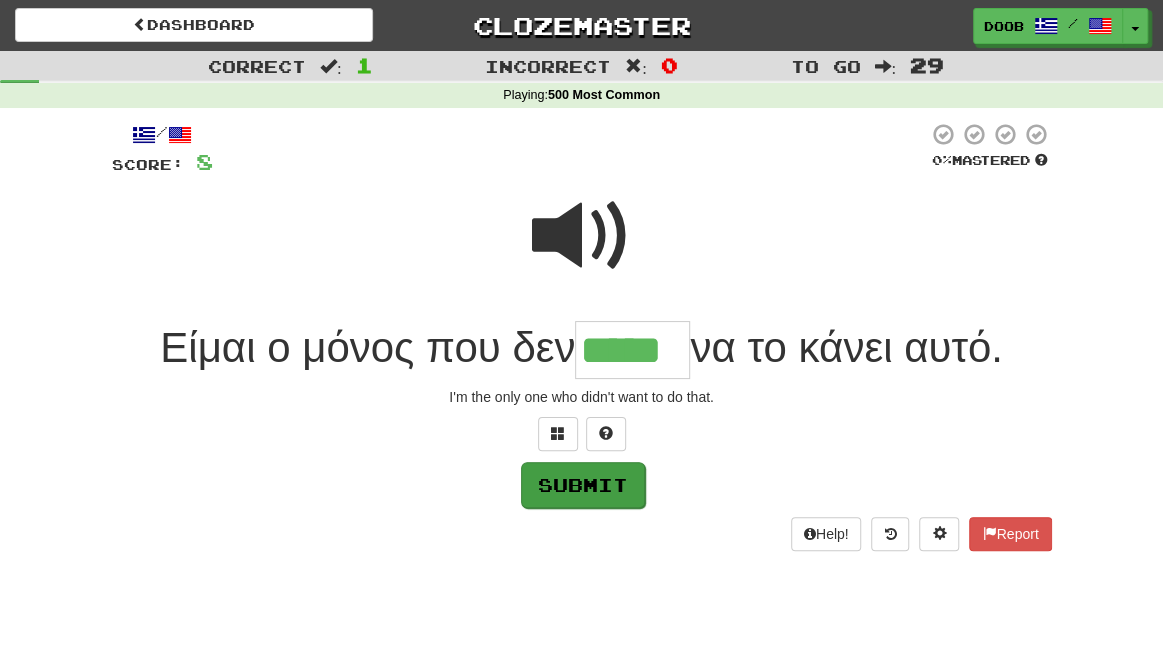 type on "*****" 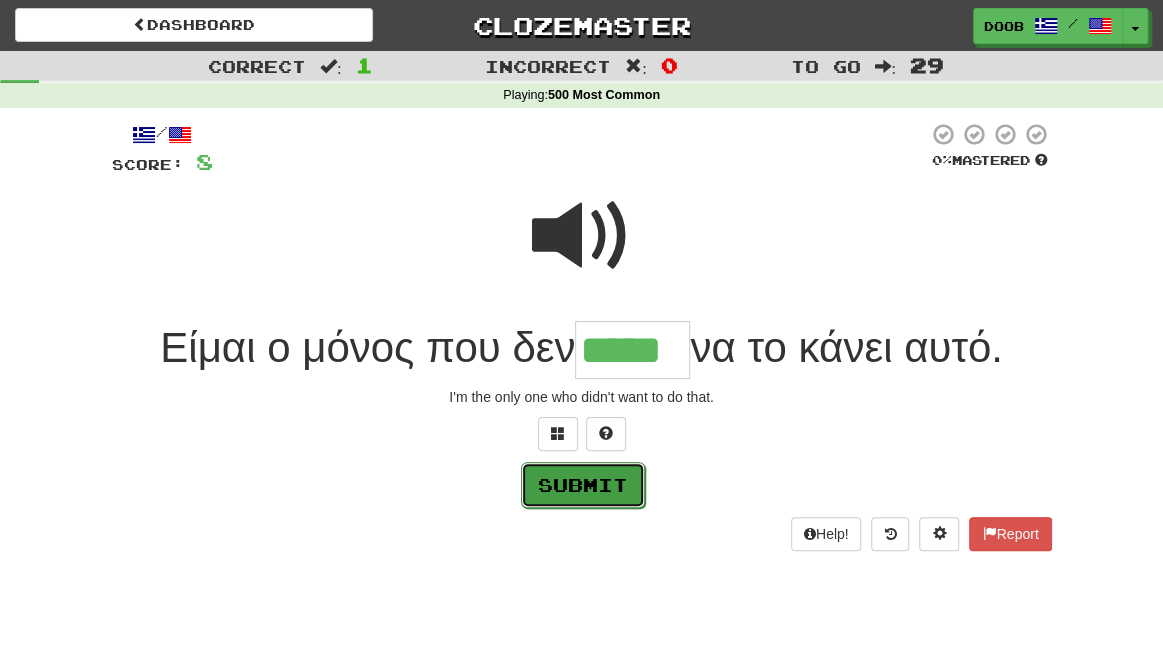 click on "Submit" at bounding box center [583, 485] 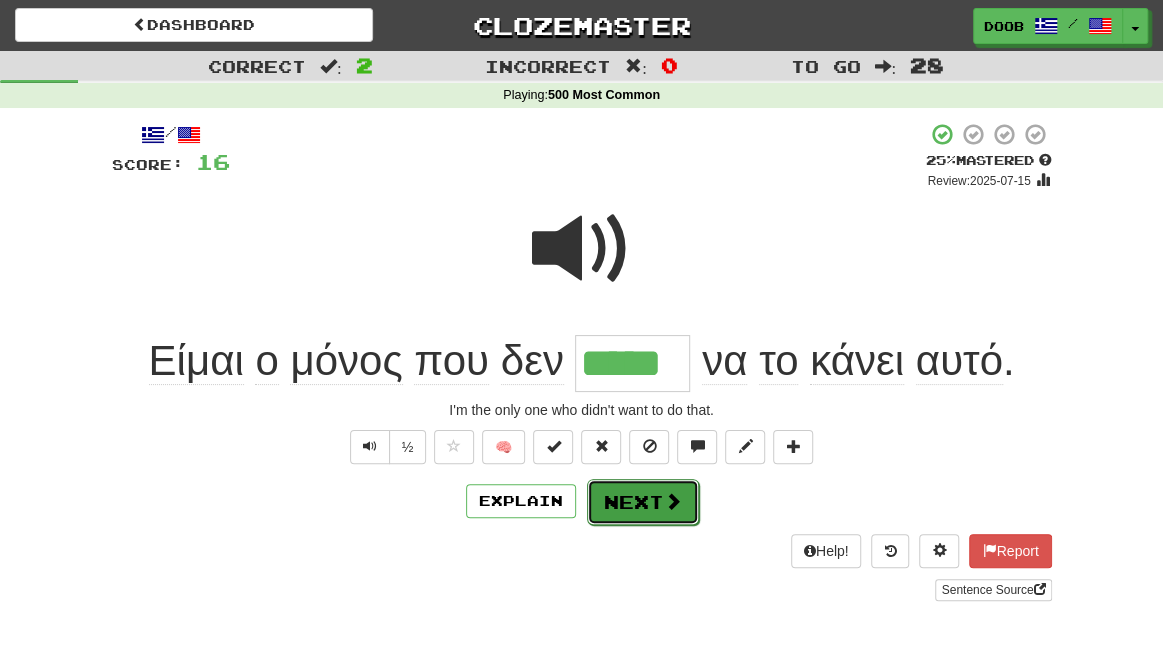 click on "Next" at bounding box center (643, 502) 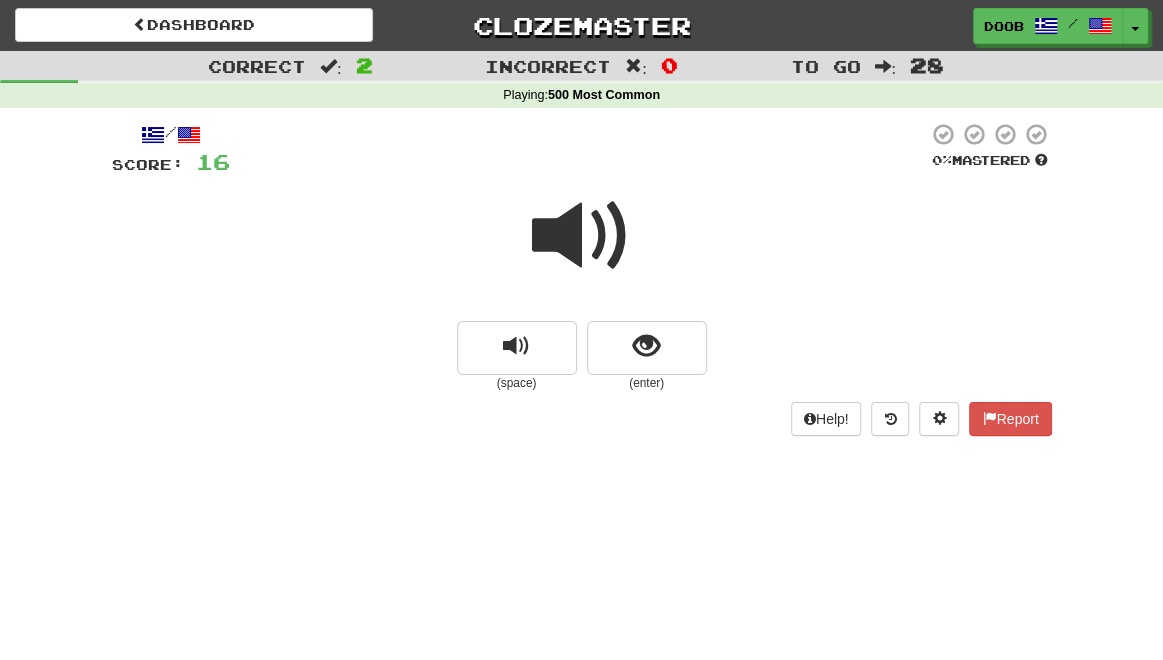 click at bounding box center (582, 236) 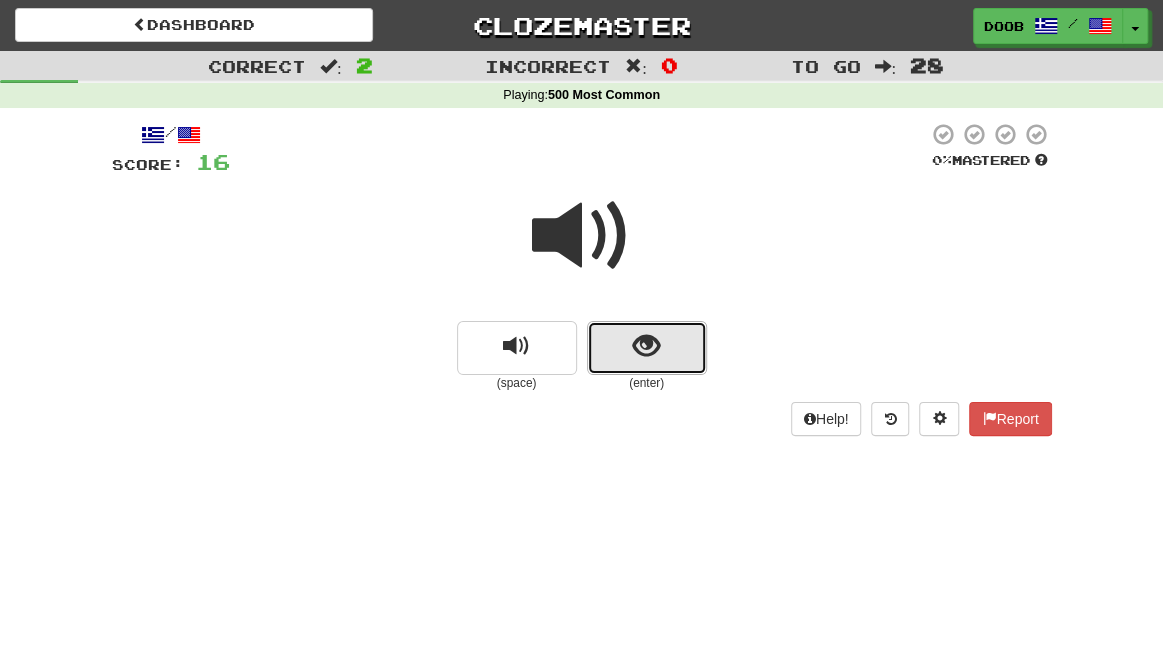 click at bounding box center (646, 346) 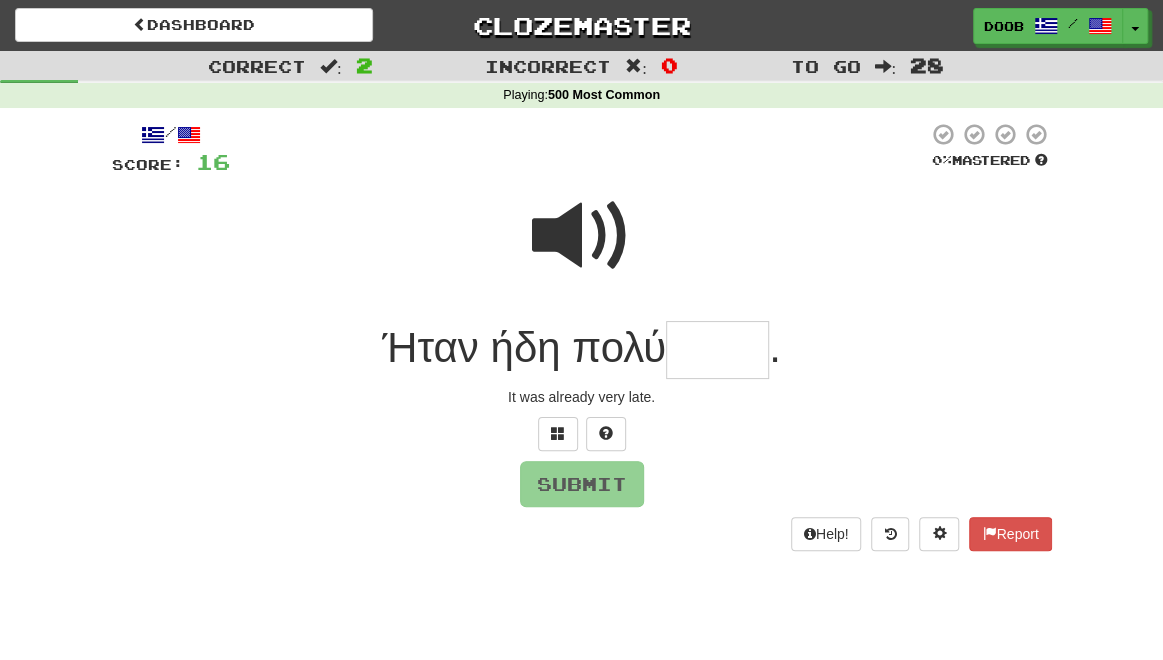 click at bounding box center (582, 236) 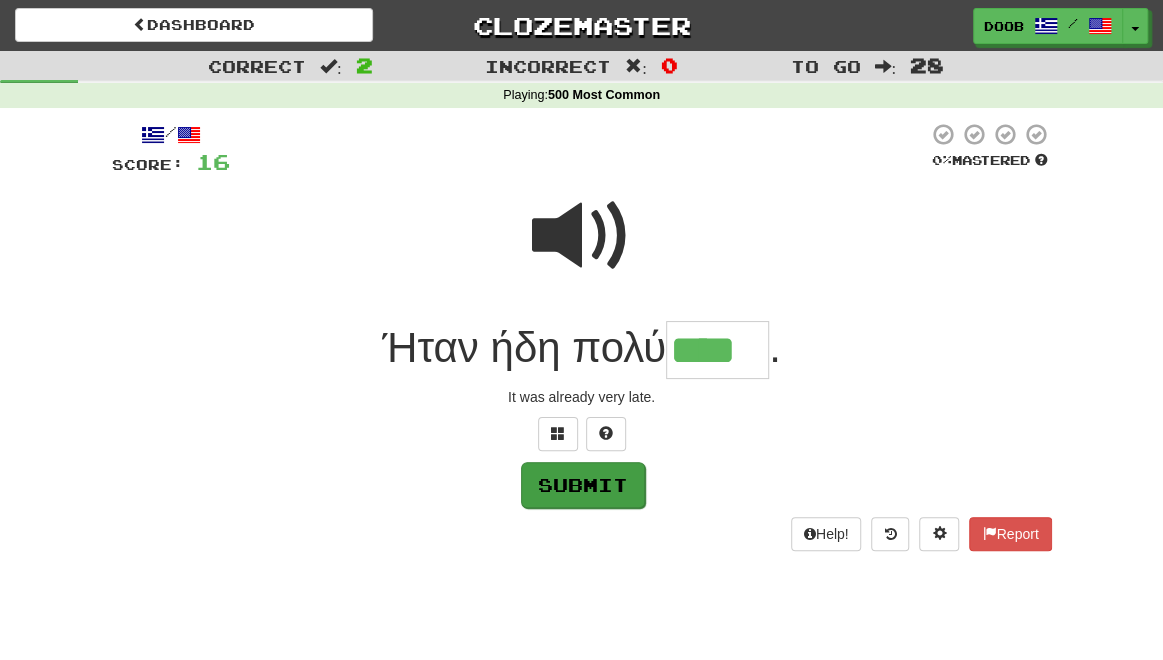 type on "****" 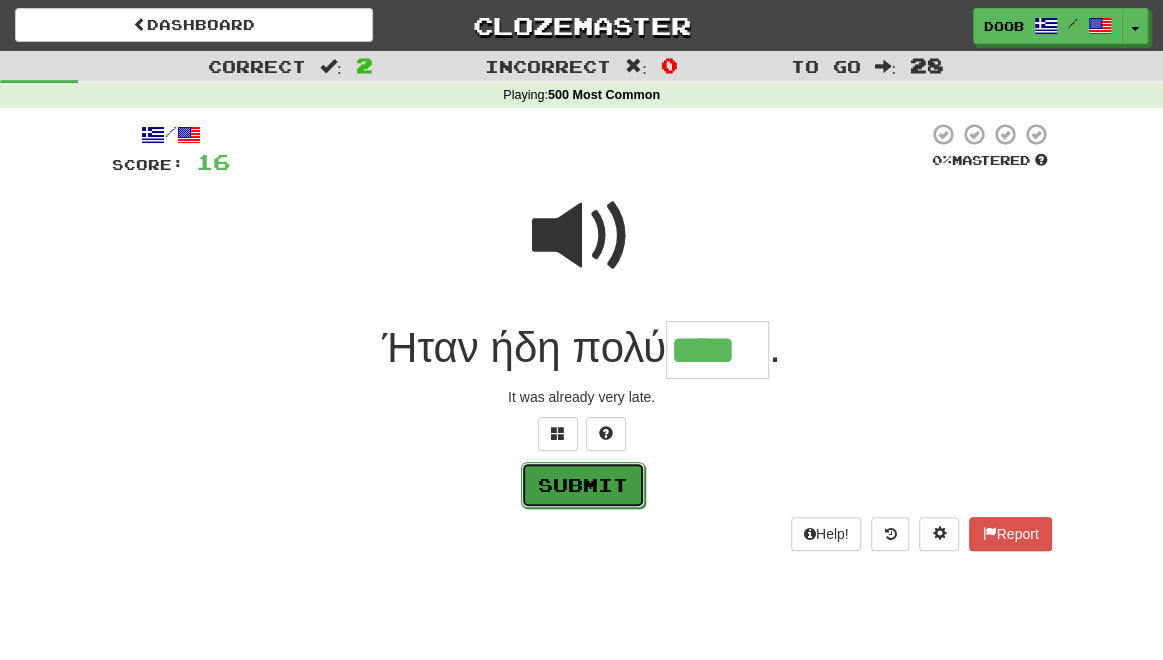 click on "Submit" at bounding box center (583, 485) 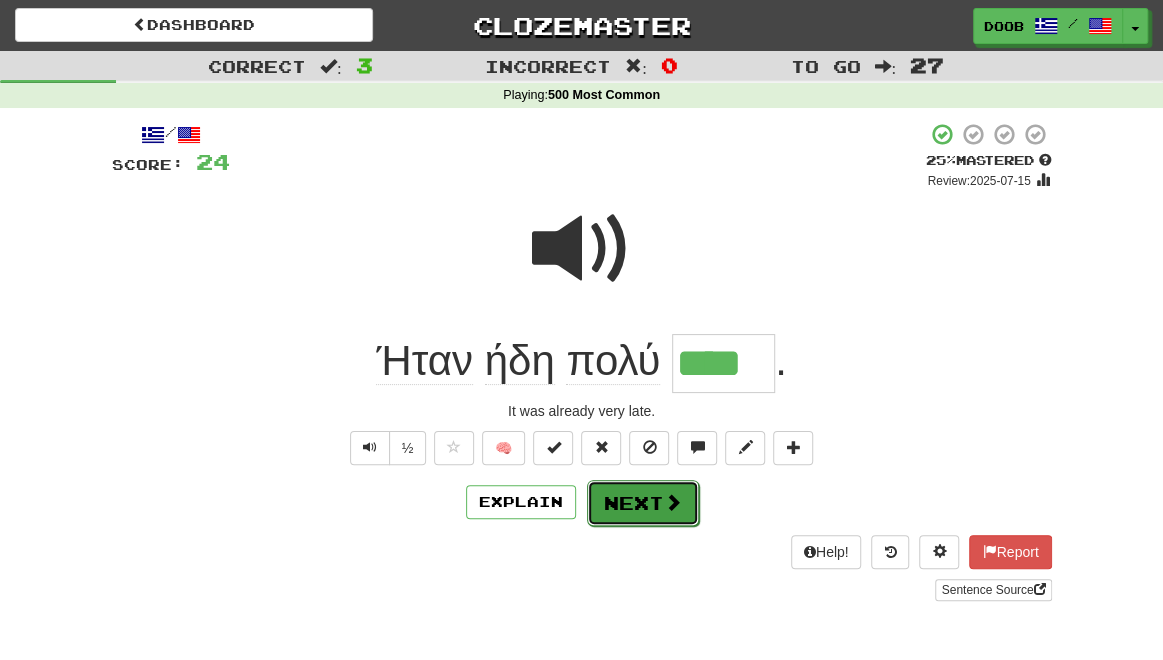 click on "Next" at bounding box center (643, 503) 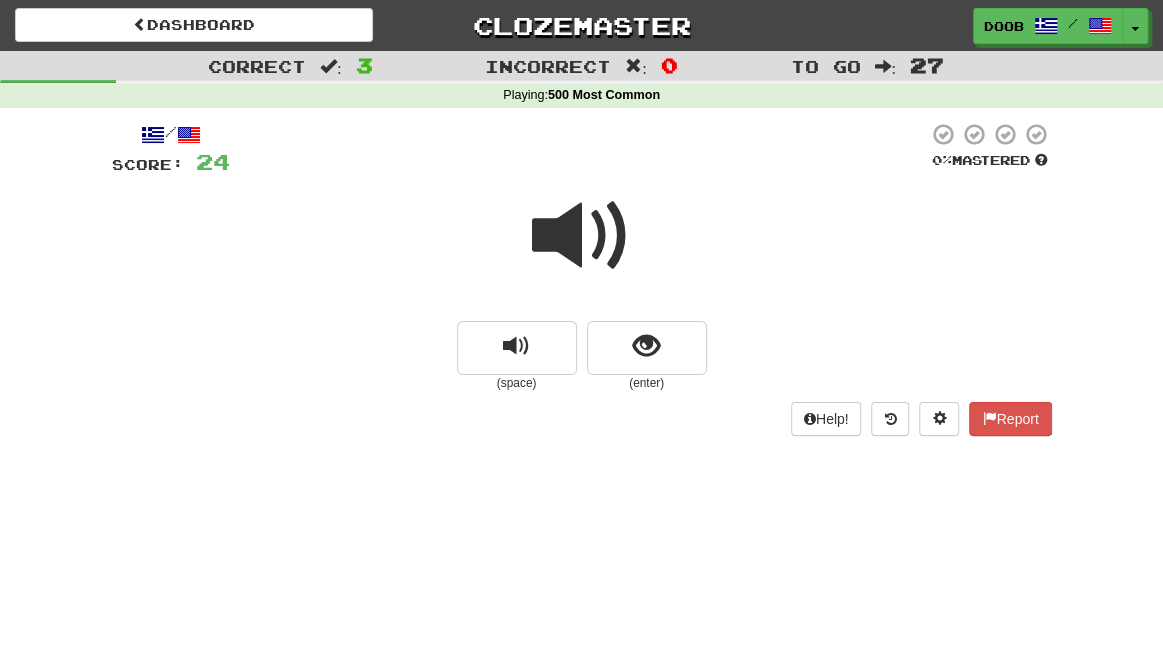 click at bounding box center (582, 236) 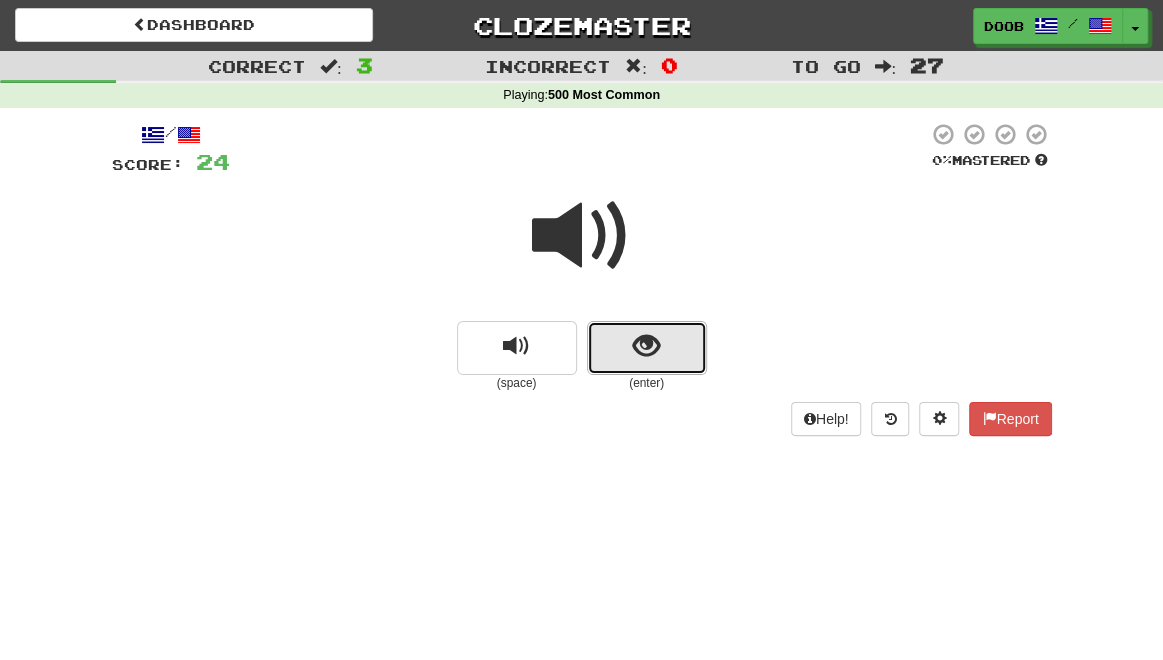 click at bounding box center [646, 346] 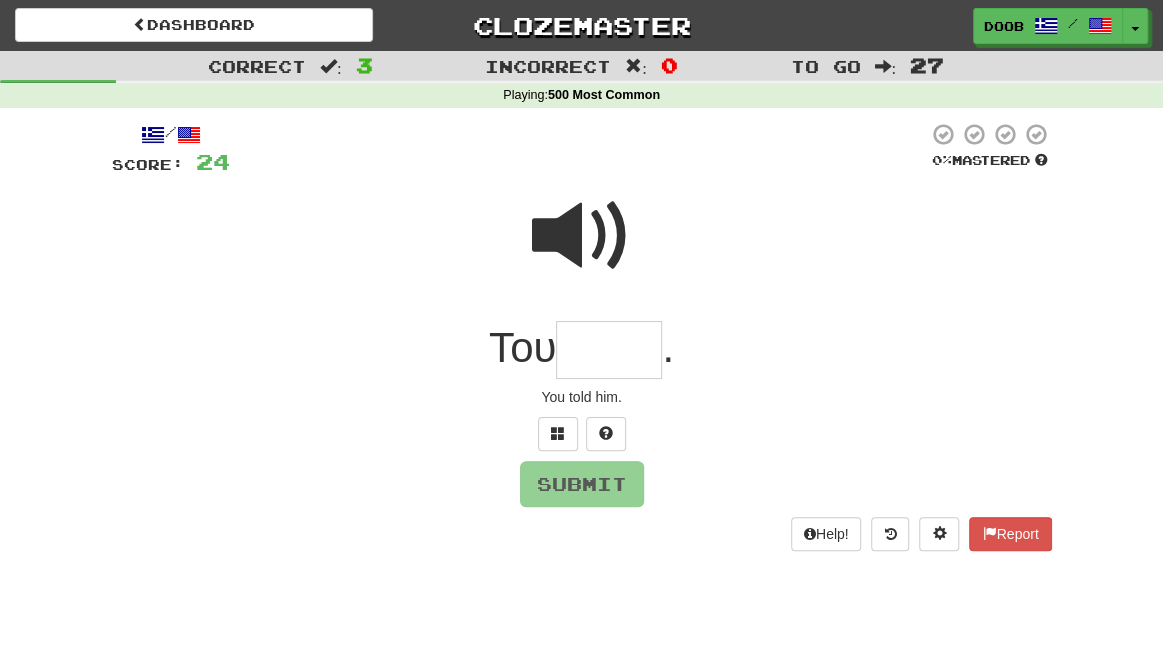 type on "*" 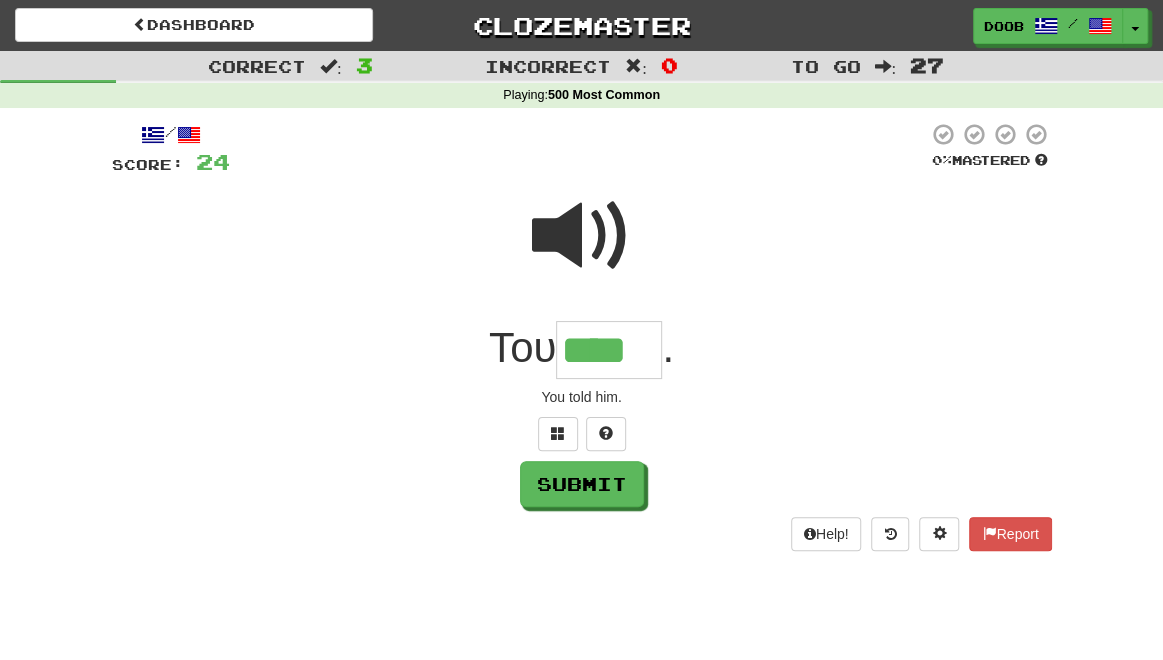 scroll, scrollTop: 0, scrollLeft: 0, axis: both 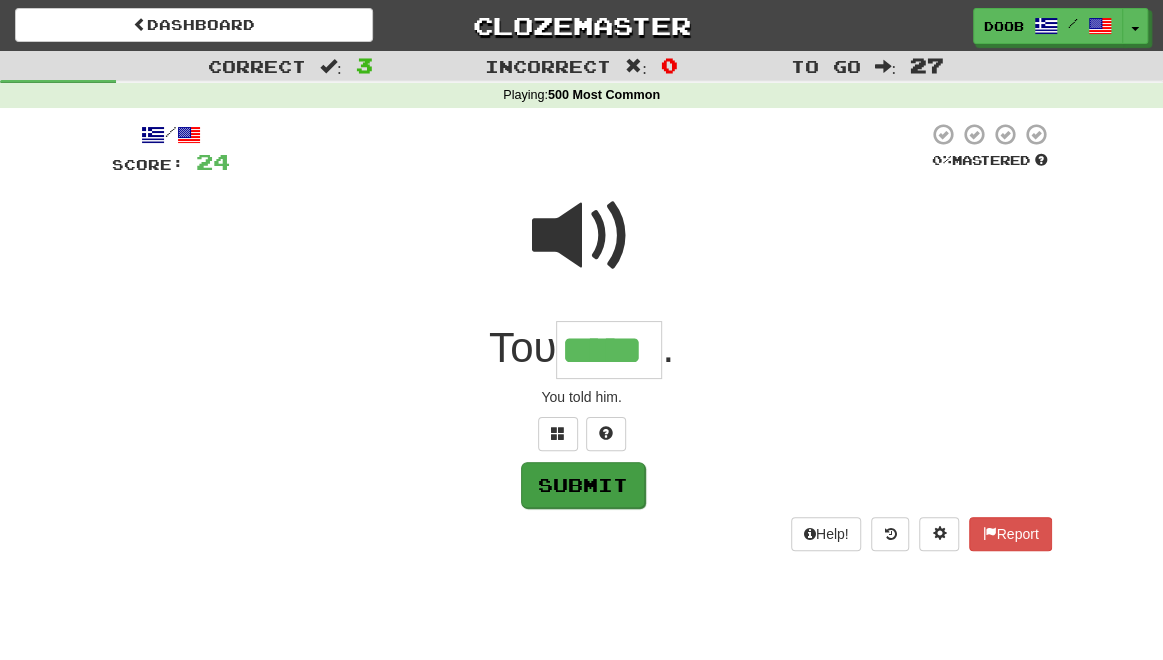 type on "*****" 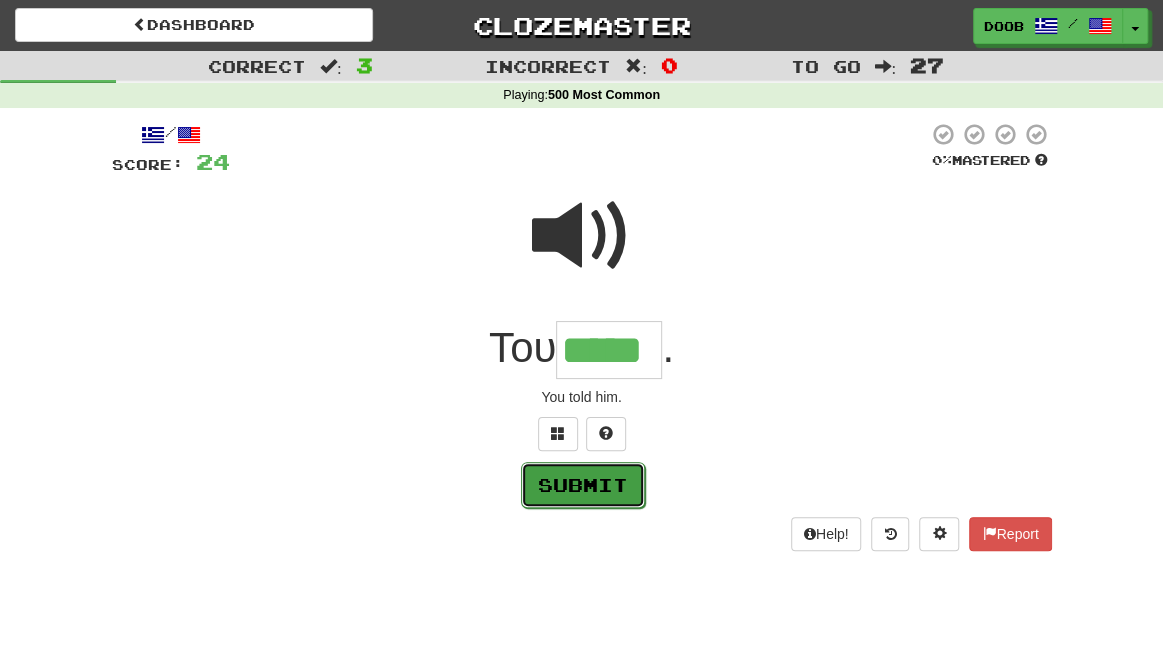 click on "Submit" at bounding box center [583, 485] 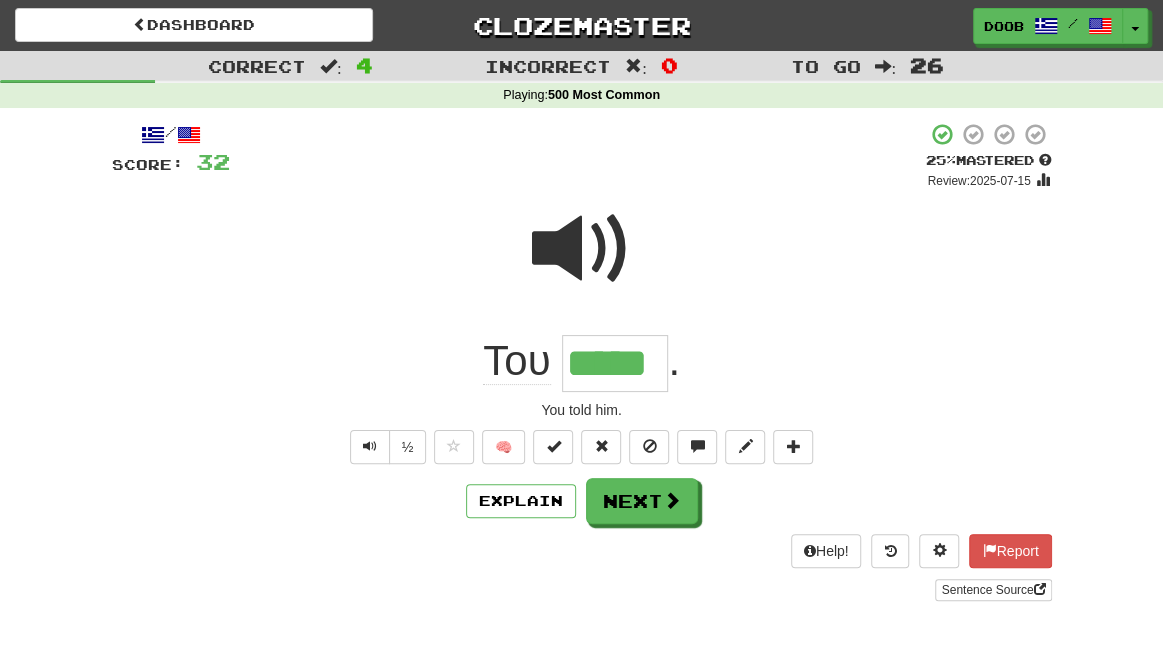 click at bounding box center (582, 249) 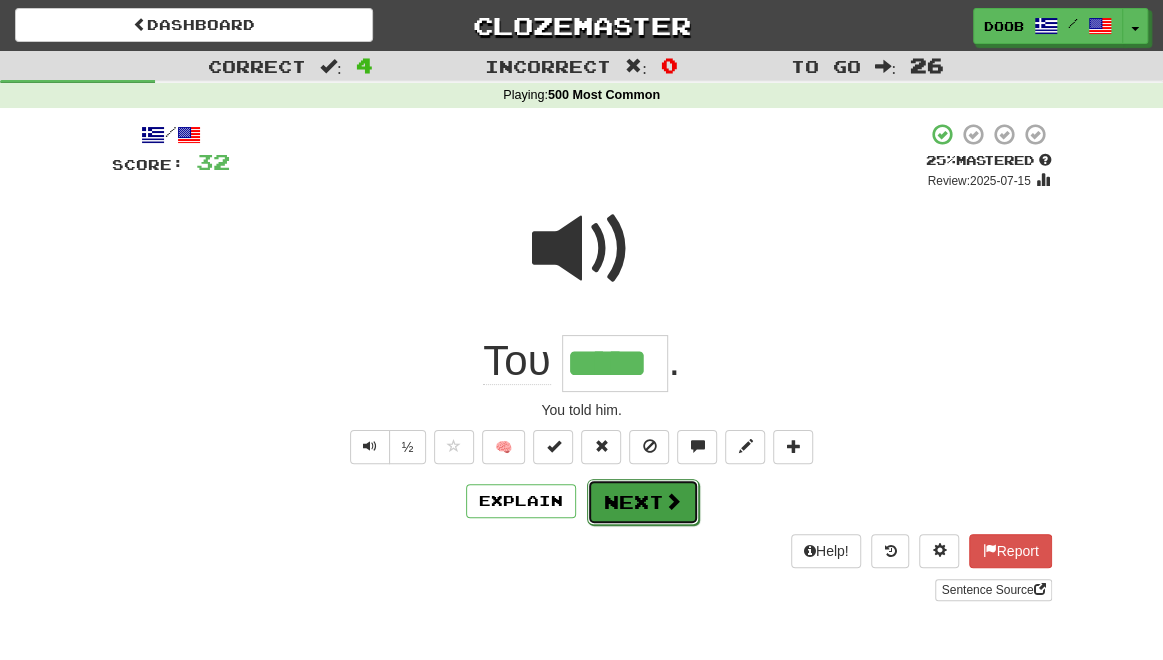 click on "Next" at bounding box center (643, 502) 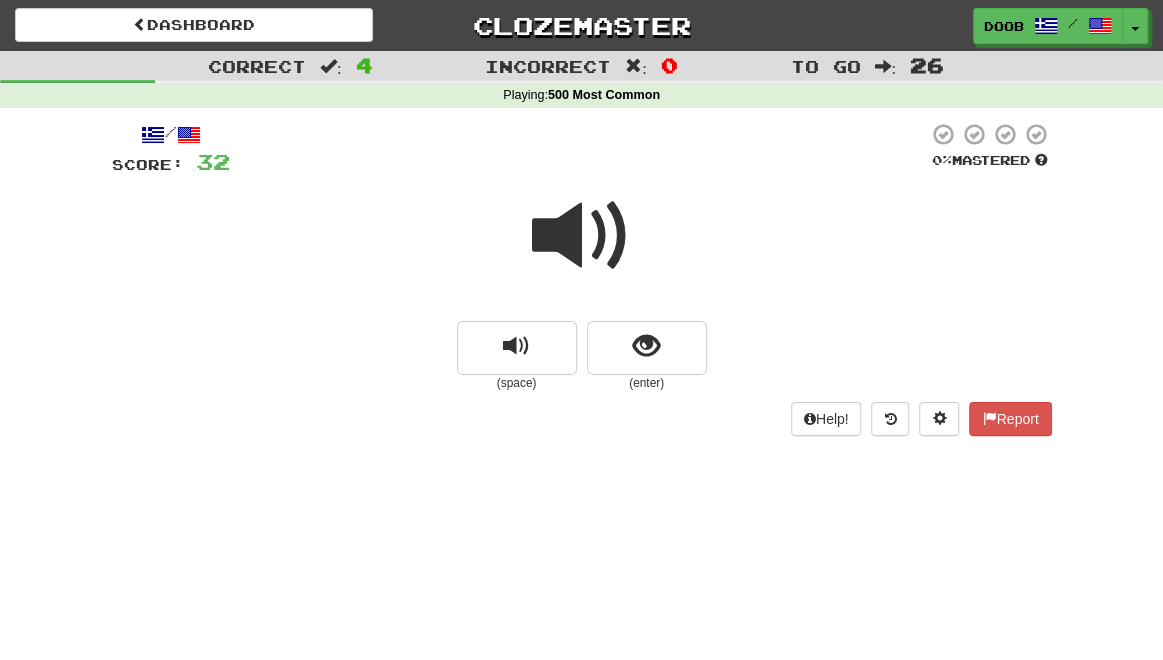 click at bounding box center (582, 236) 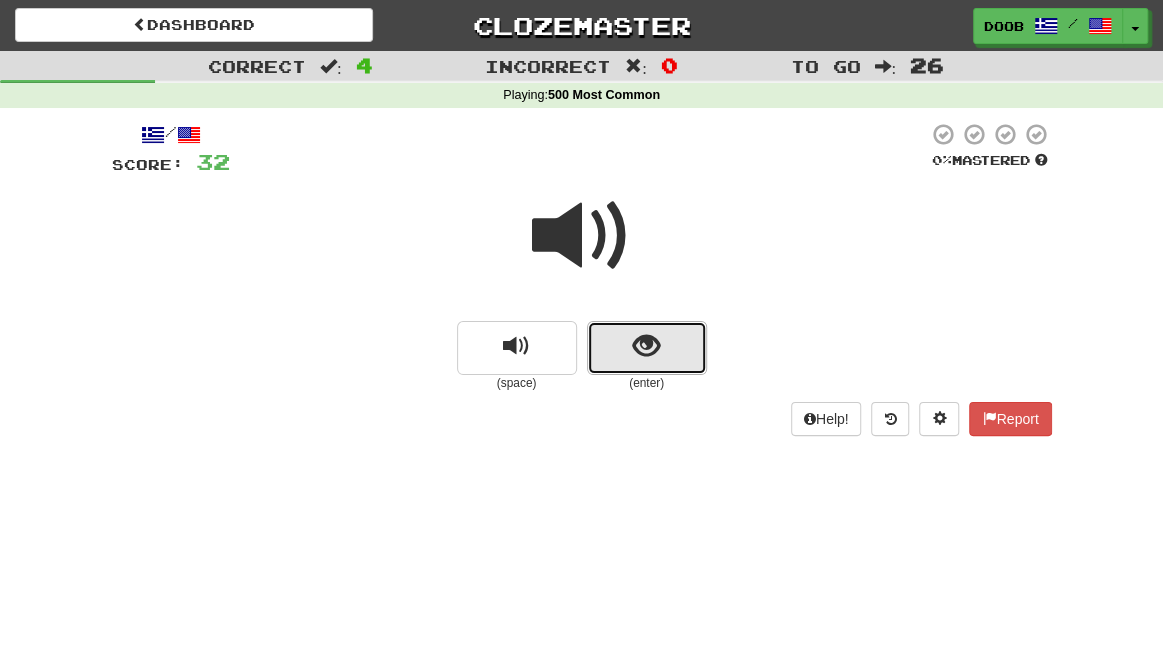 click at bounding box center (646, 346) 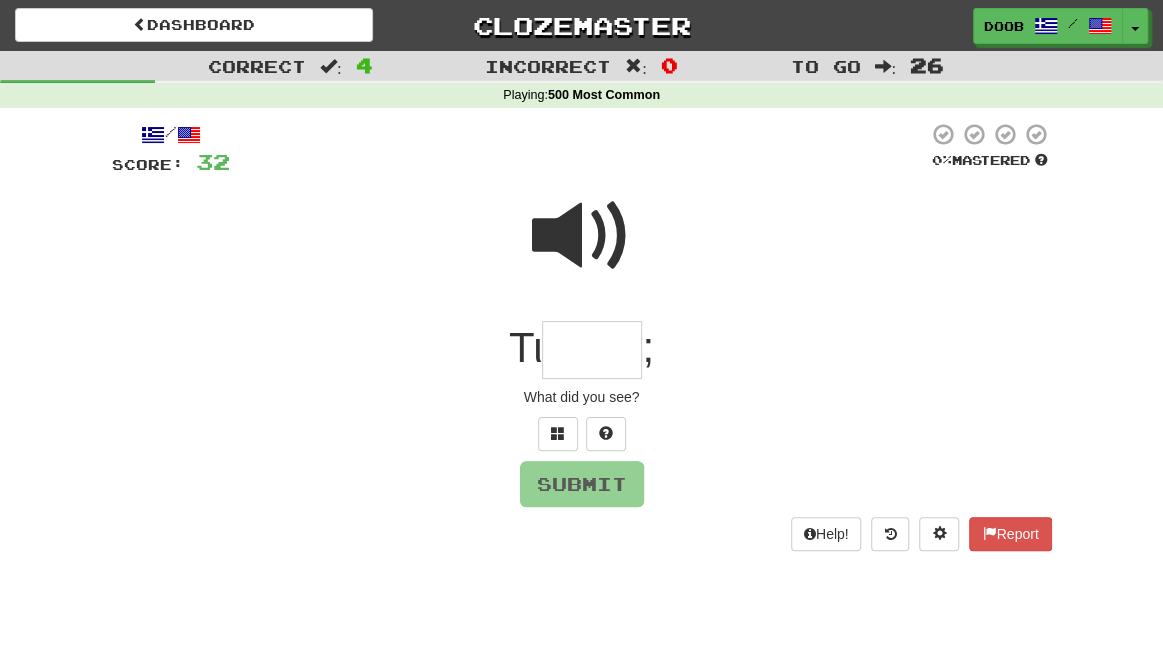 type on "*" 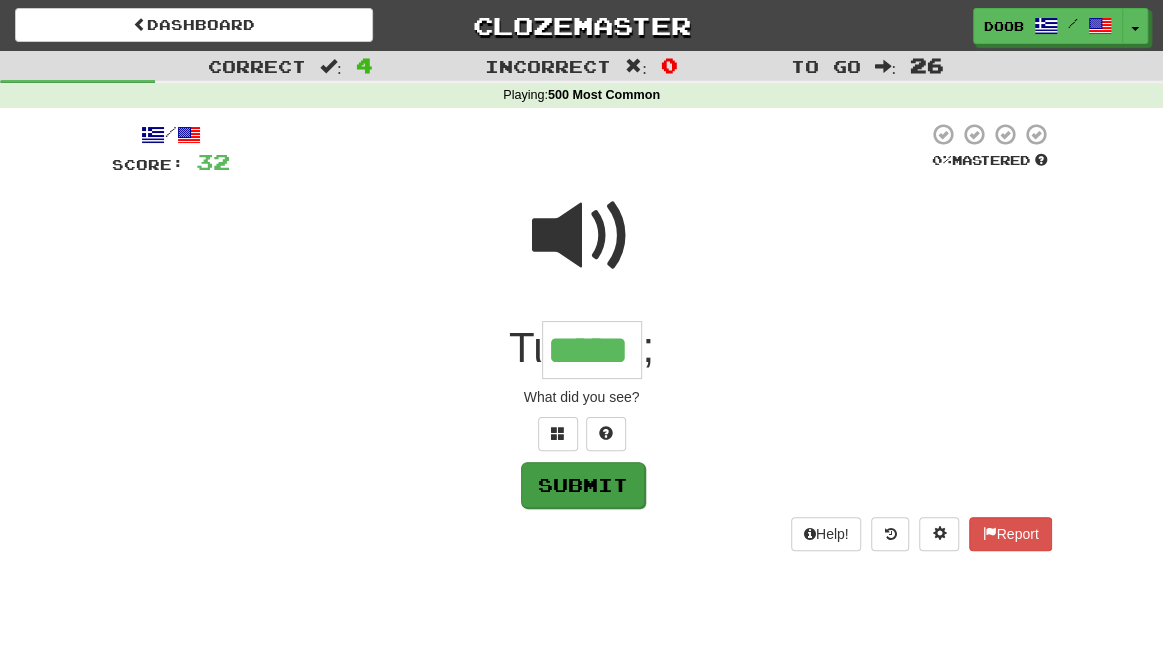type on "*****" 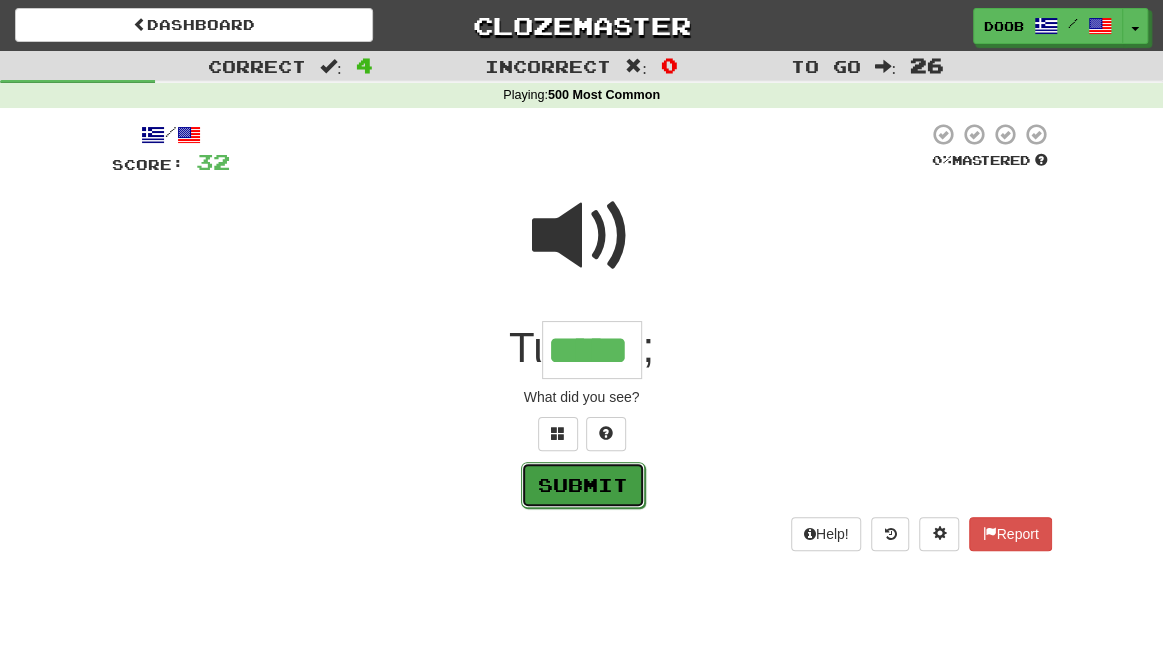 click on "Submit" at bounding box center (583, 485) 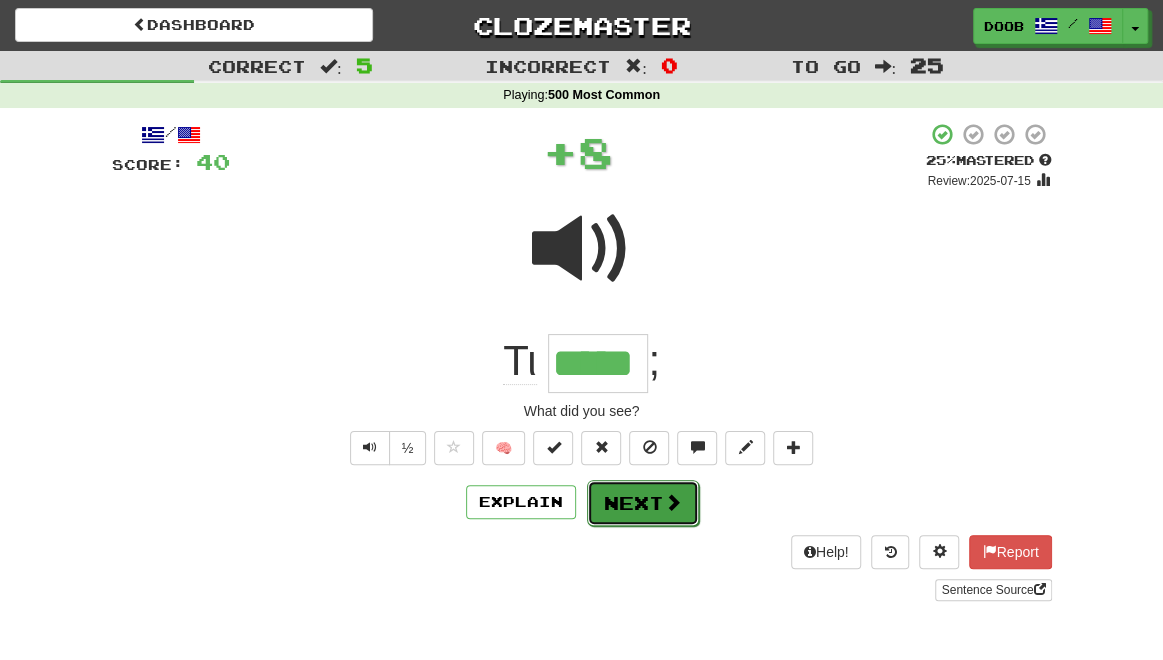 click on "Next" at bounding box center [643, 503] 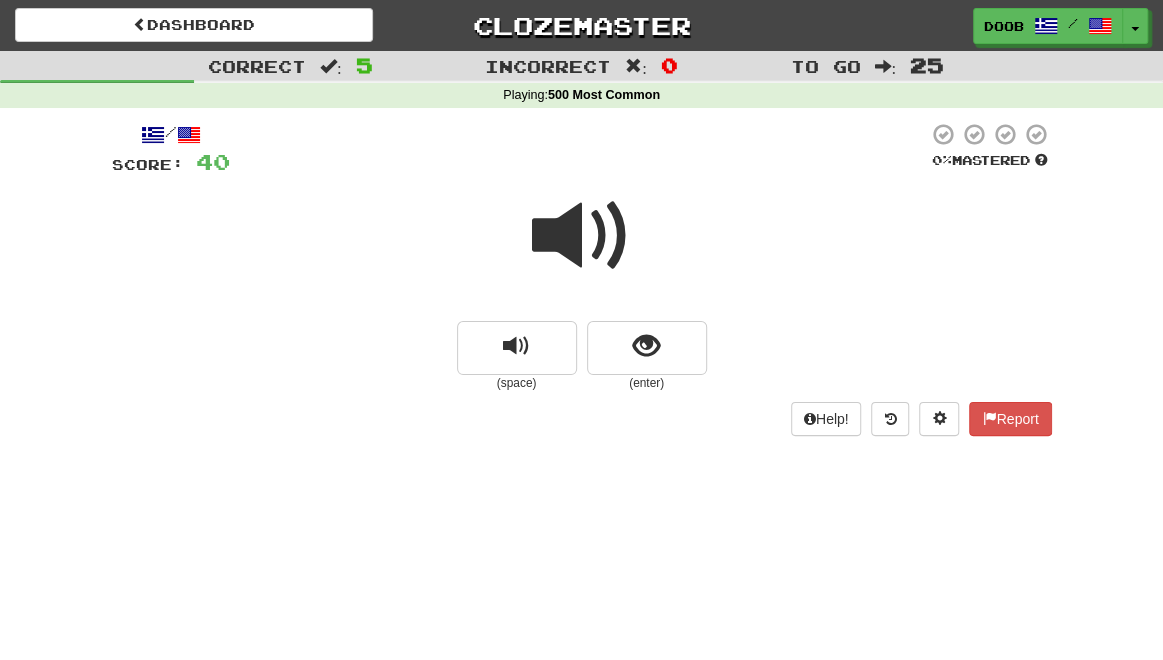click at bounding box center (582, 236) 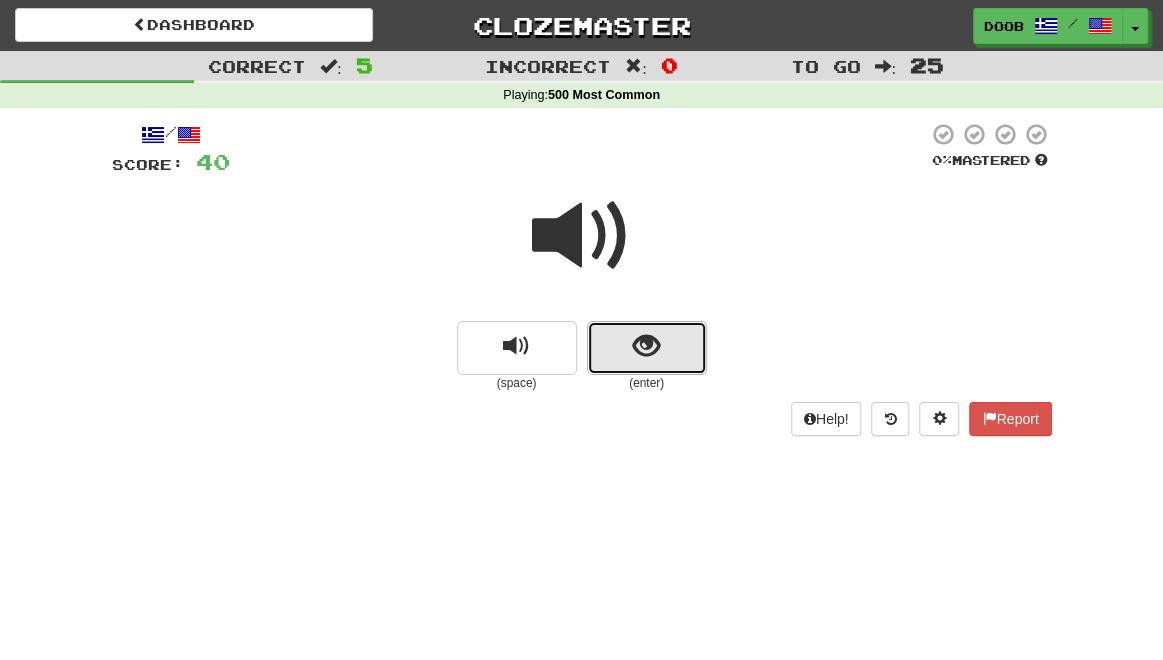 click at bounding box center (646, 346) 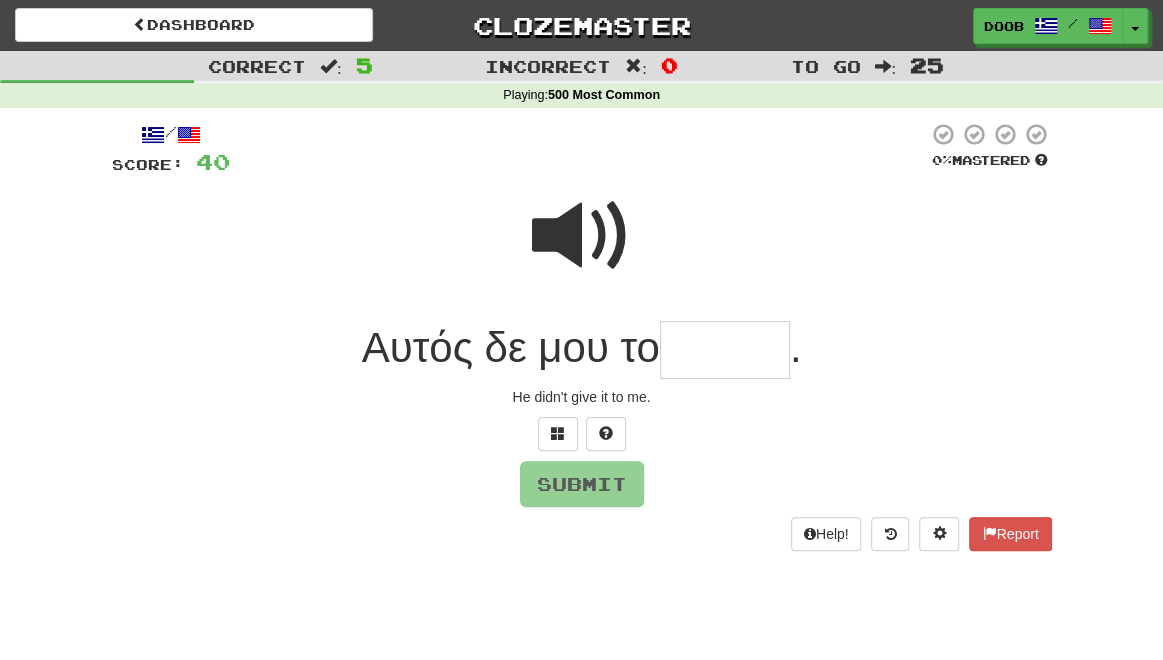 type on "*" 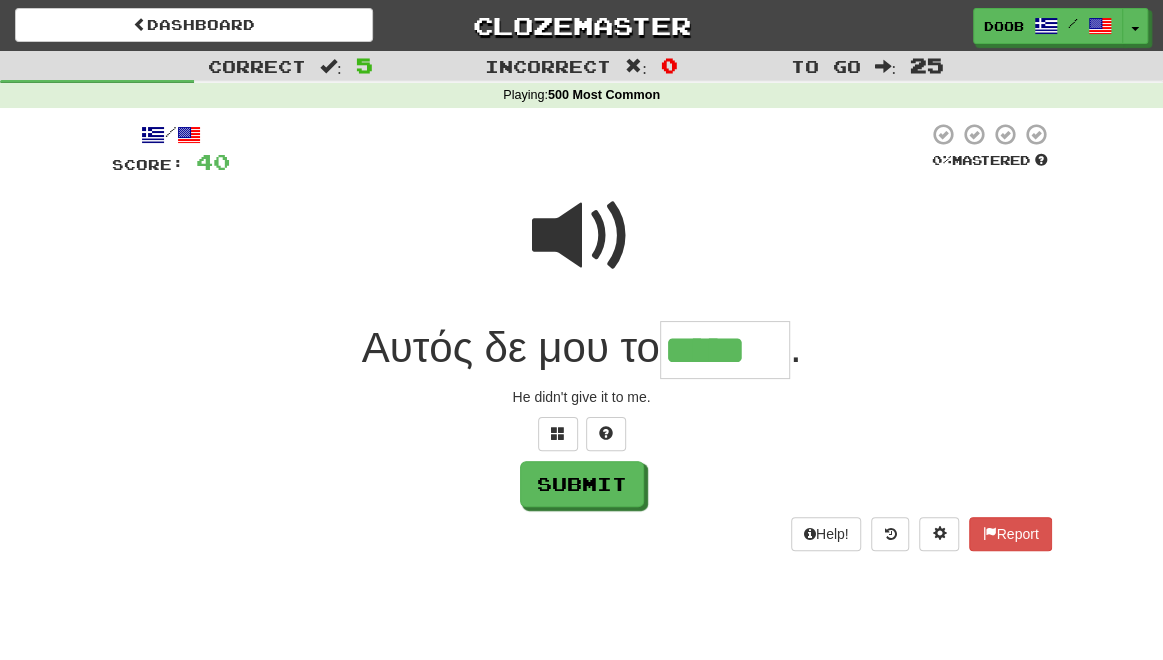 type on "*****" 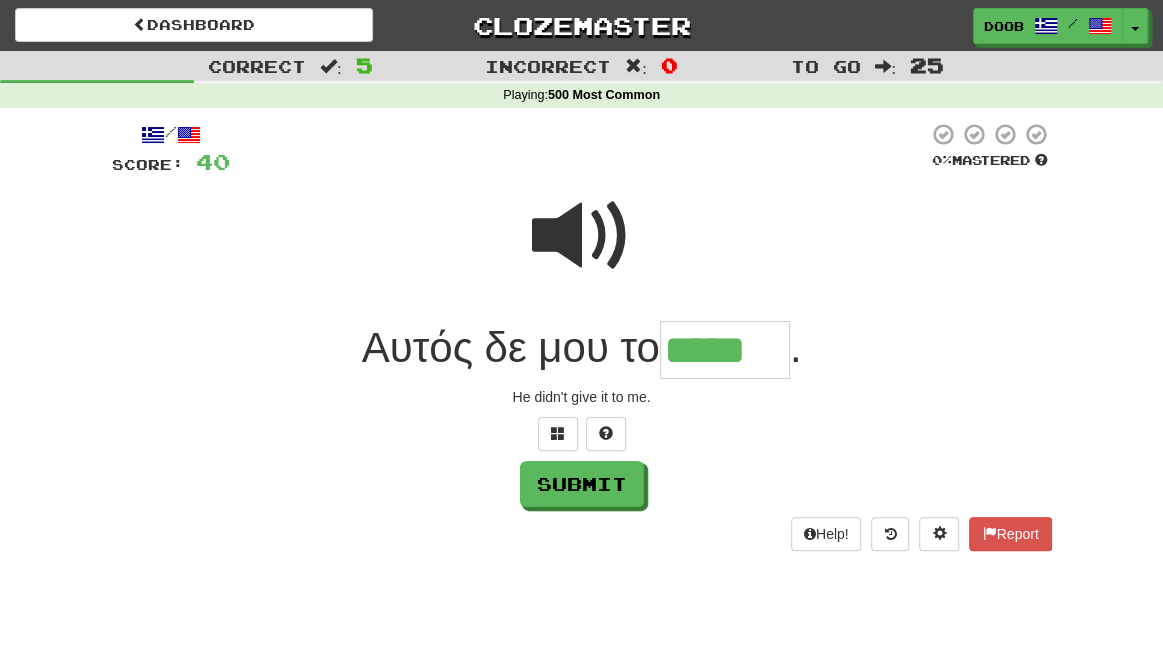 drag, startPoint x: 672, startPoint y: 353, endPoint x: 783, endPoint y: 349, distance: 111.07205 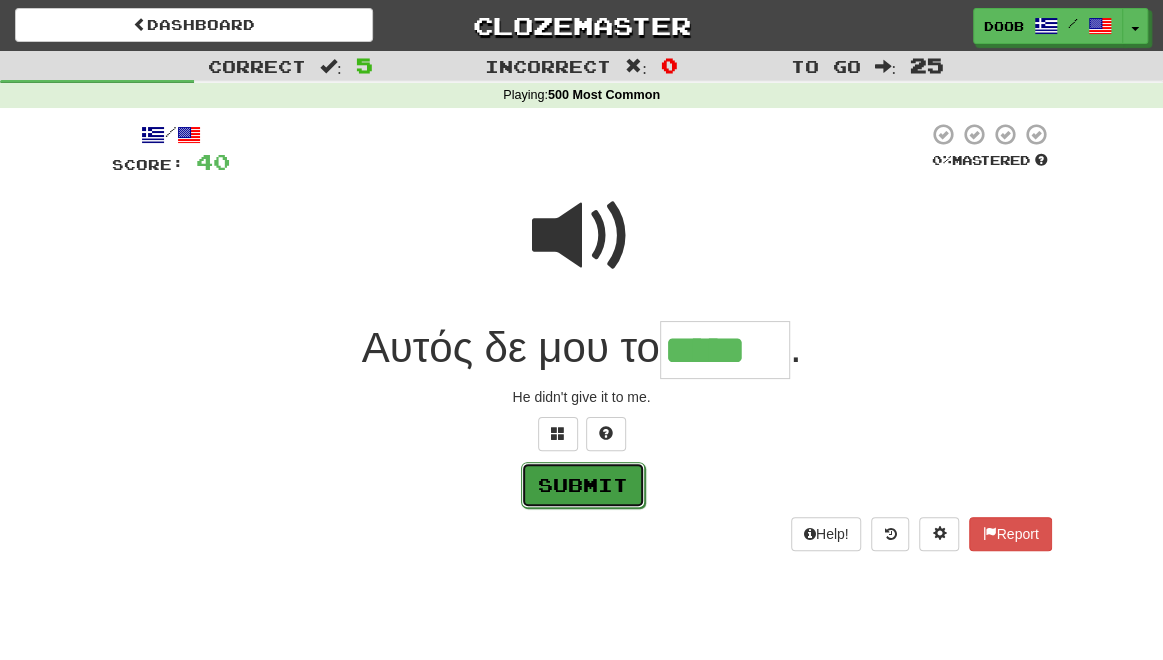 click on "Submit" at bounding box center [583, 485] 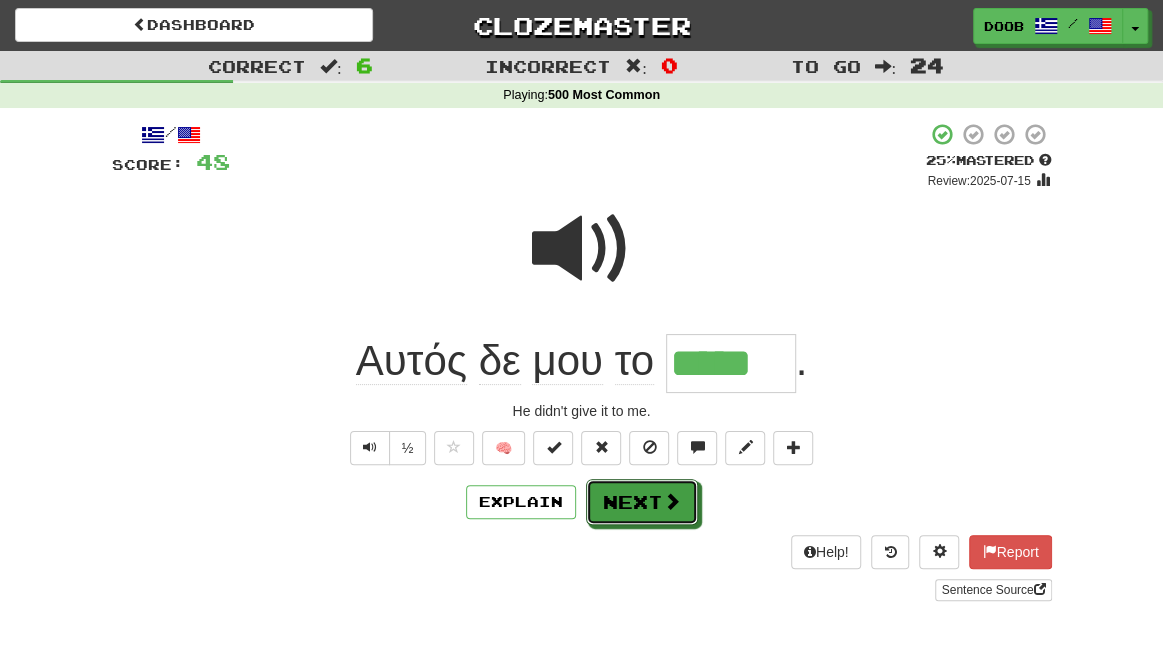 click on "Next" at bounding box center (642, 502) 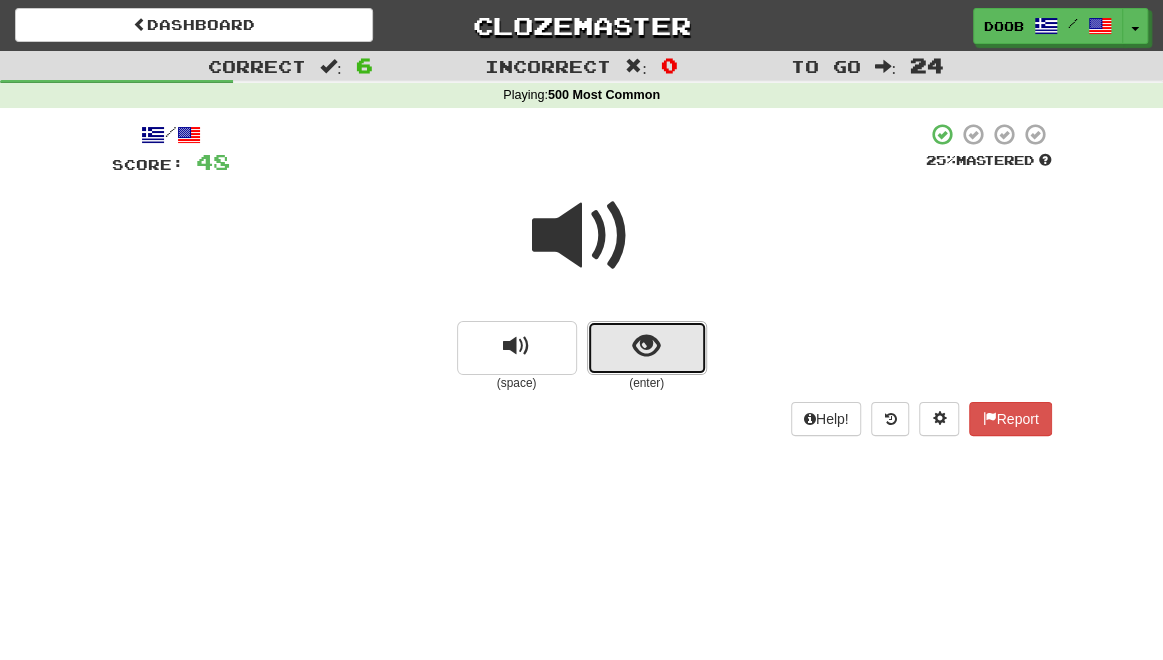 click at bounding box center [646, 346] 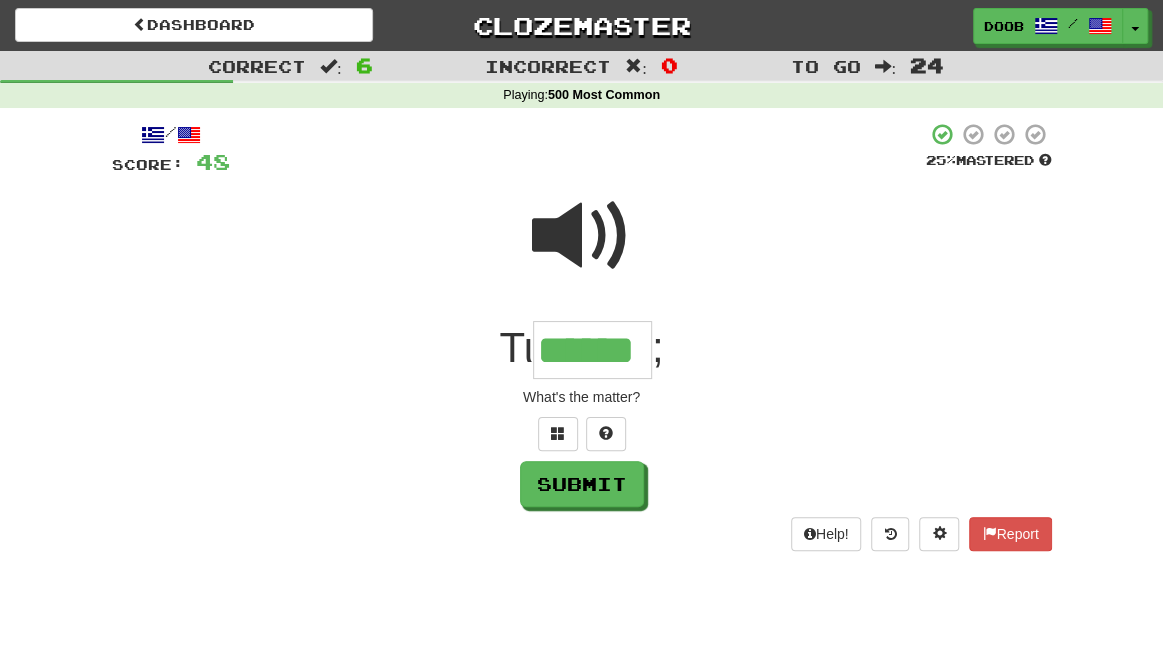 type on "******" 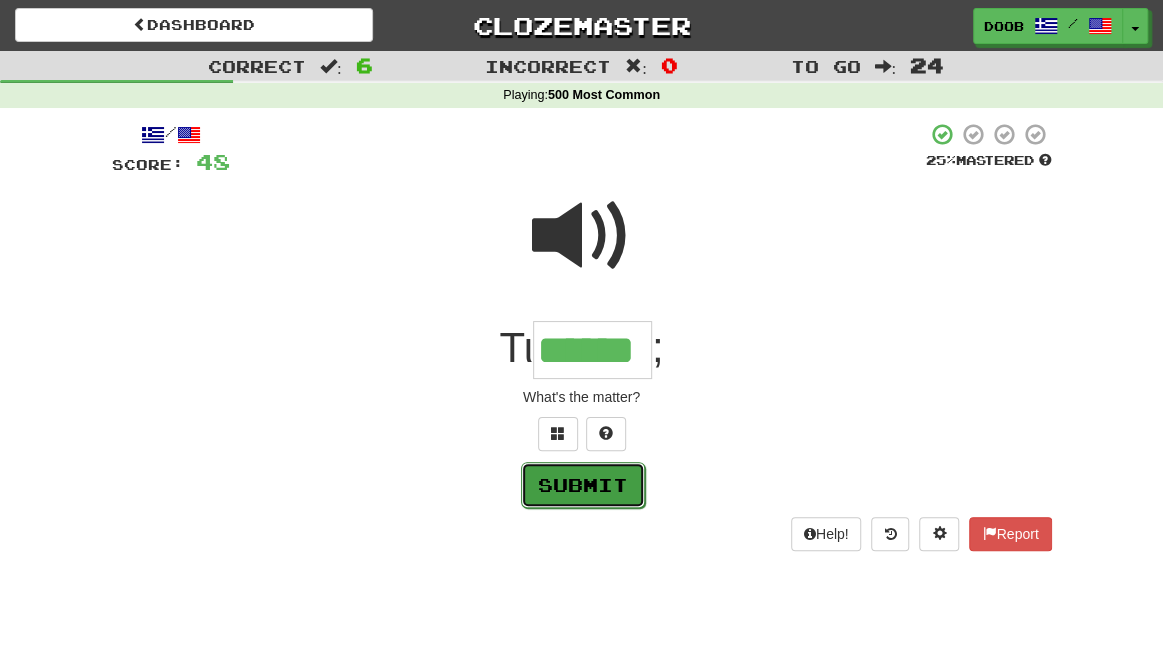 click on "Submit" at bounding box center [583, 485] 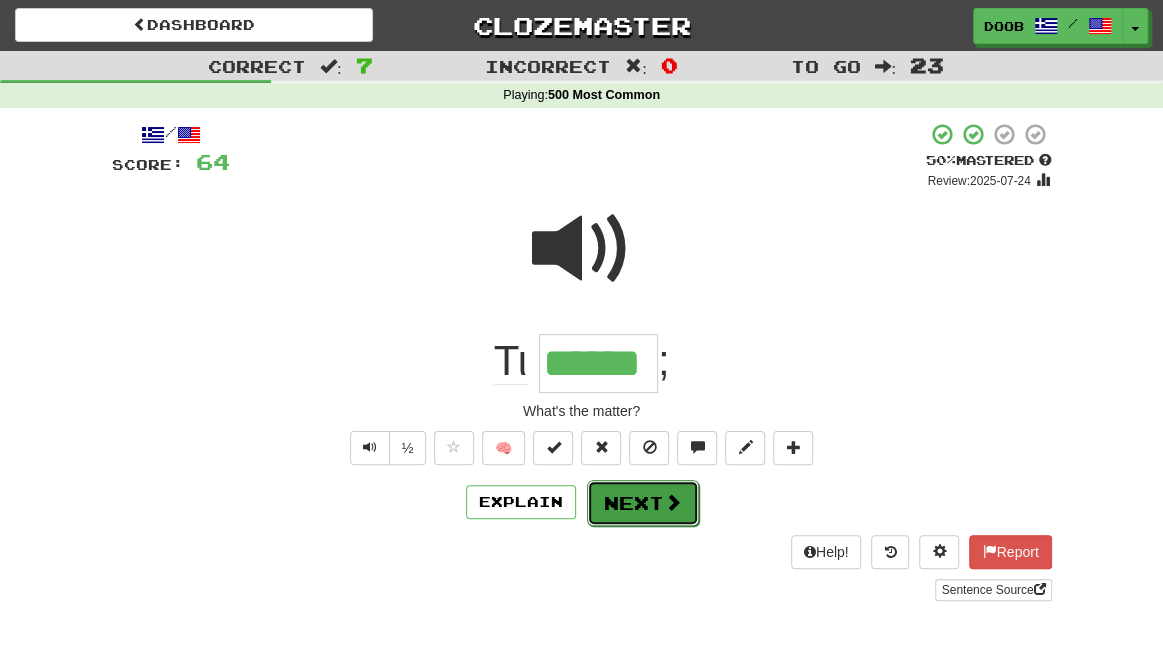 click on "Next" at bounding box center [643, 503] 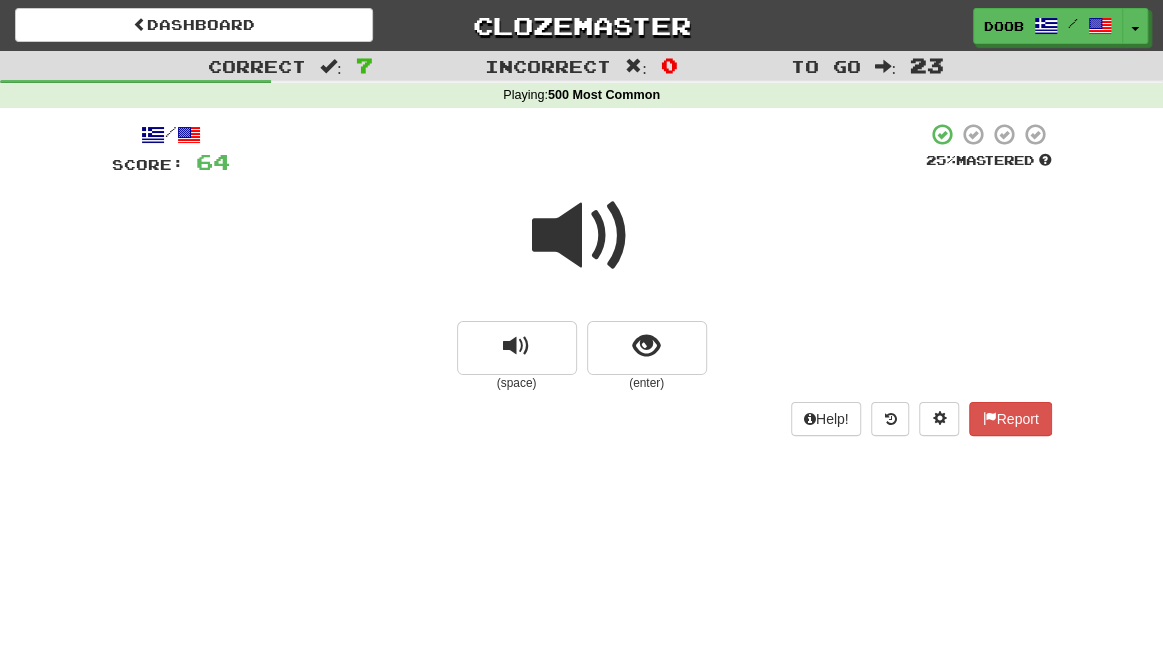 click at bounding box center (582, 236) 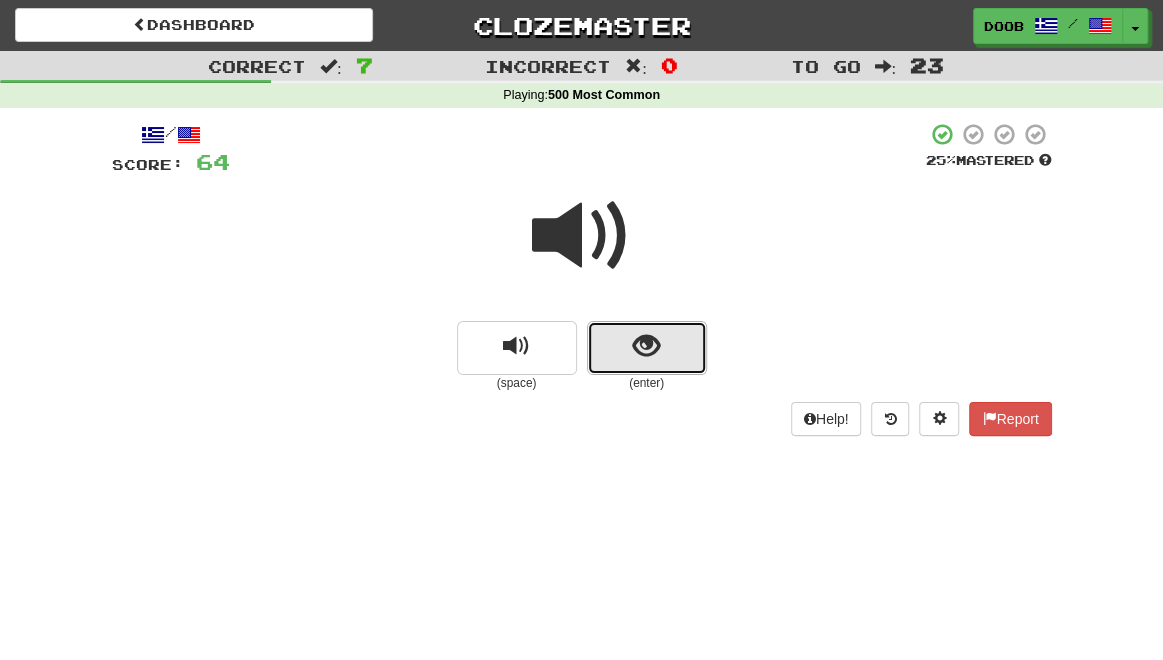 click at bounding box center (647, 348) 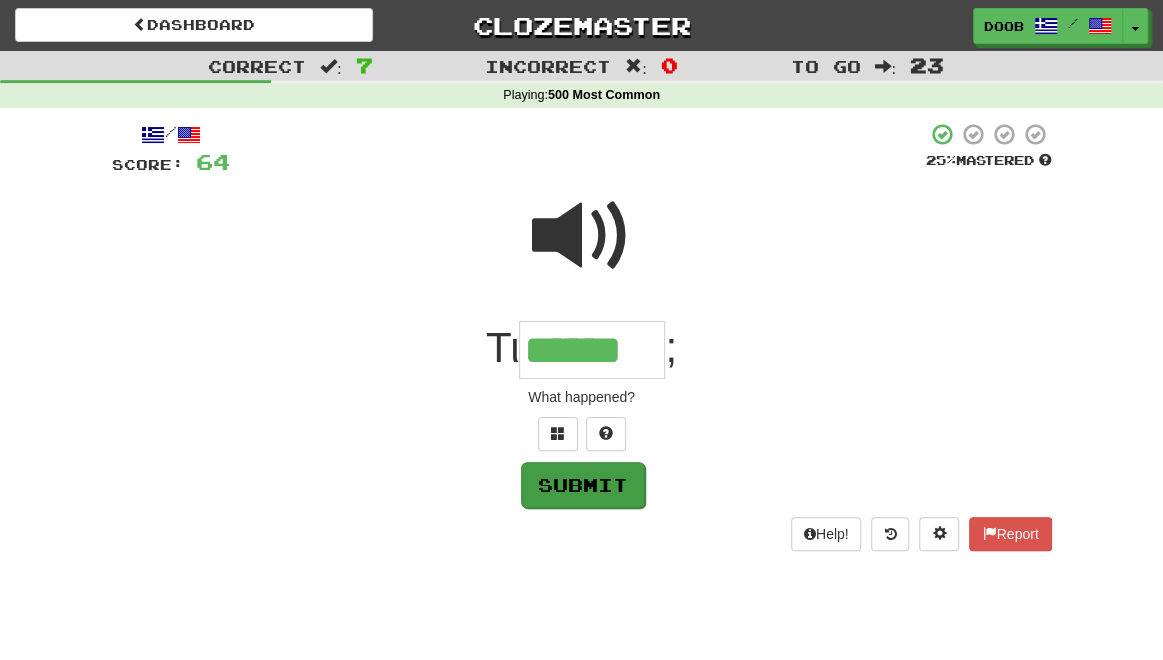 type on "******" 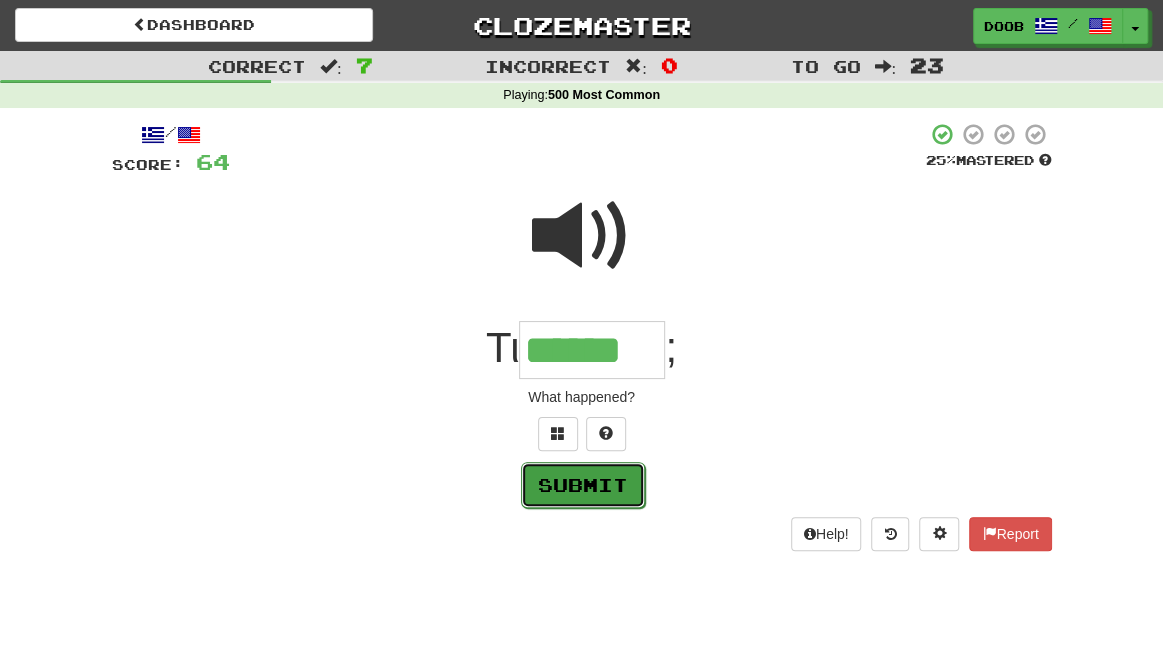 click on "Submit" at bounding box center [583, 485] 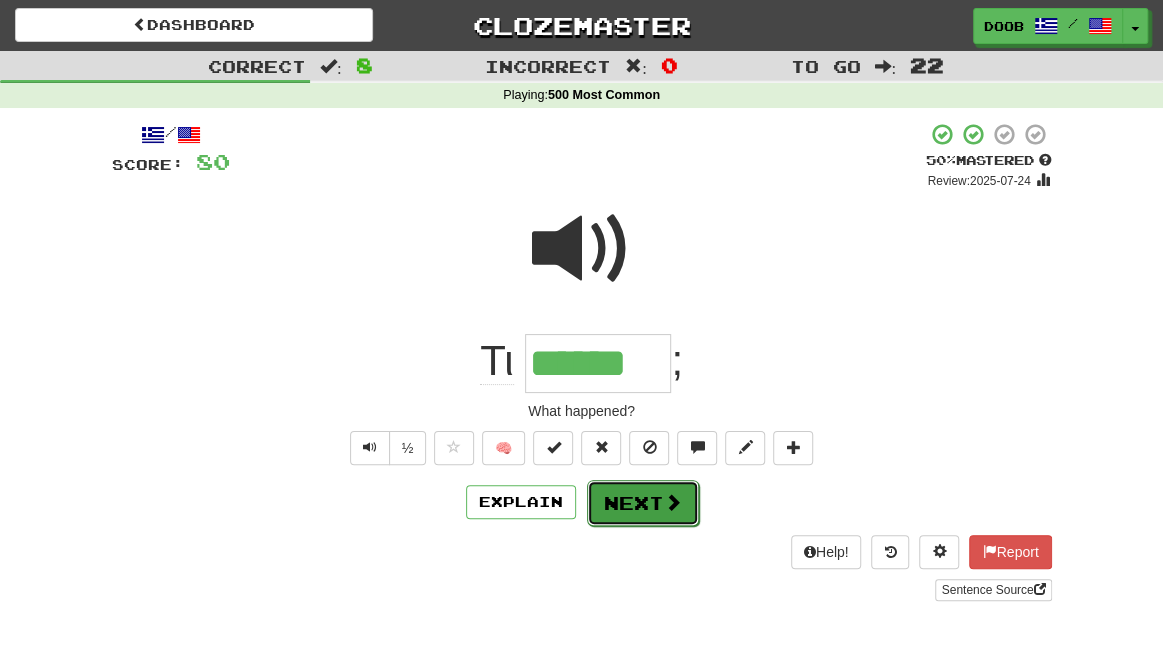 click on "Next" at bounding box center [643, 503] 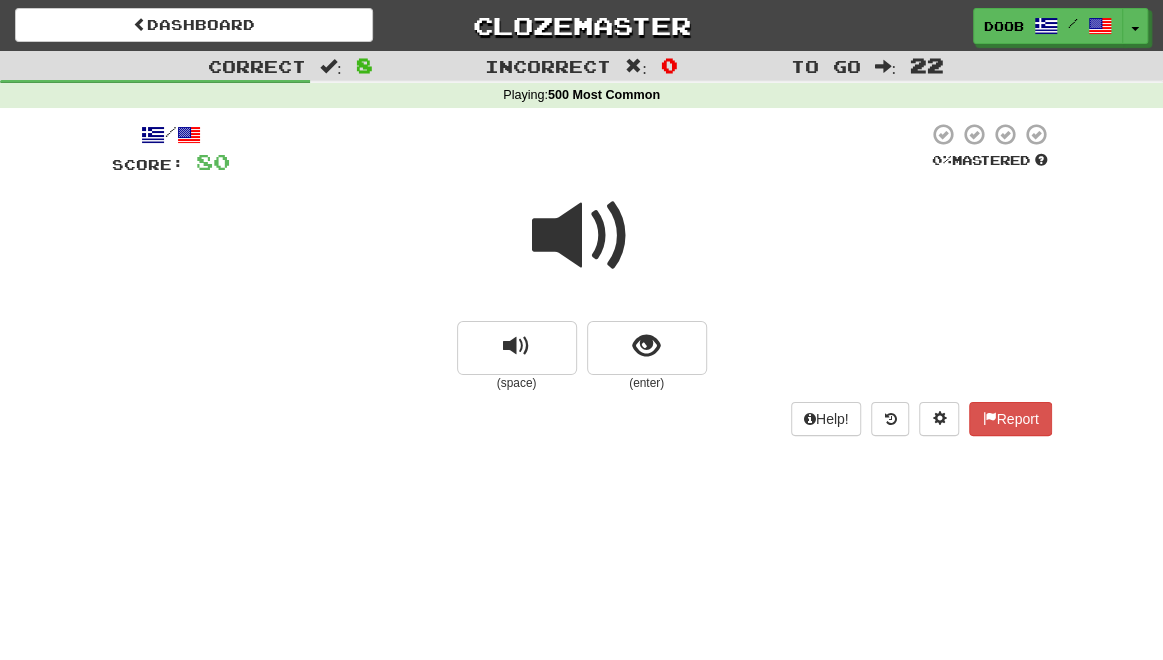 click at bounding box center (582, 236) 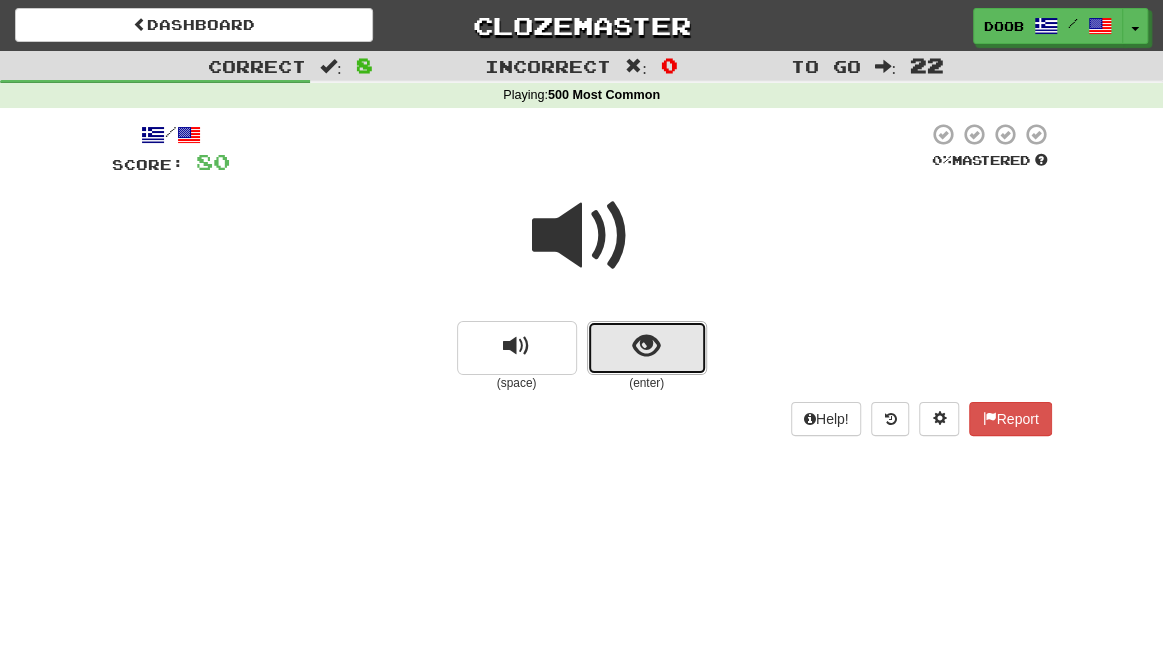 click at bounding box center (647, 348) 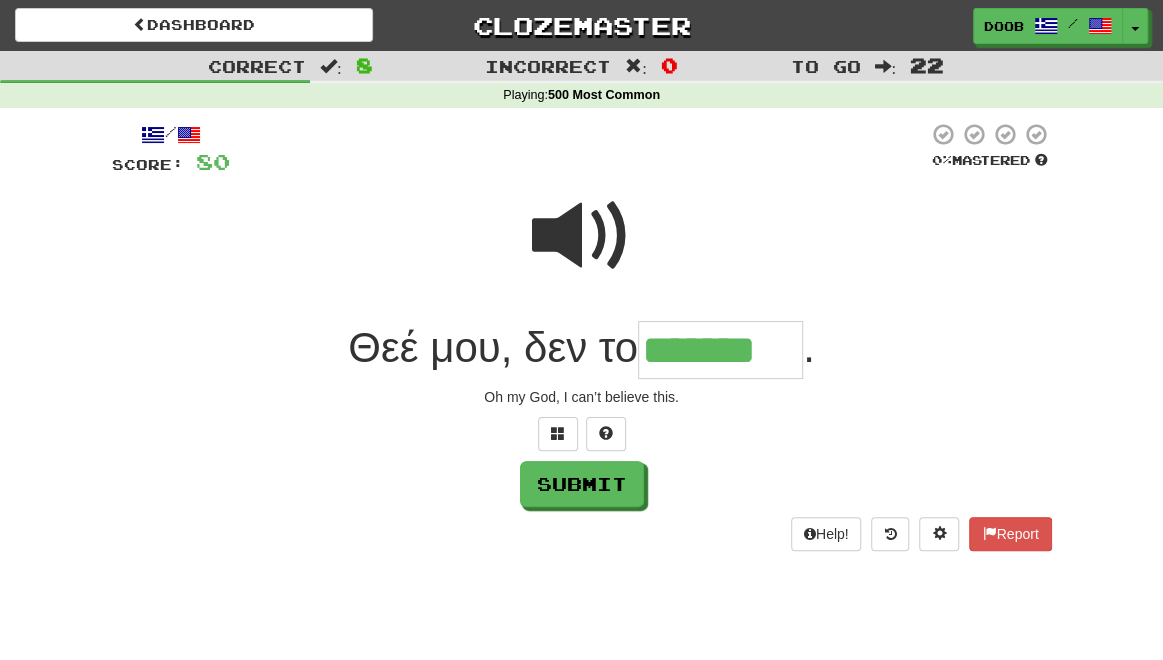 type on "*******" 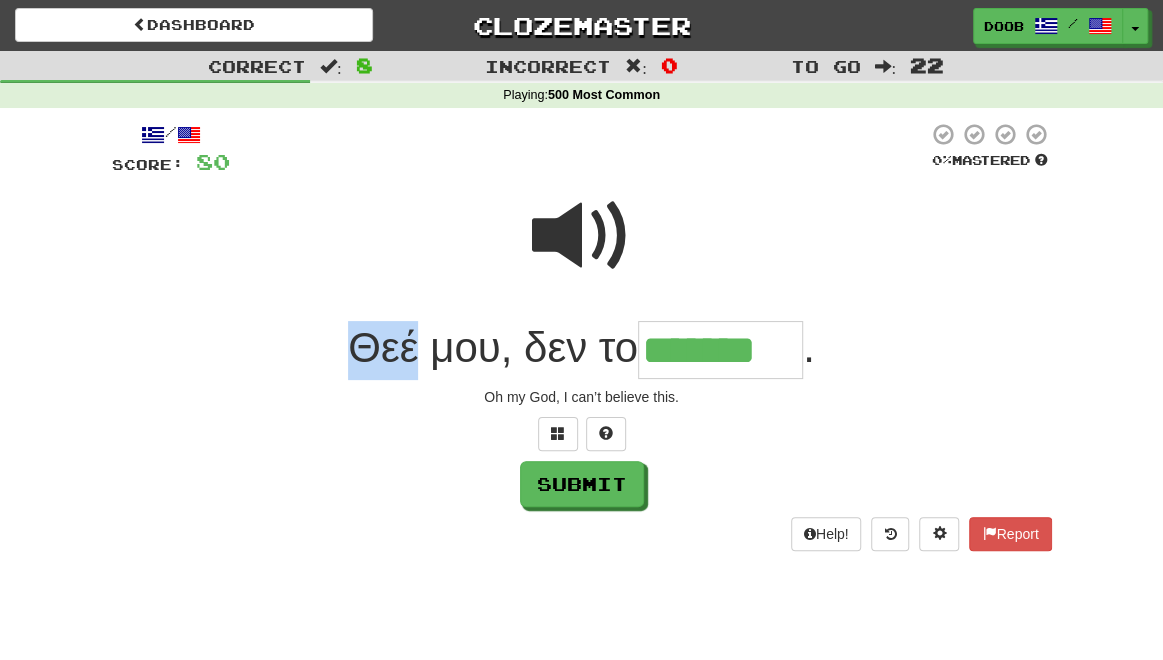 drag, startPoint x: 347, startPoint y: 351, endPoint x: 405, endPoint y: 349, distance: 58.034473 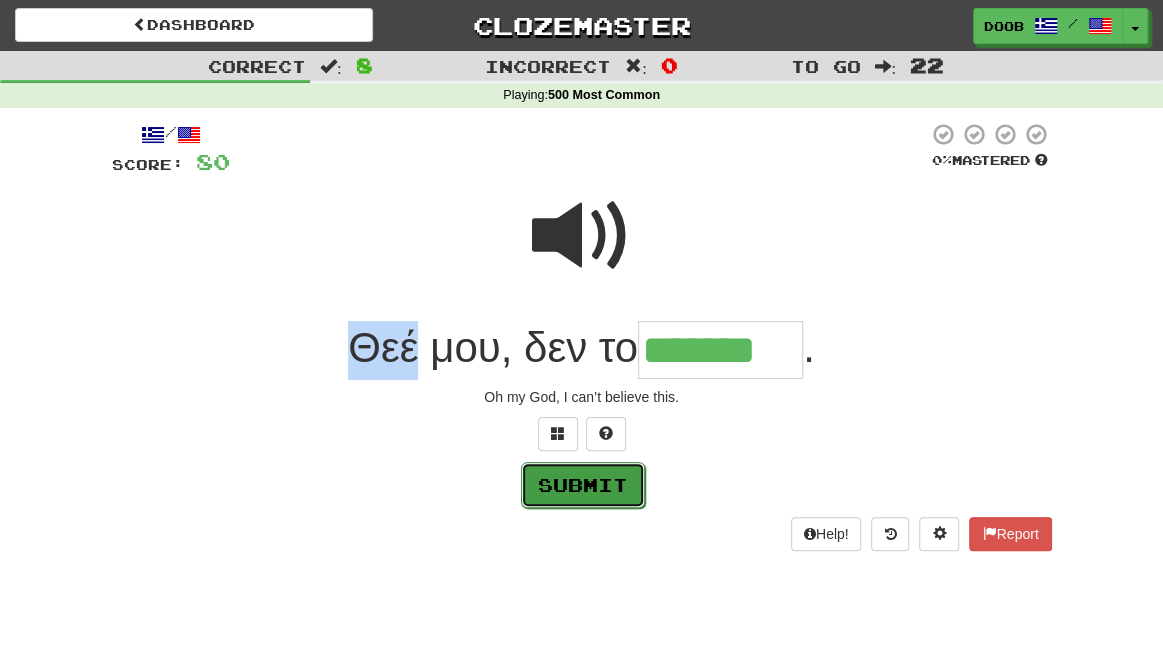 click on "Submit" at bounding box center [583, 485] 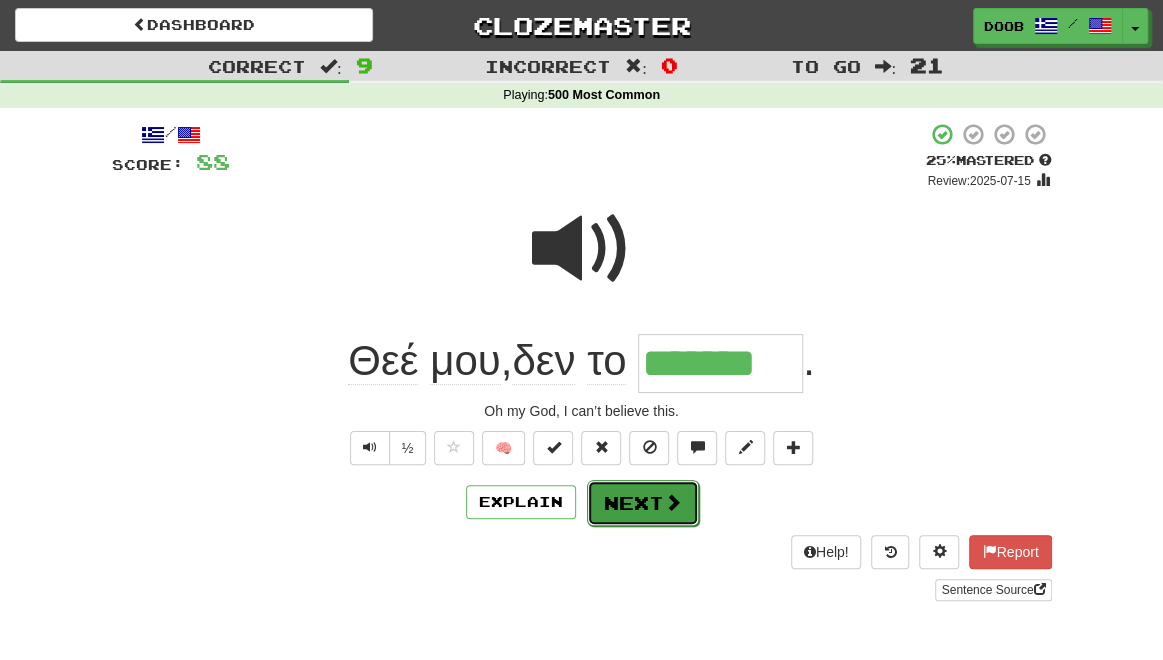 click on "Next" at bounding box center [643, 503] 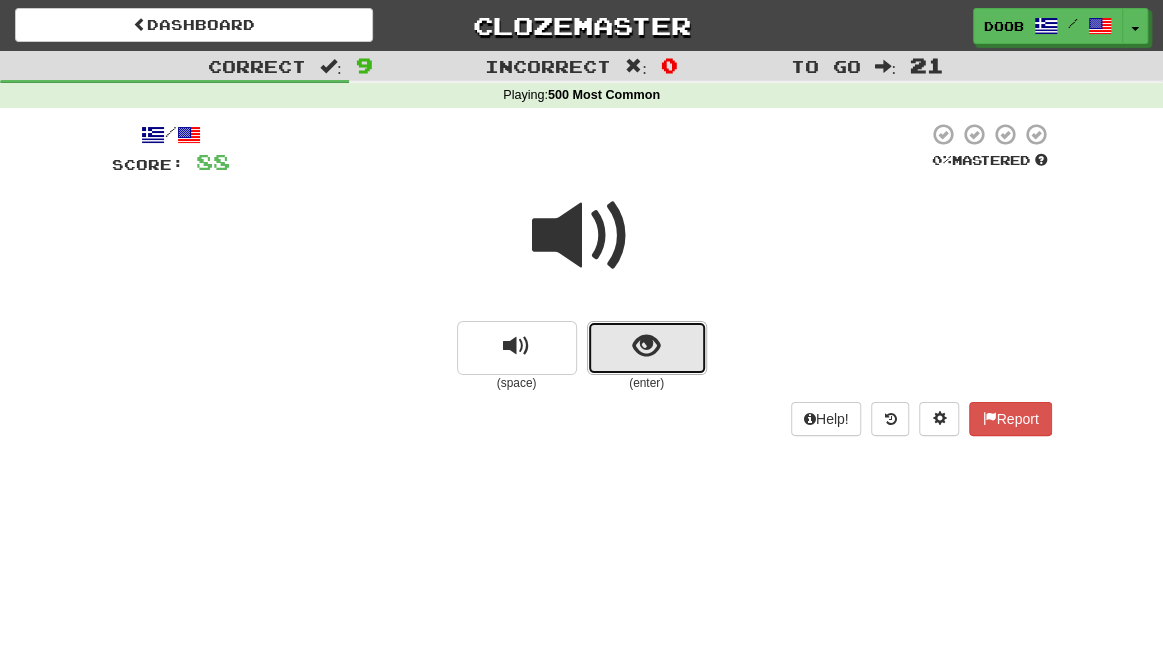 click at bounding box center (646, 346) 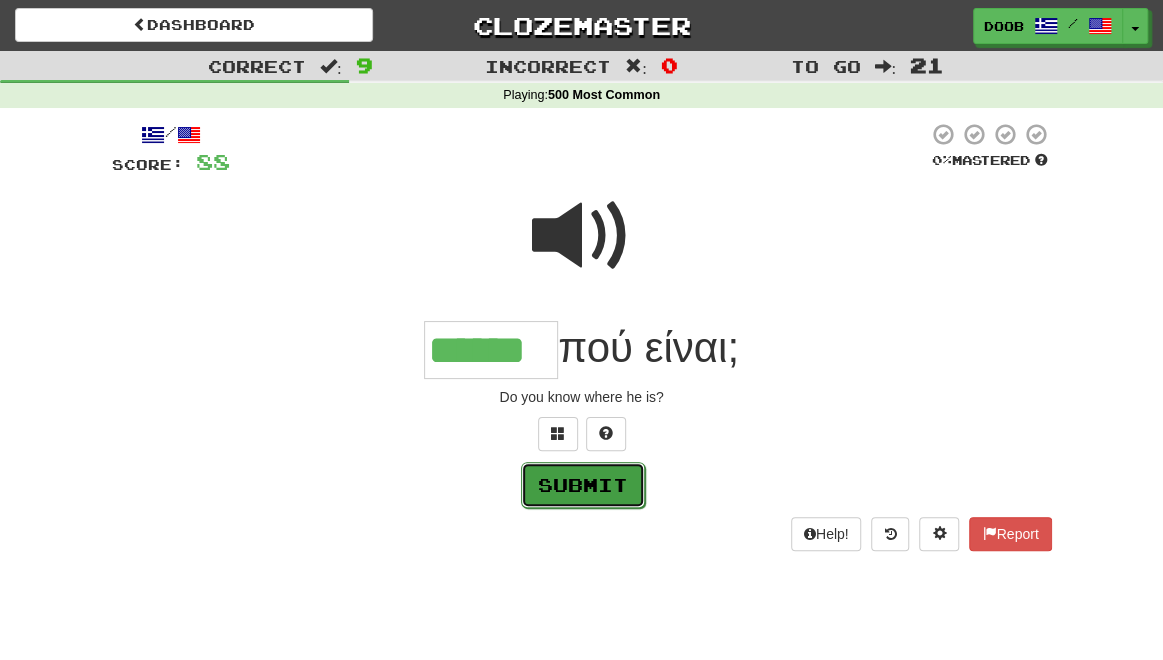 click on "Submit" at bounding box center [583, 485] 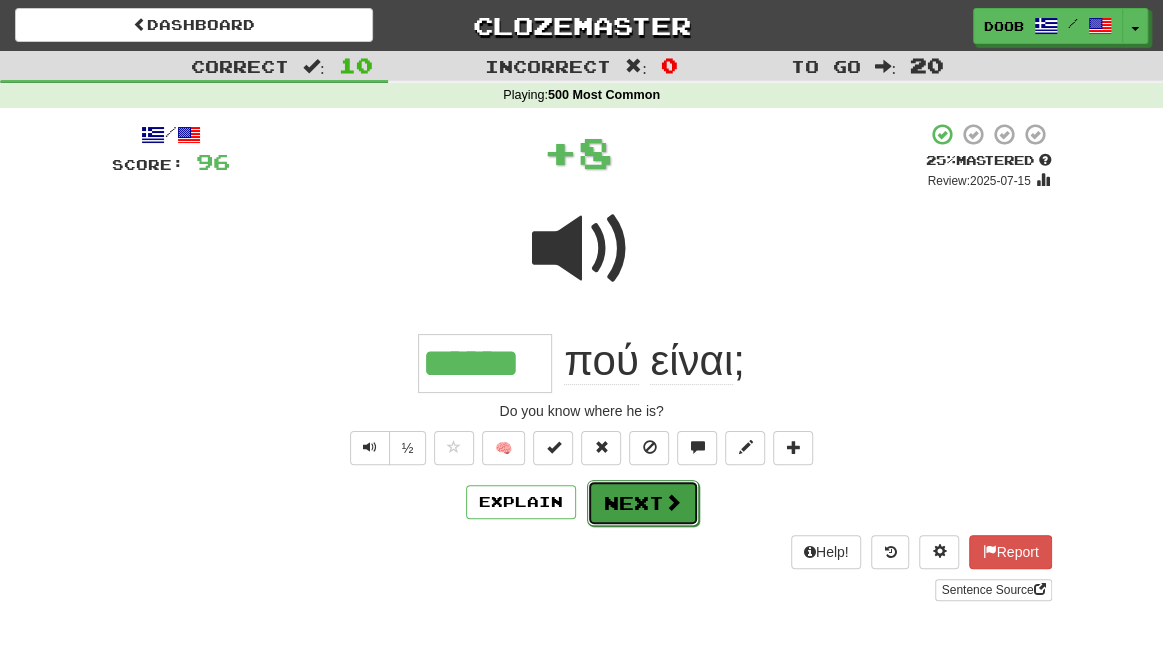 click on "Next" at bounding box center (643, 503) 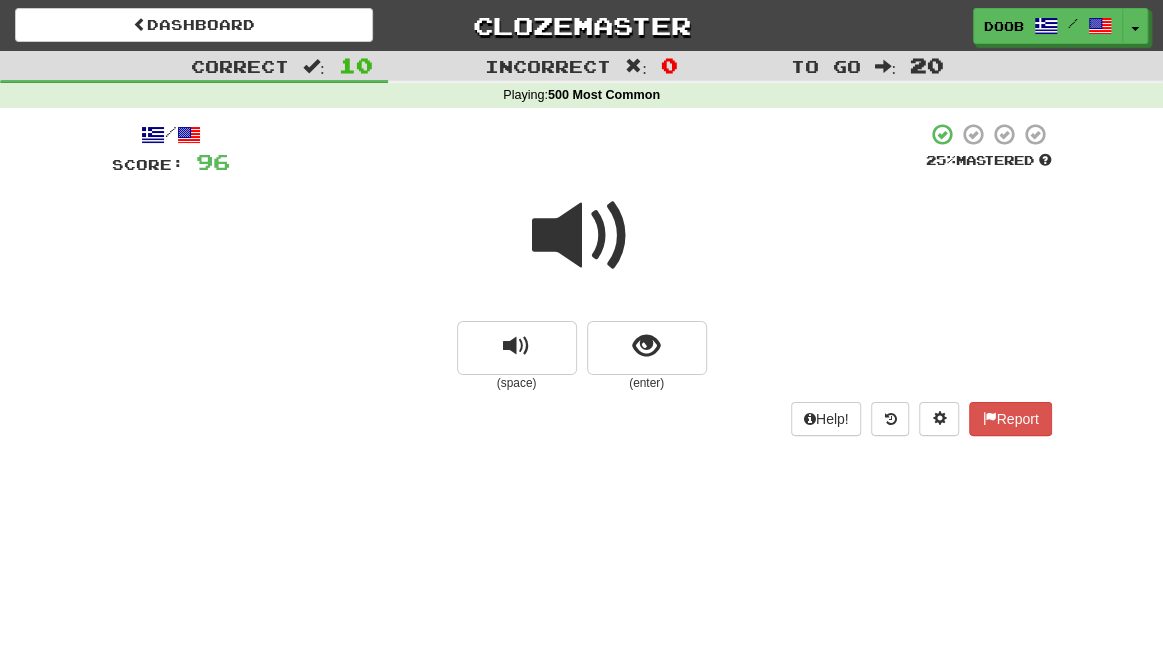 click at bounding box center [582, 236] 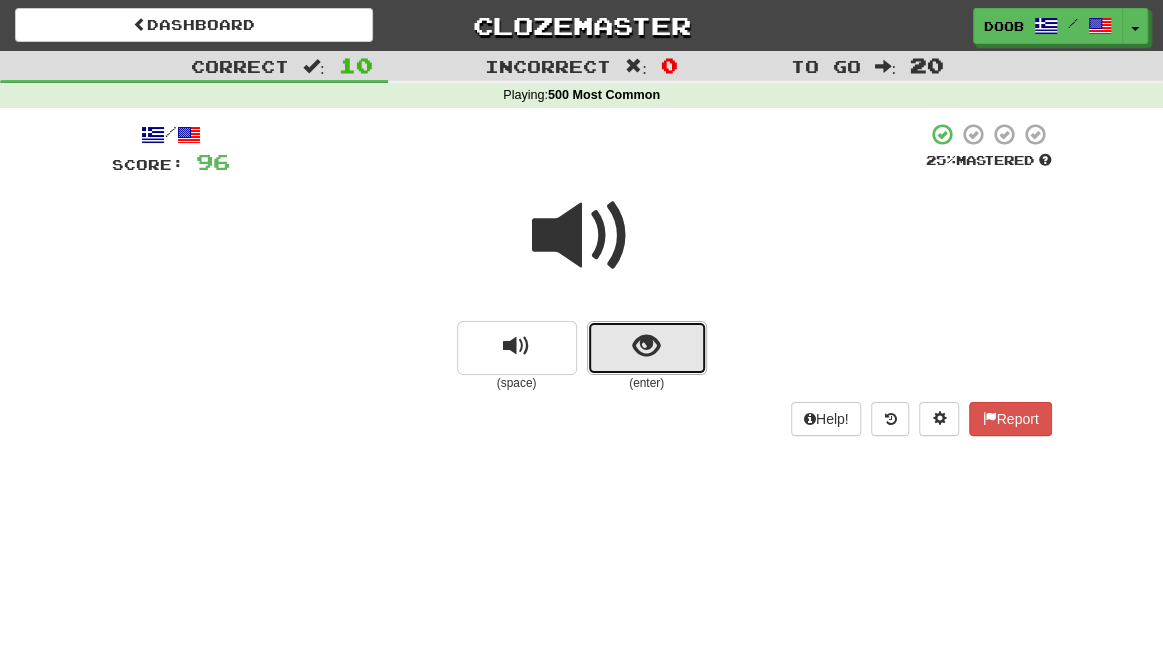 click at bounding box center (647, 348) 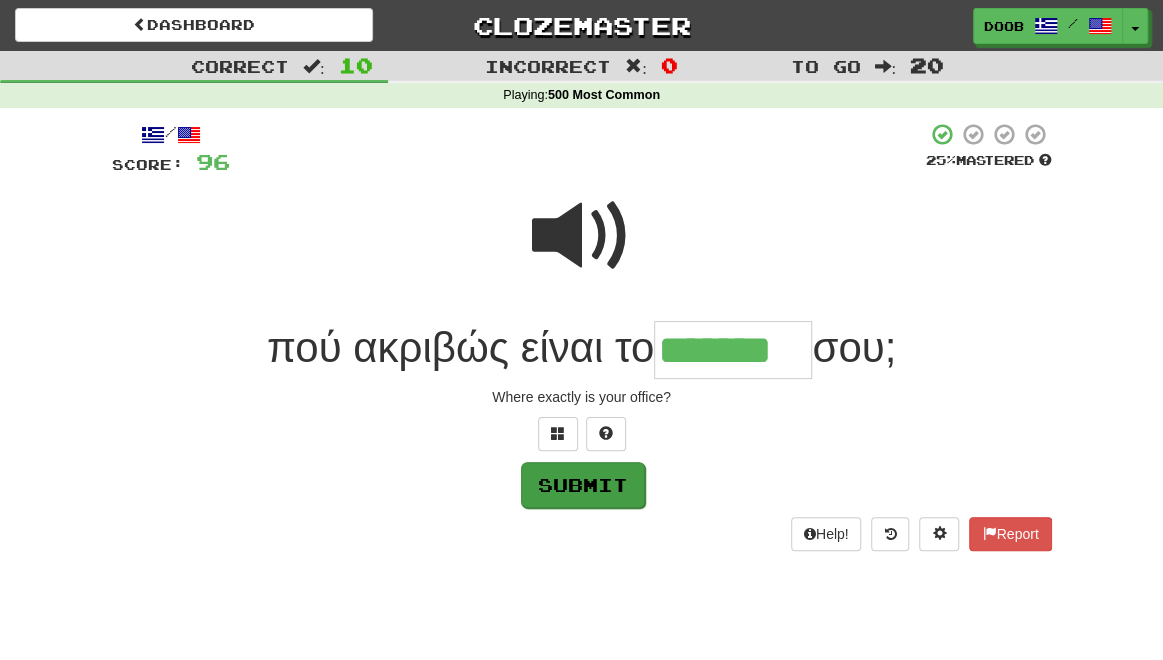 type on "*******" 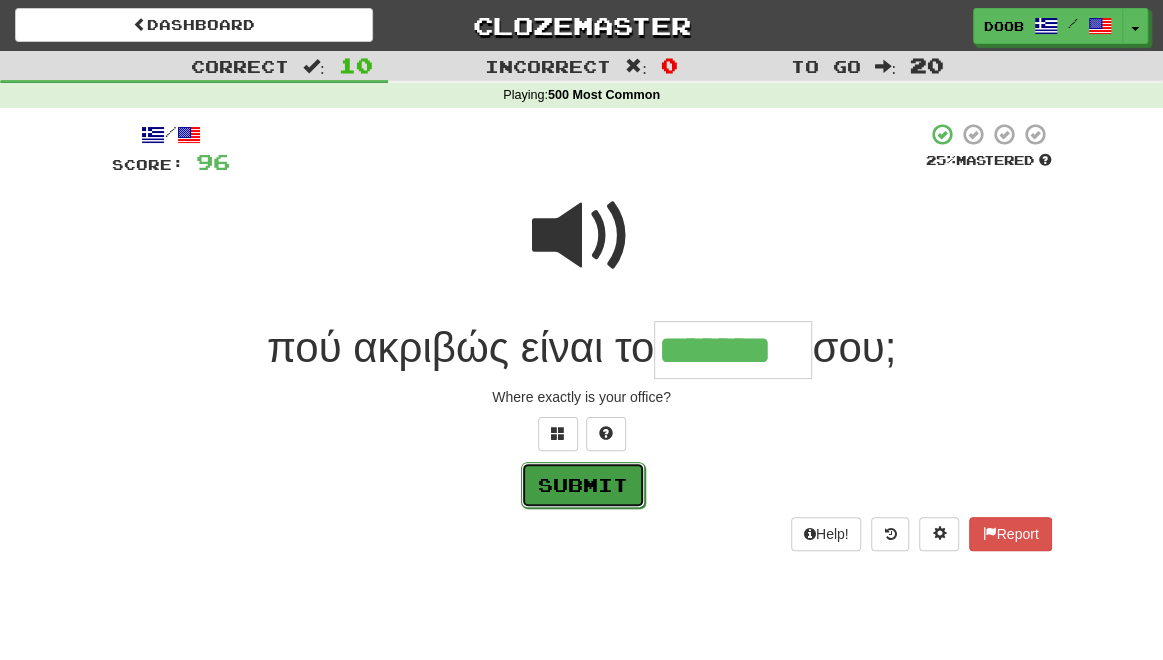click on "Submit" at bounding box center (583, 485) 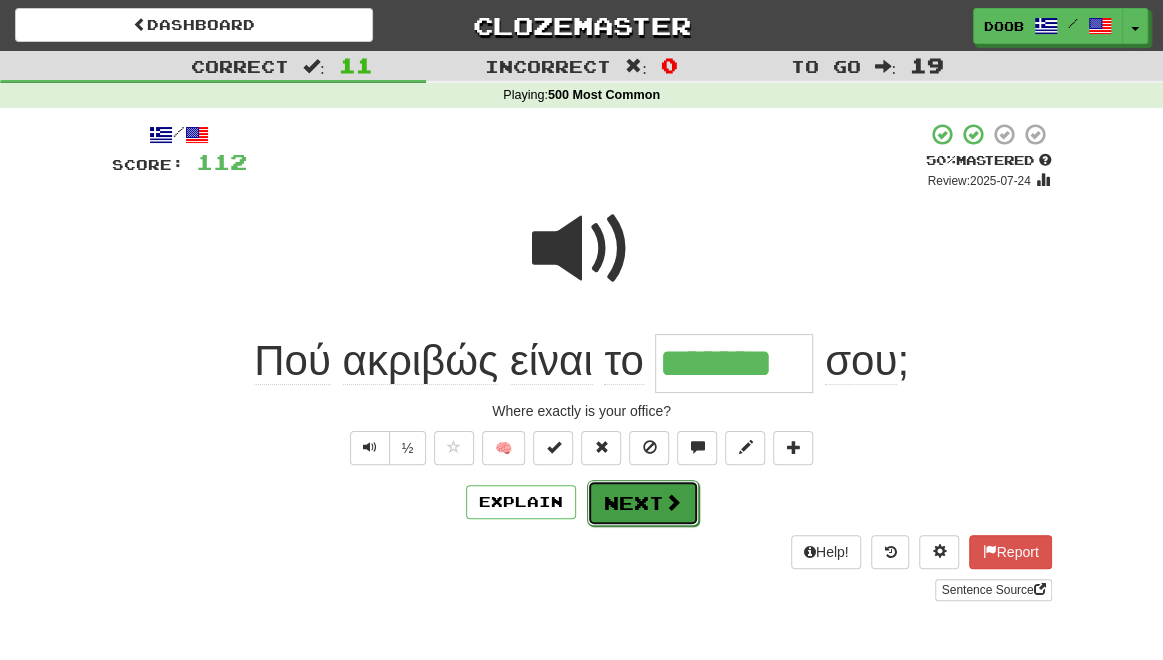 click on "Next" at bounding box center (643, 503) 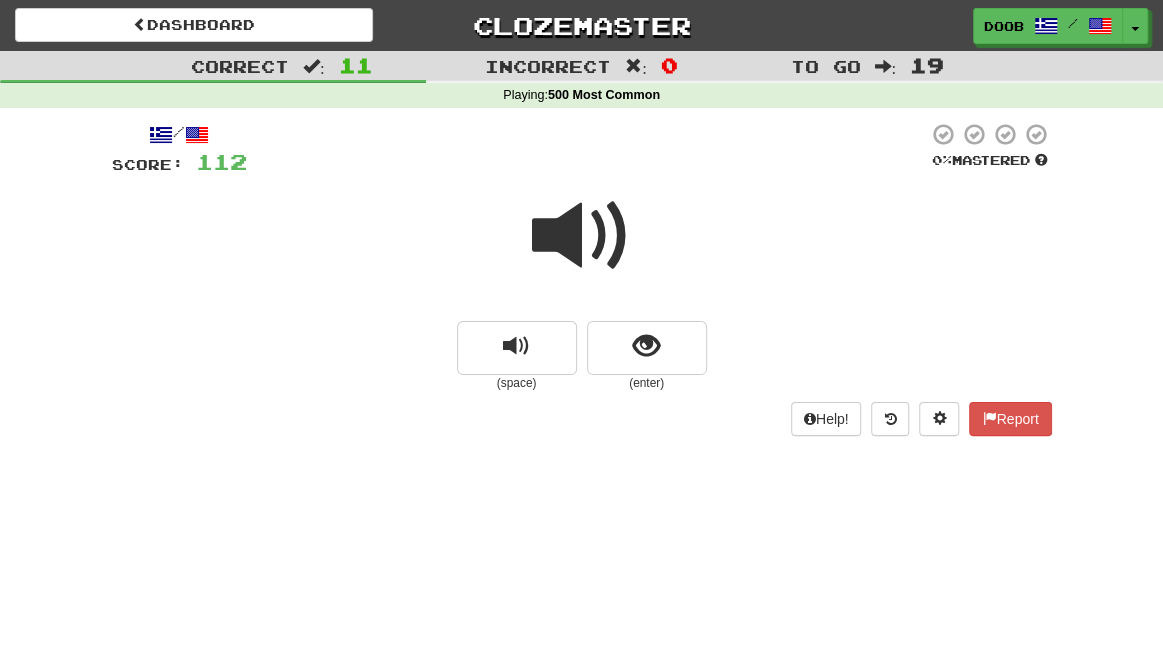 click at bounding box center (582, 236) 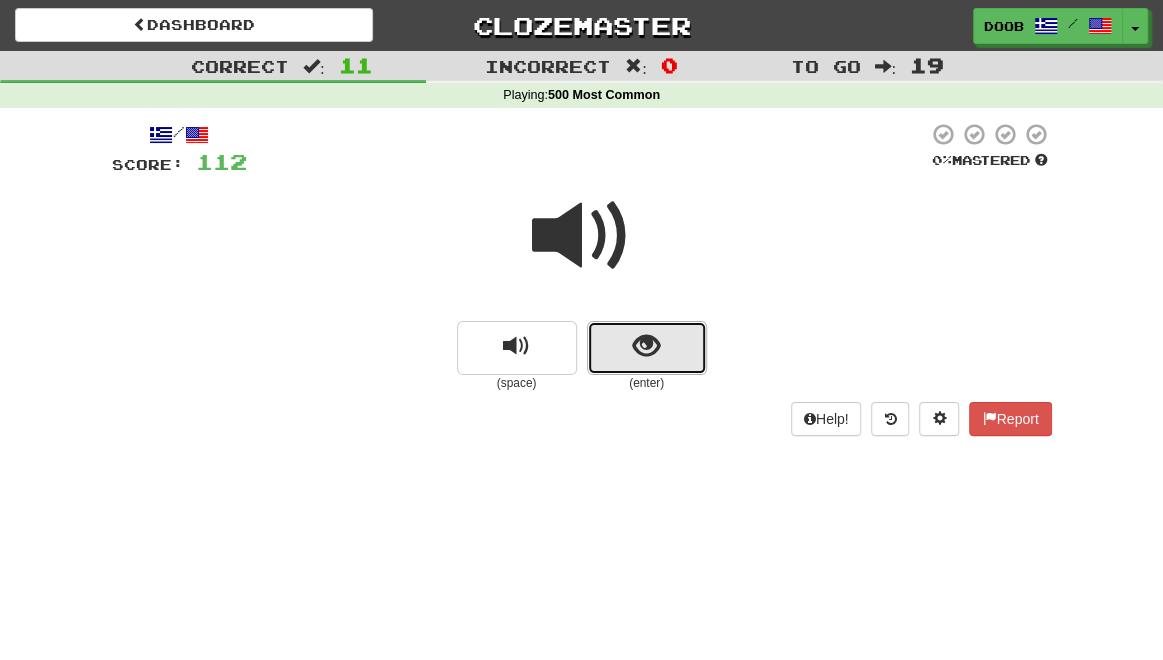 click at bounding box center [646, 346] 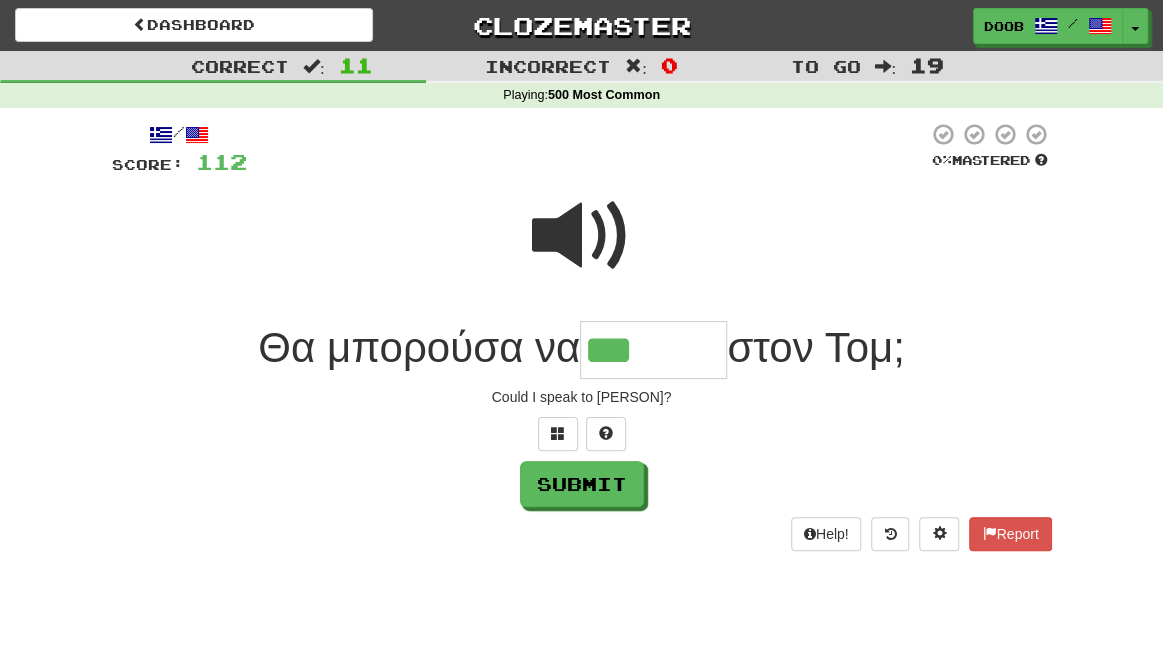 click at bounding box center (582, 236) 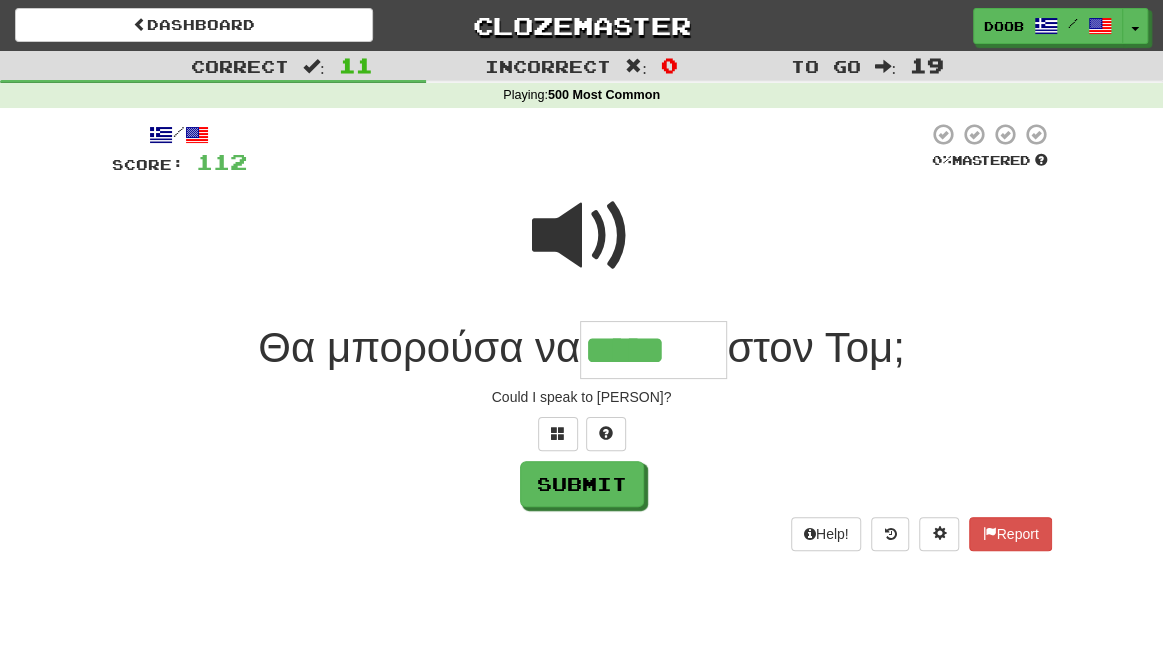 click at bounding box center (582, 236) 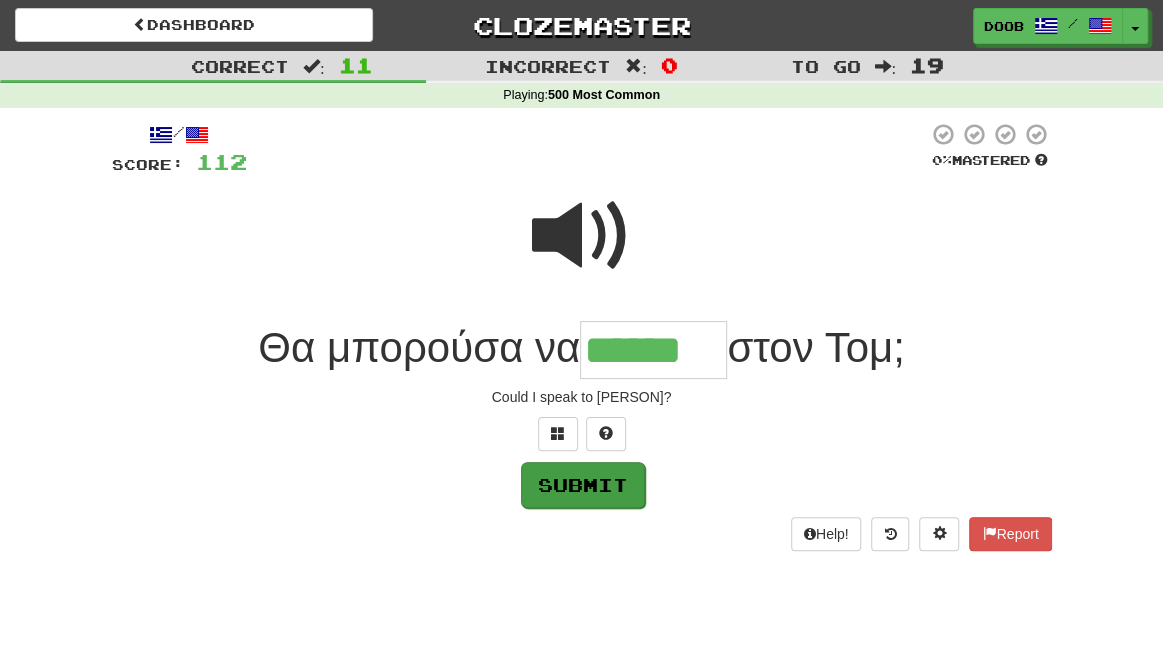 type on "******" 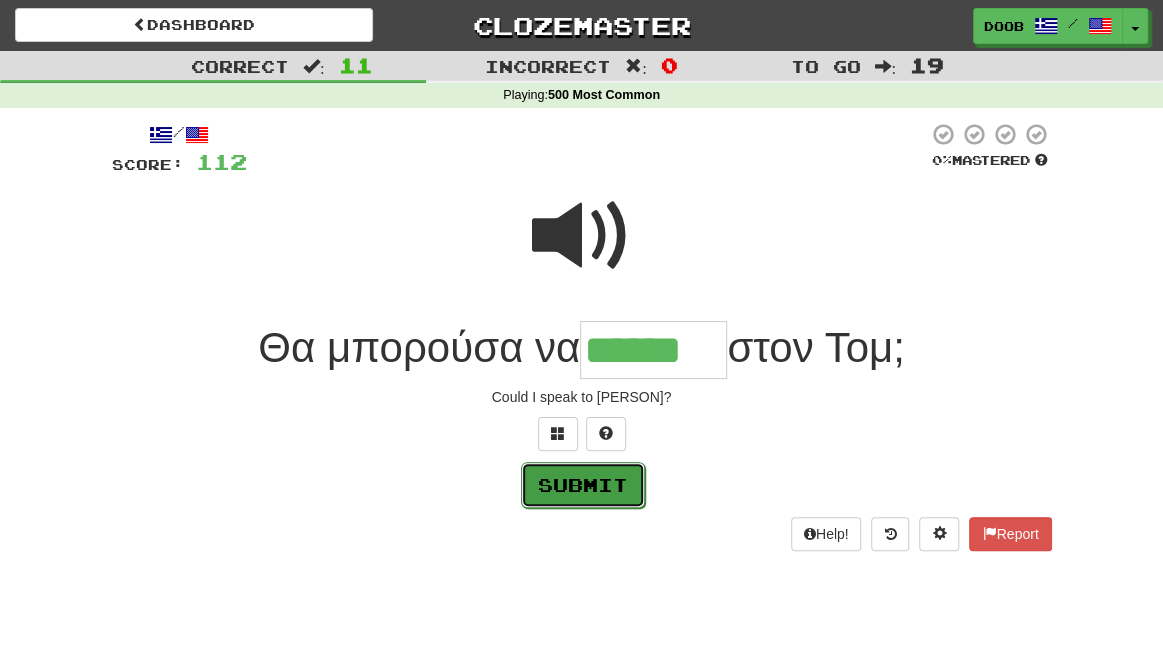 click on "Submit" at bounding box center (583, 485) 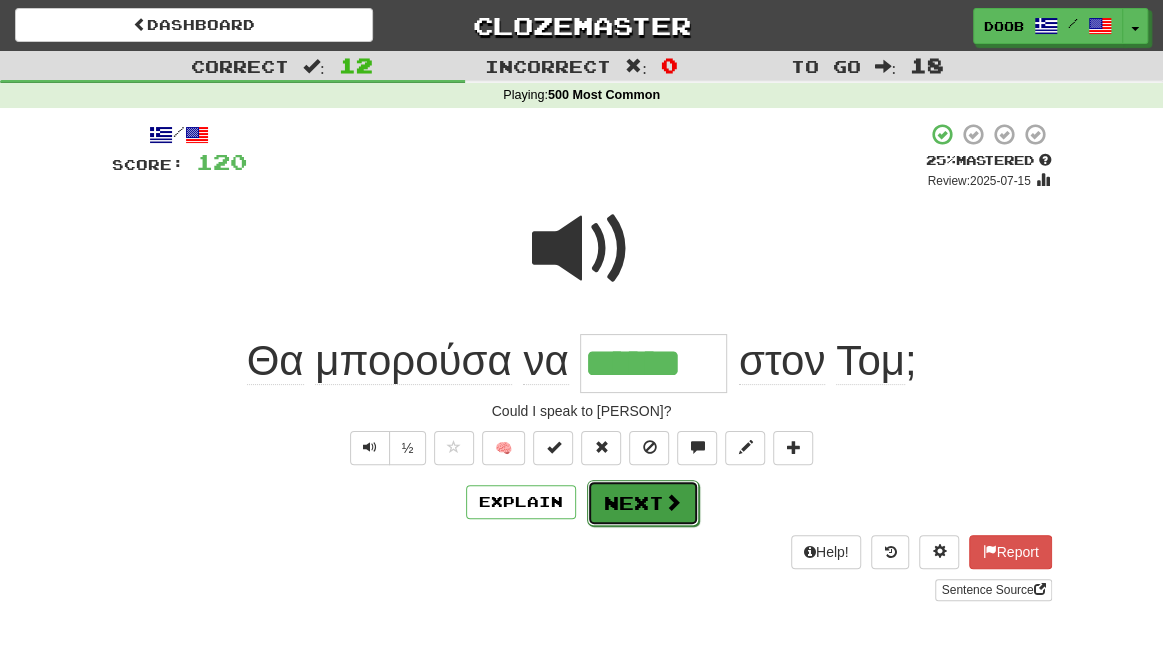 click on "Next" at bounding box center (643, 503) 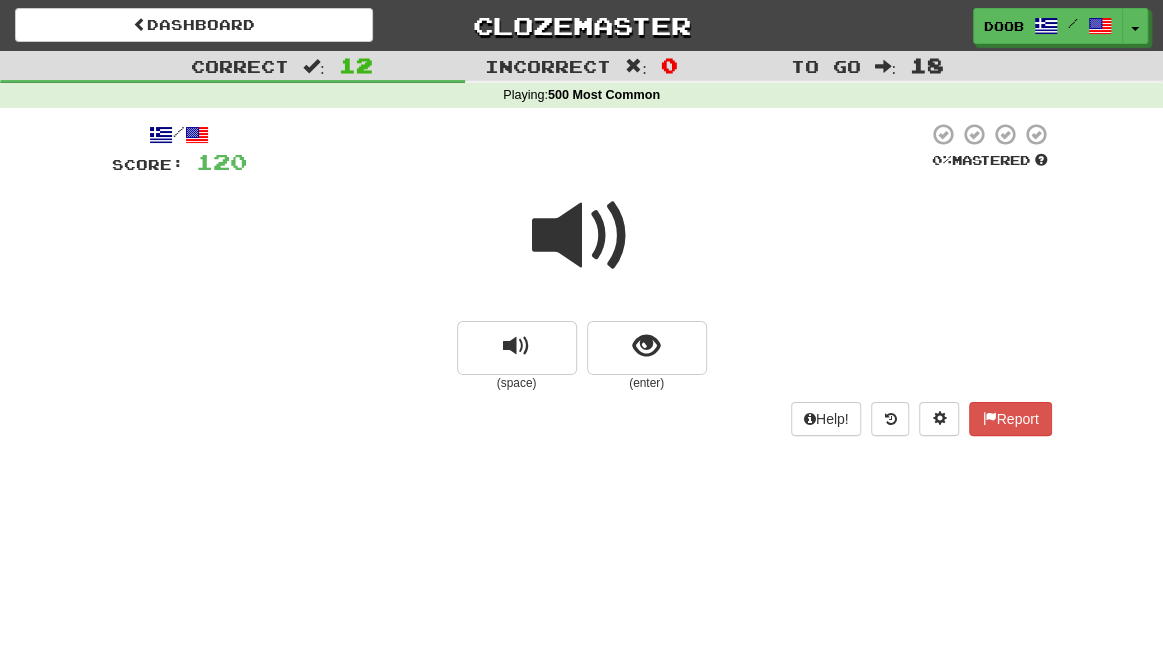 click at bounding box center [582, 236] 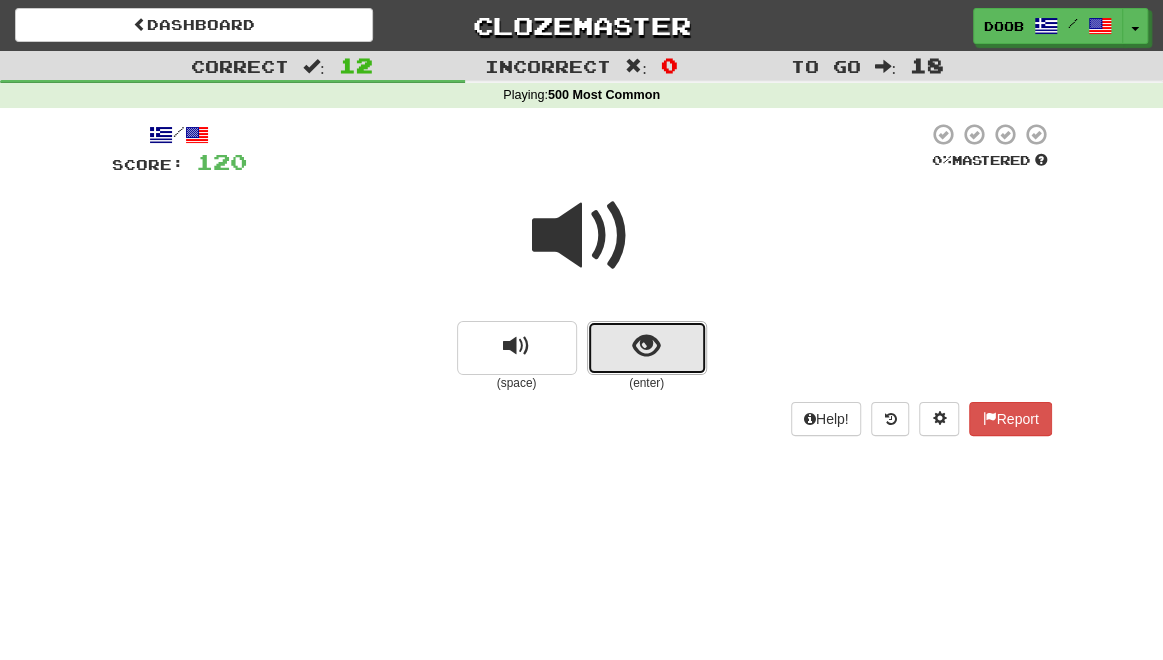 click at bounding box center [647, 348] 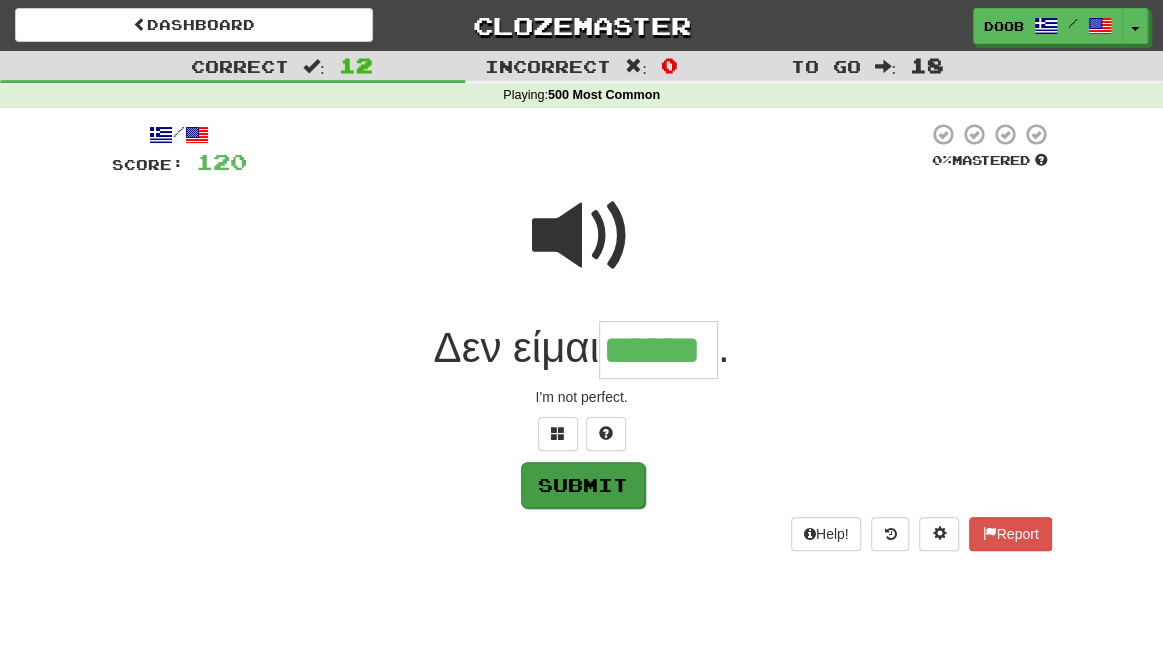 type on "******" 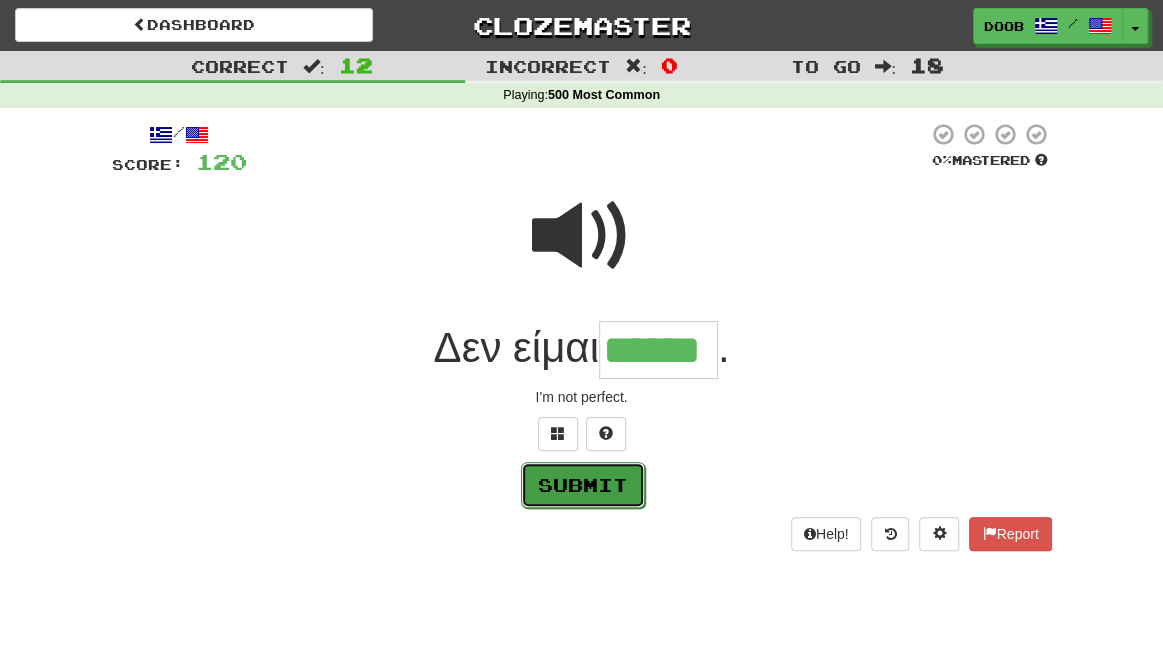click on "Submit" at bounding box center (583, 485) 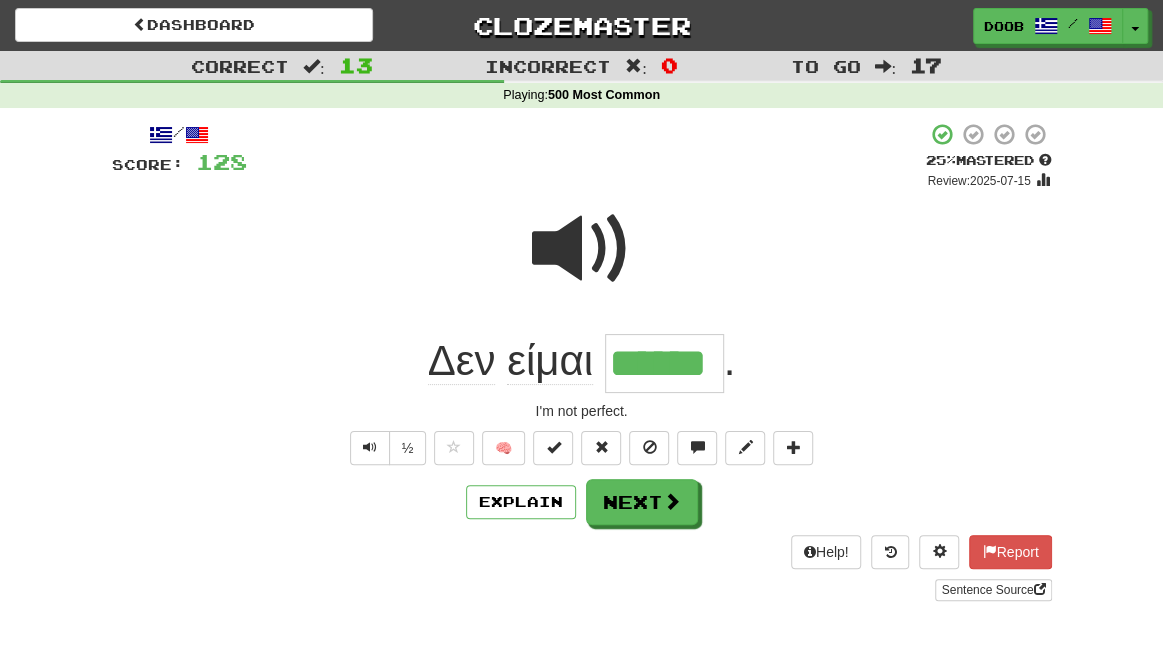 click at bounding box center (582, 262) 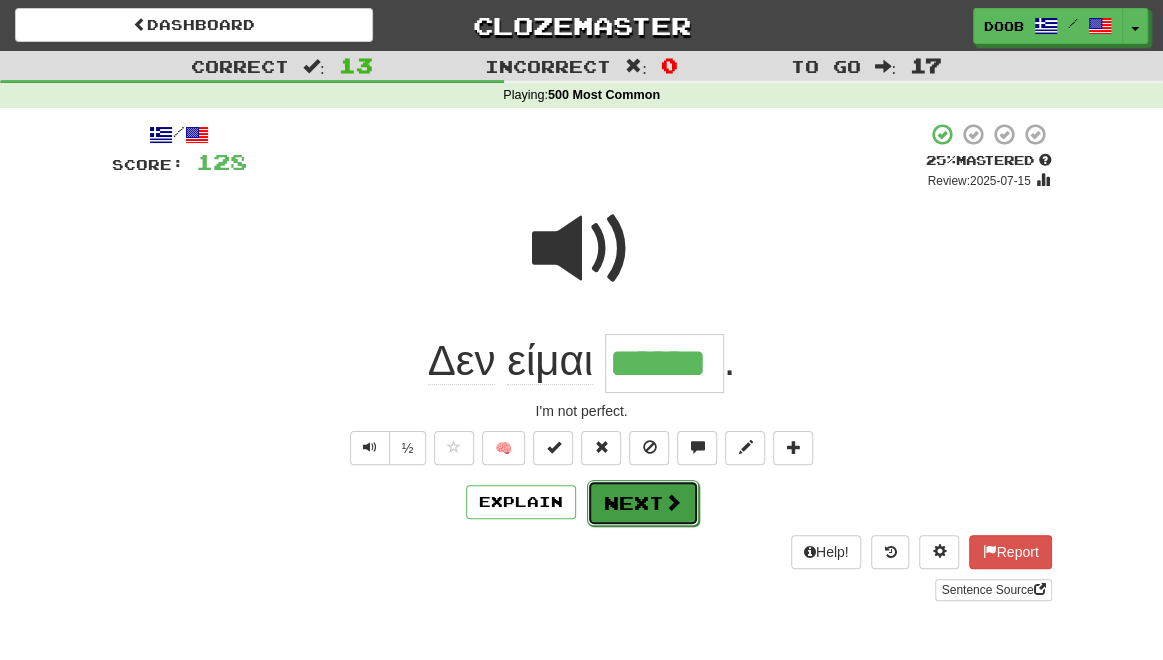 click on "Next" at bounding box center (643, 503) 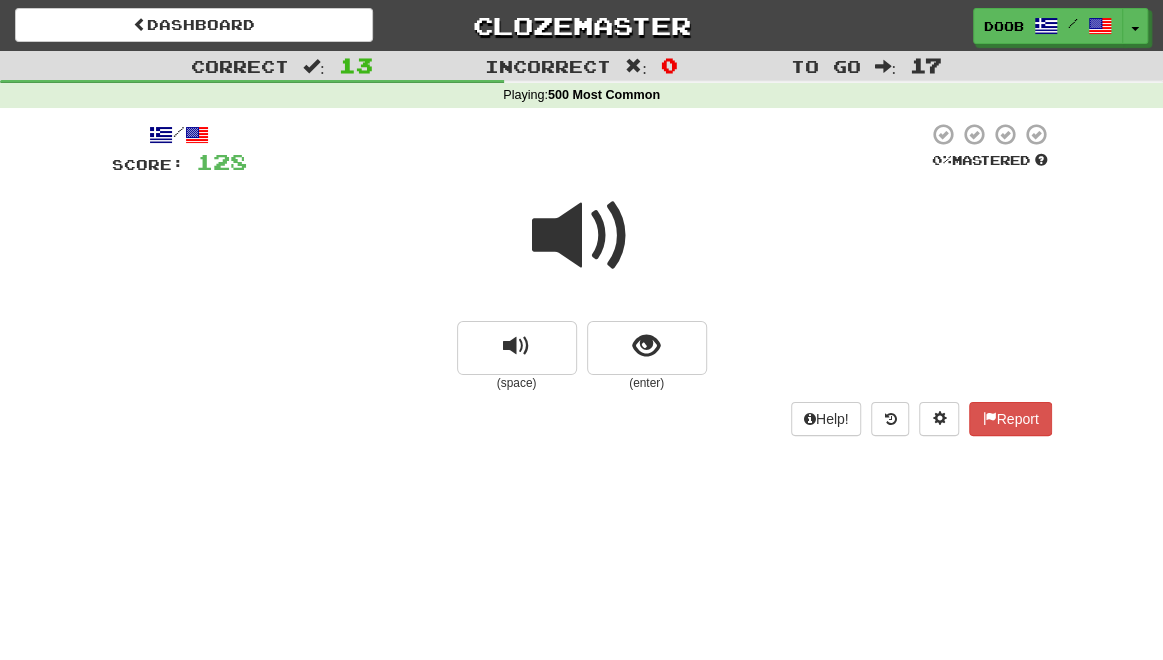 click at bounding box center (582, 236) 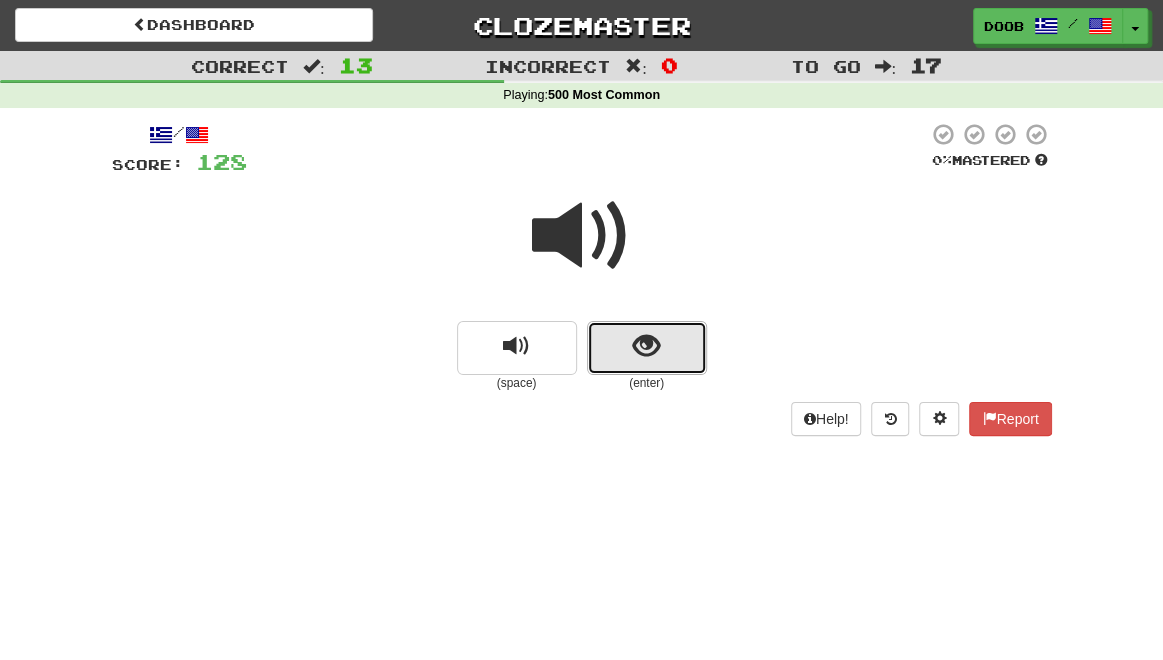 click at bounding box center (646, 346) 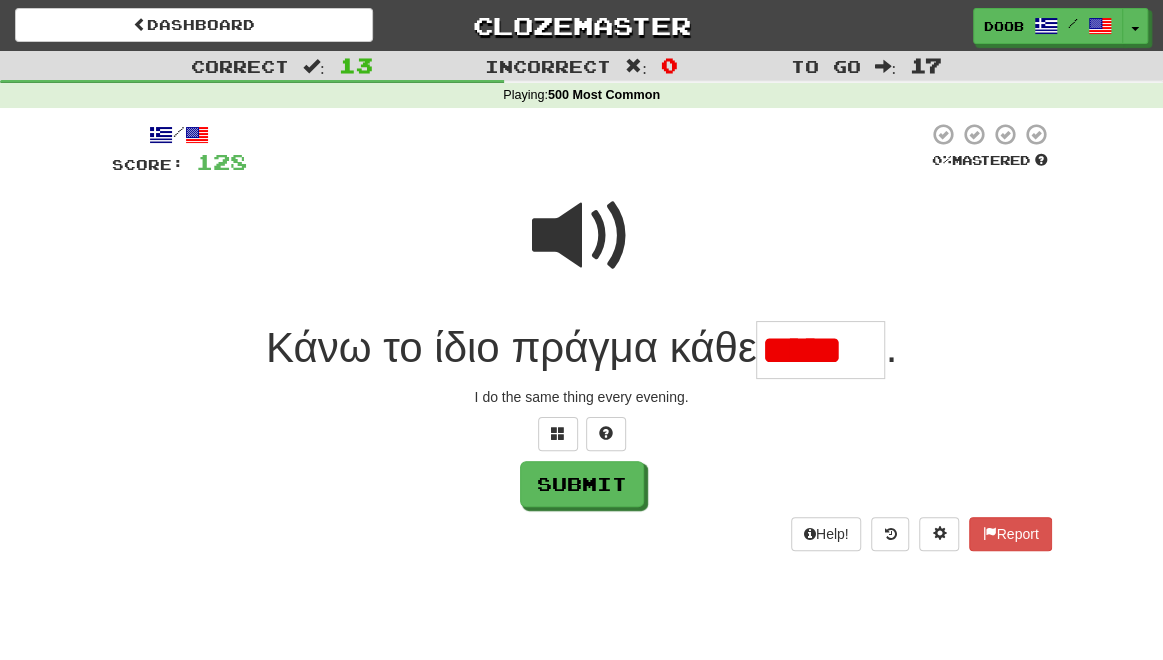 scroll, scrollTop: 0, scrollLeft: 0, axis: both 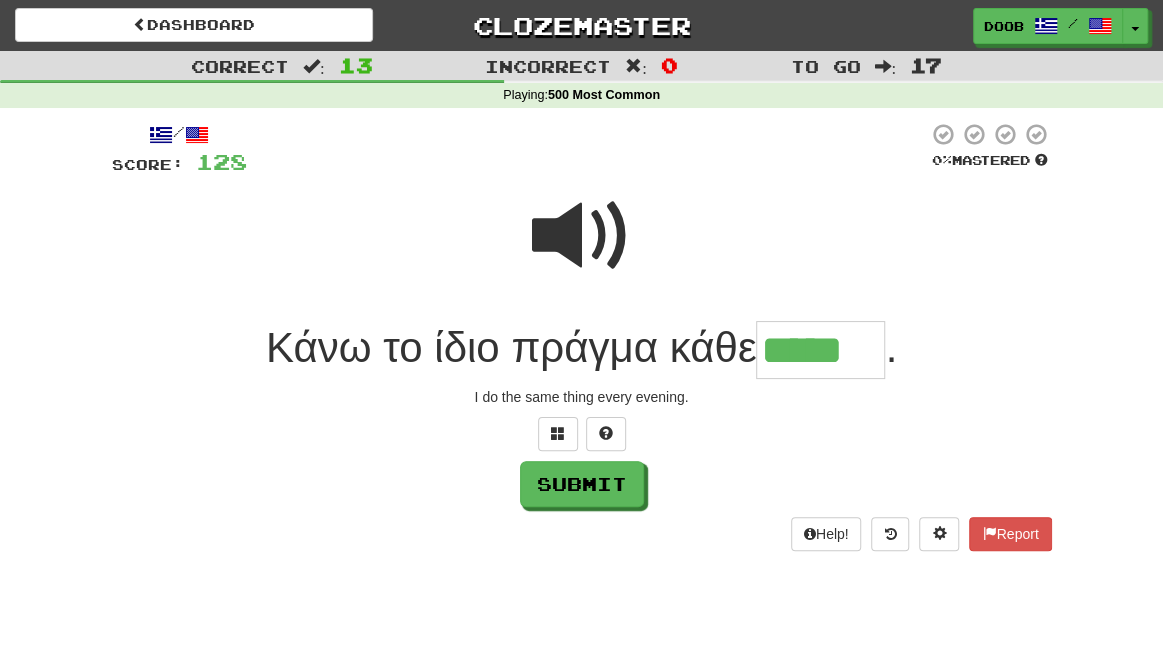 type on "*****" 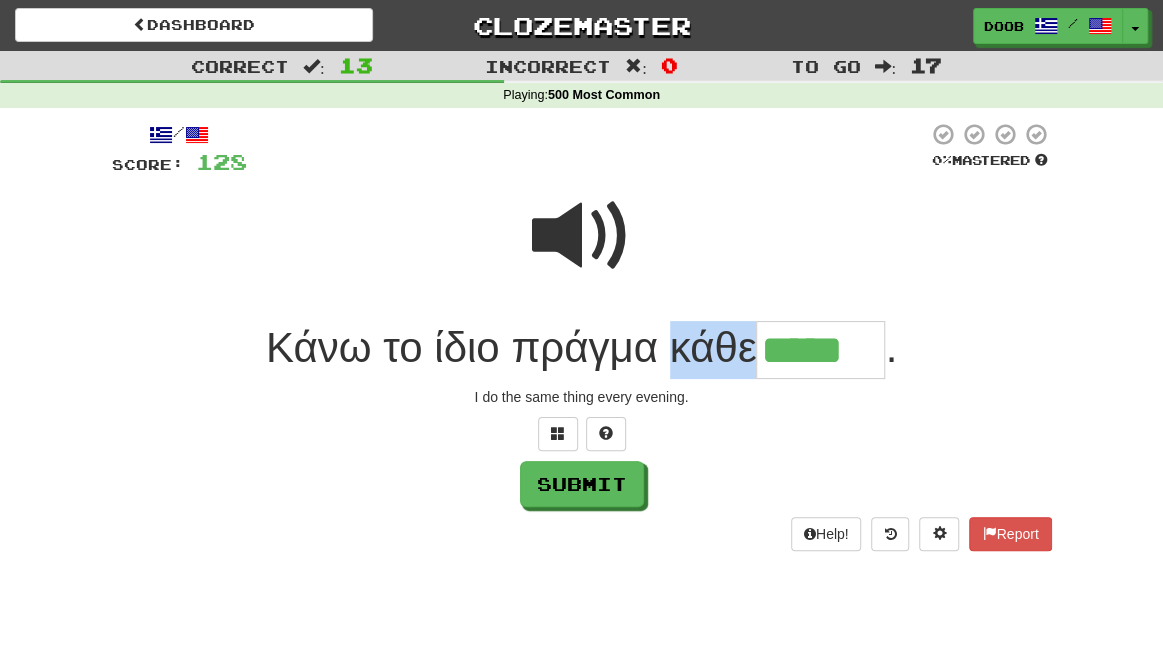 drag, startPoint x: 663, startPoint y: 353, endPoint x: 743, endPoint y: 353, distance: 80 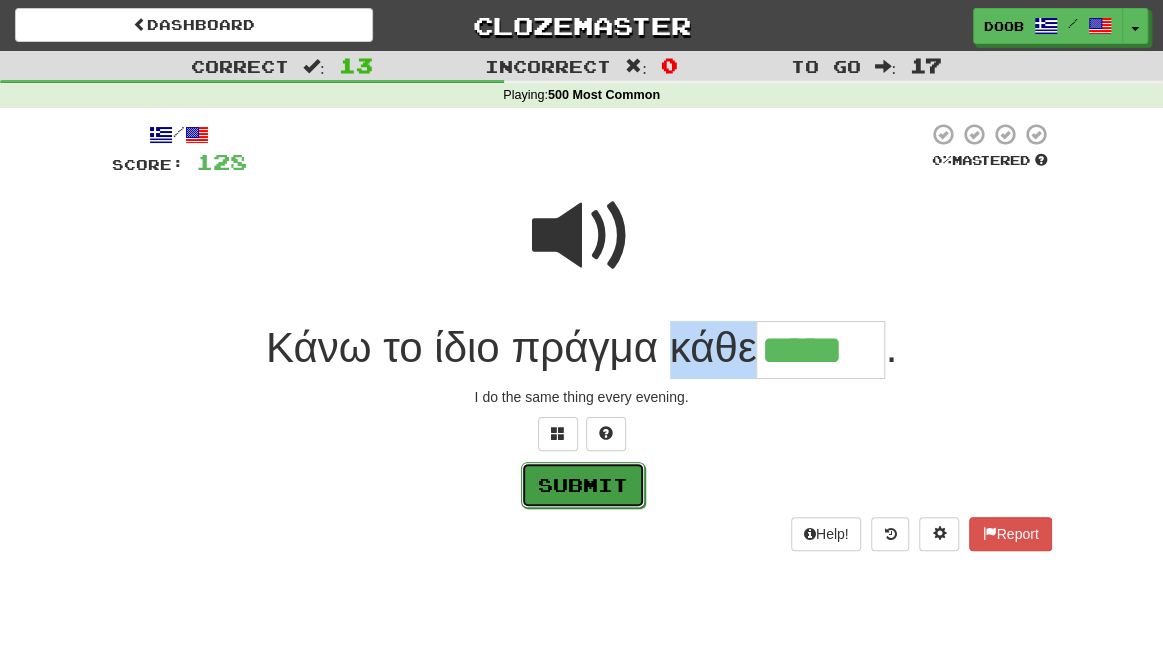 click on "Submit" at bounding box center (583, 485) 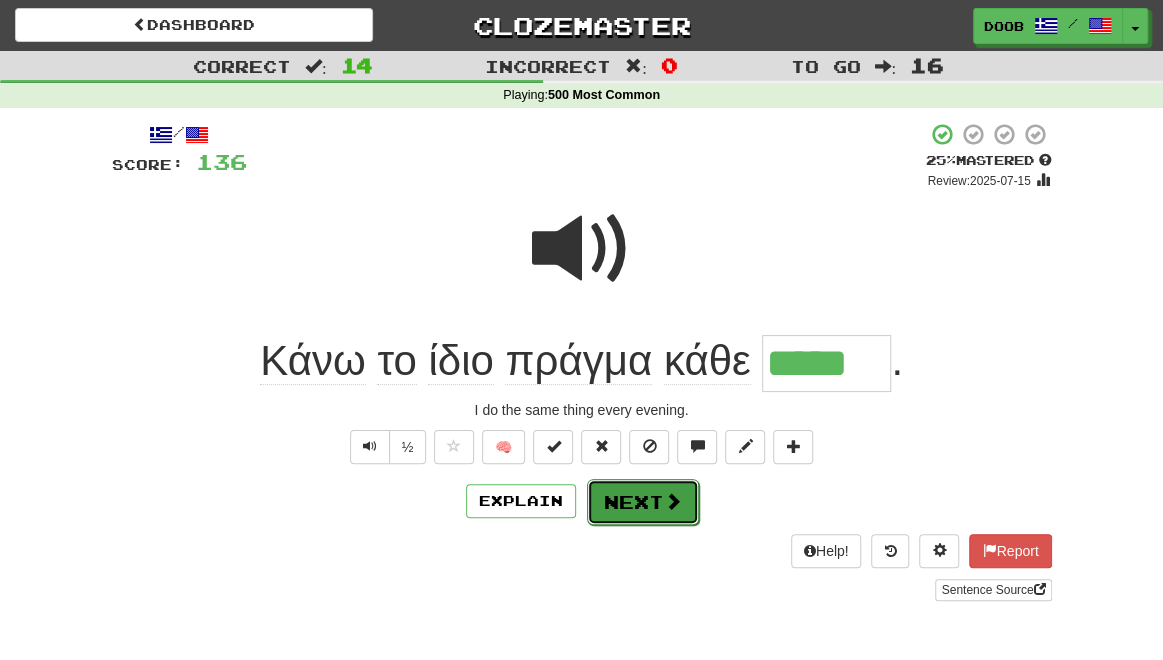 click on "Next" at bounding box center [643, 502] 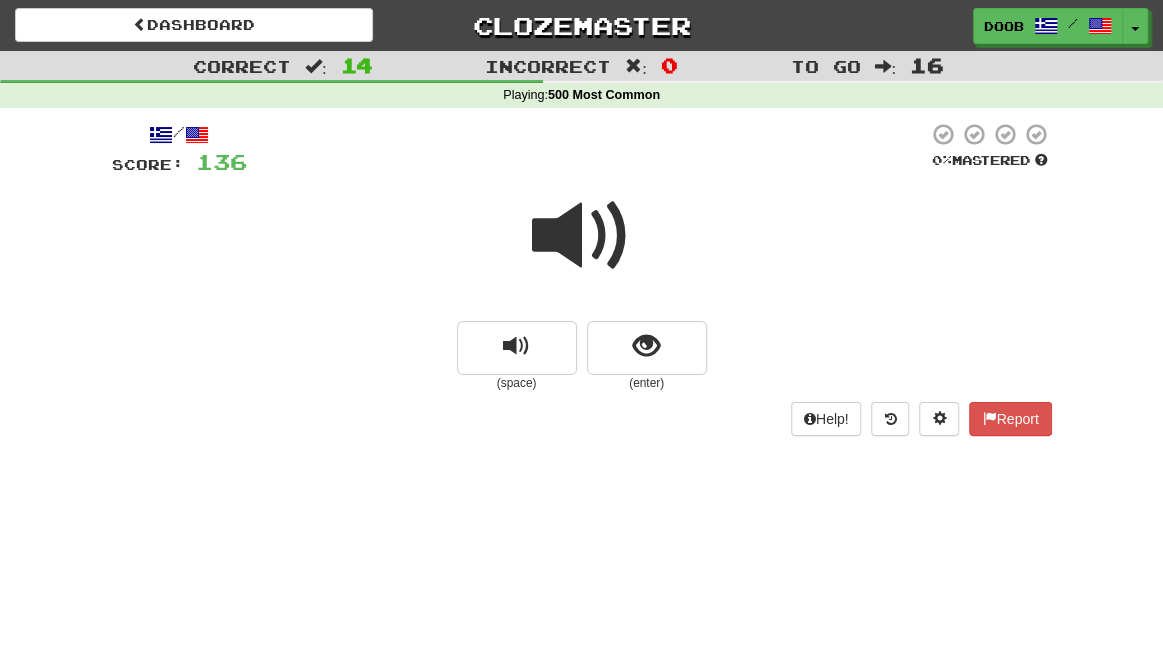 click at bounding box center (582, 236) 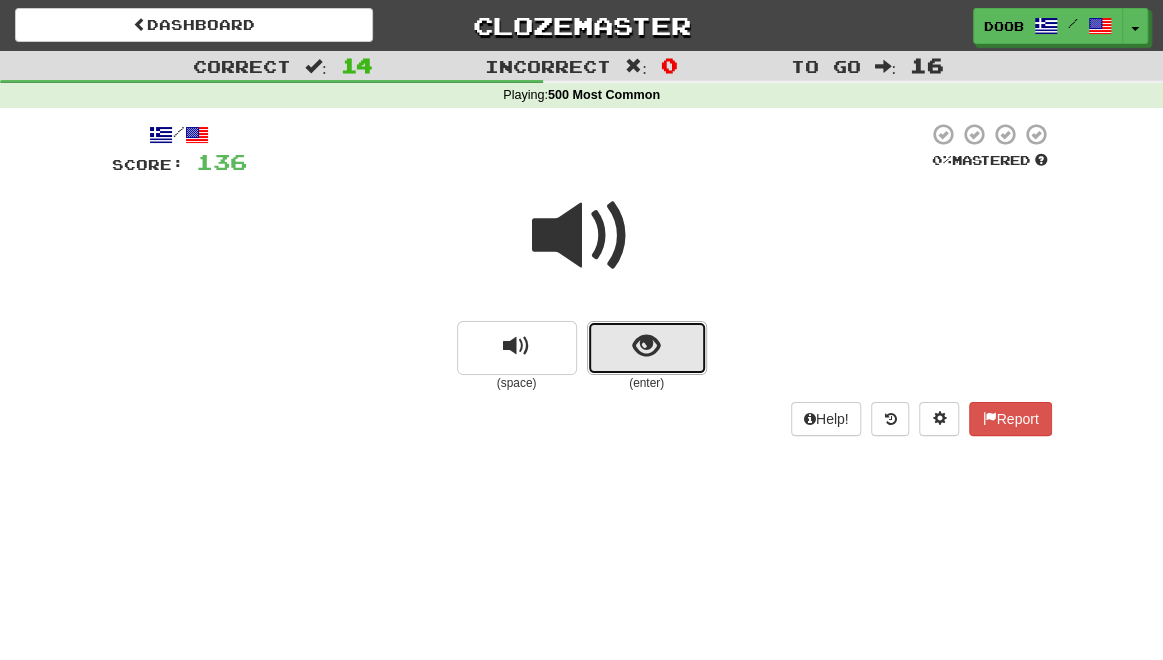 click at bounding box center (646, 346) 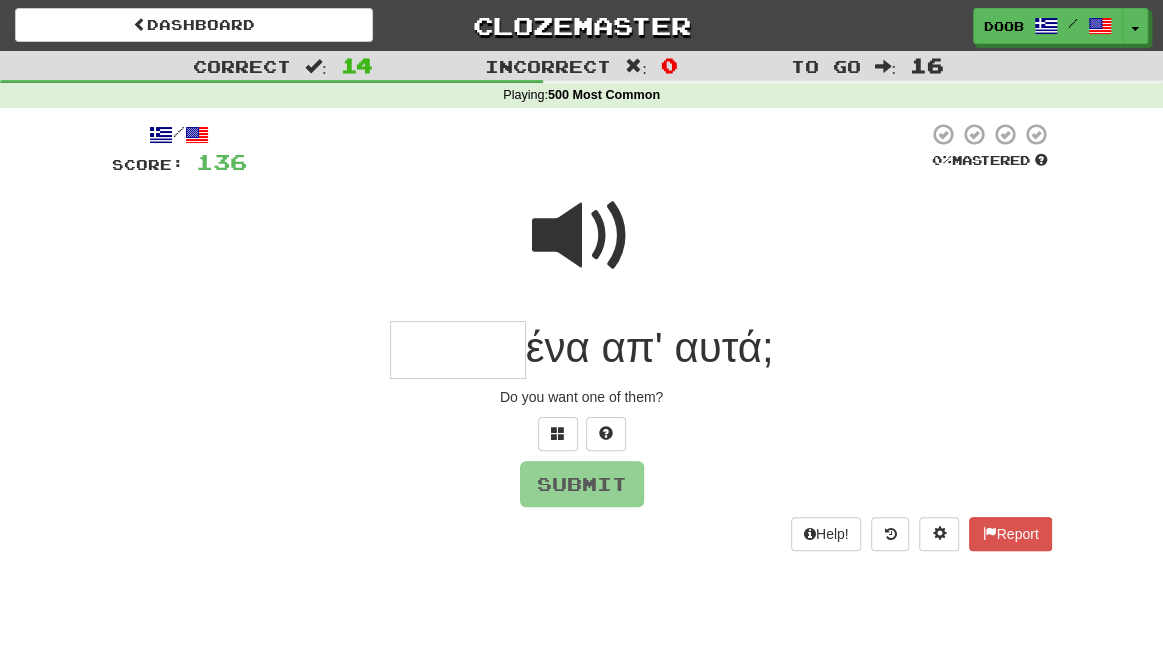 type on "*" 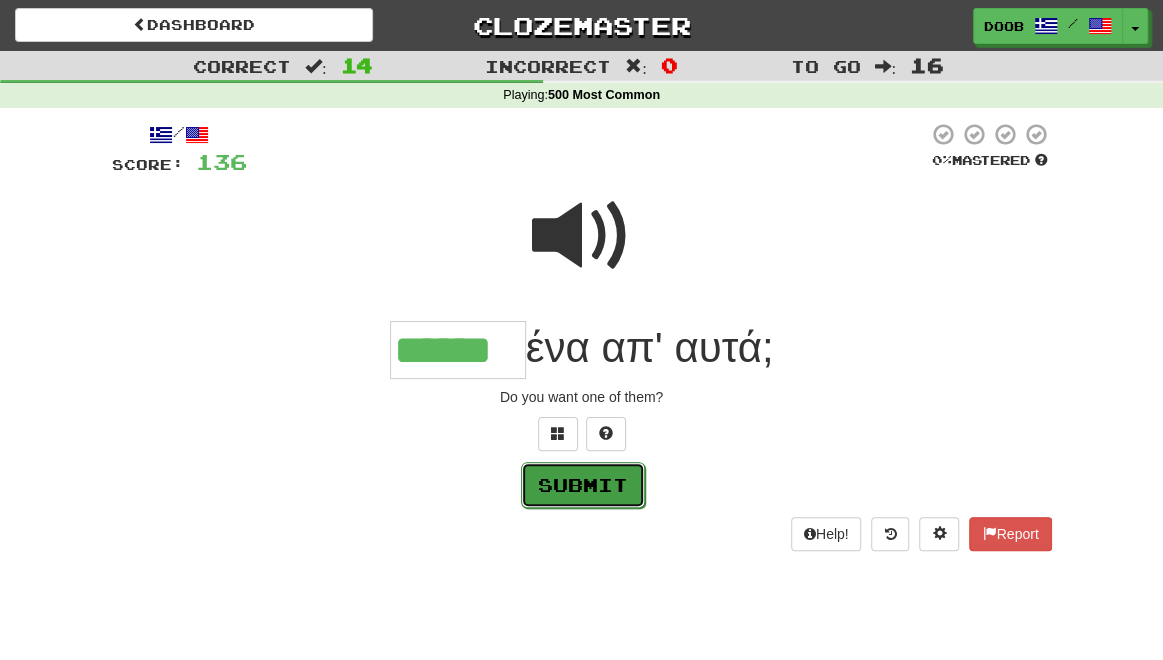 click on "Submit" at bounding box center [583, 485] 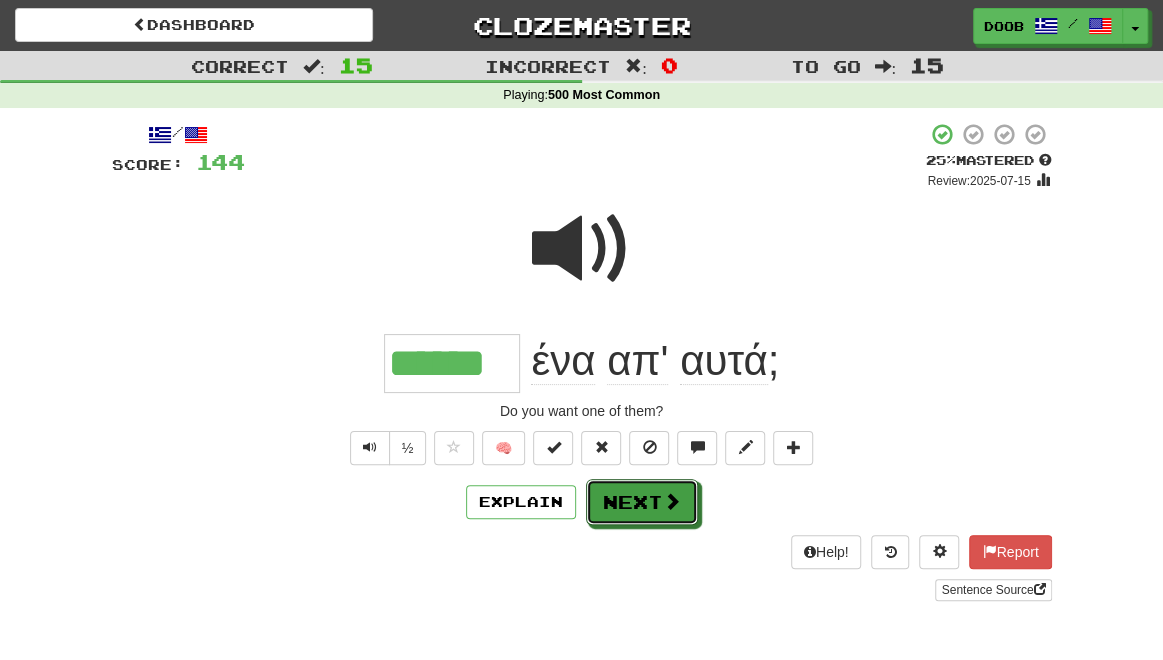 click on "Next" at bounding box center (642, 502) 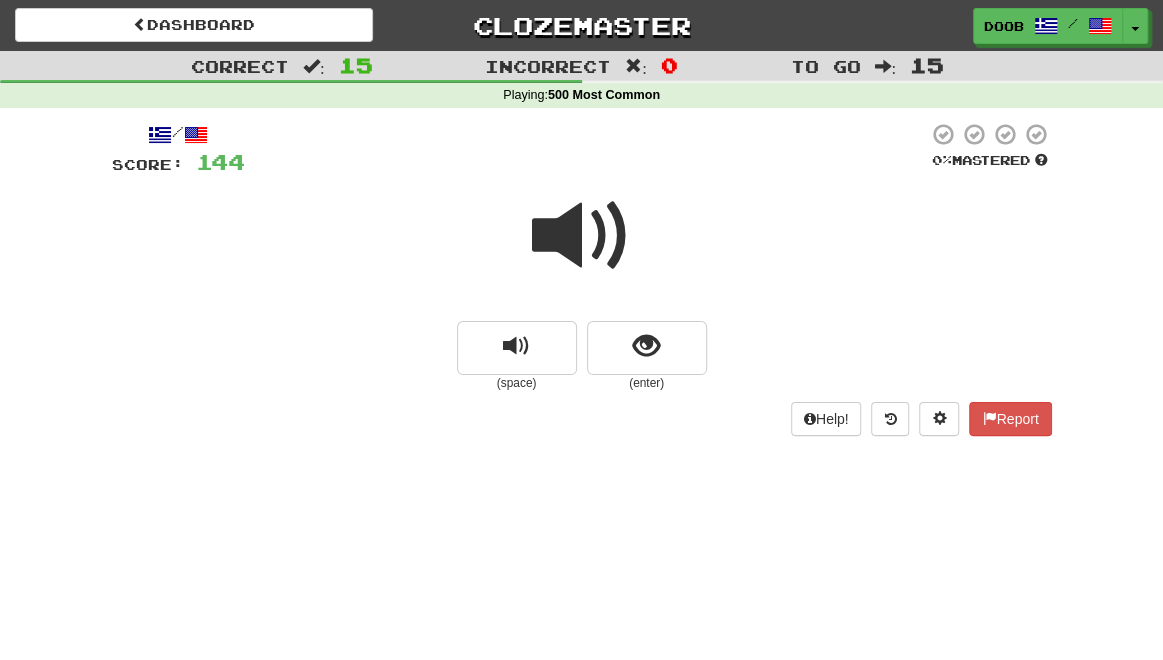 click at bounding box center [582, 236] 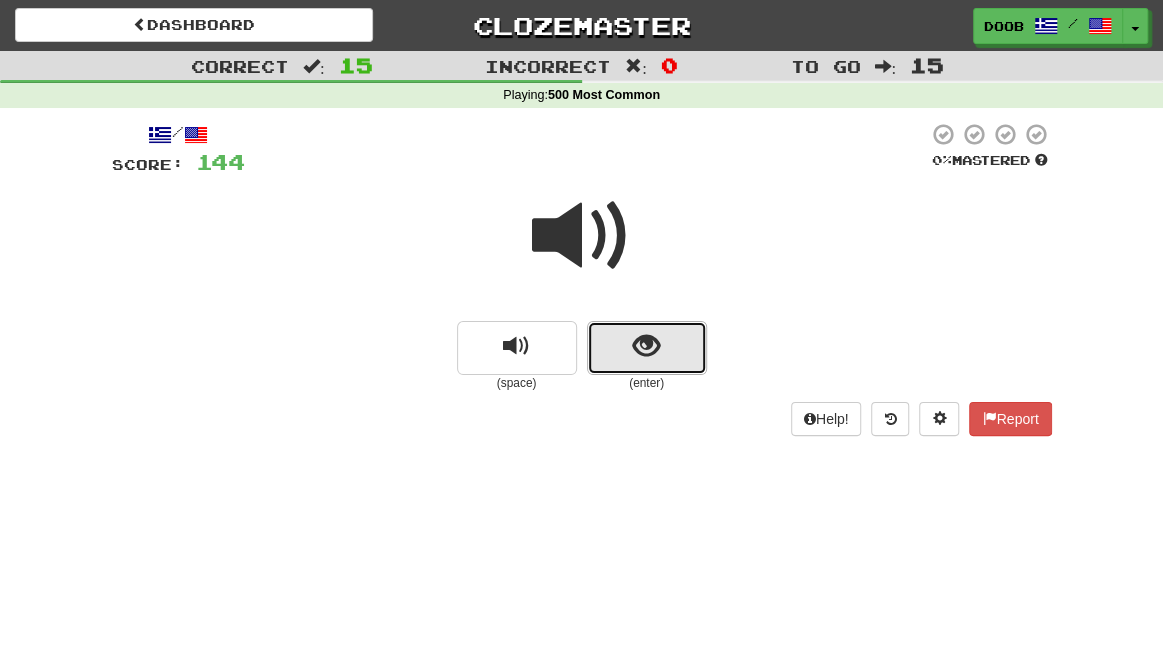 click at bounding box center [647, 348] 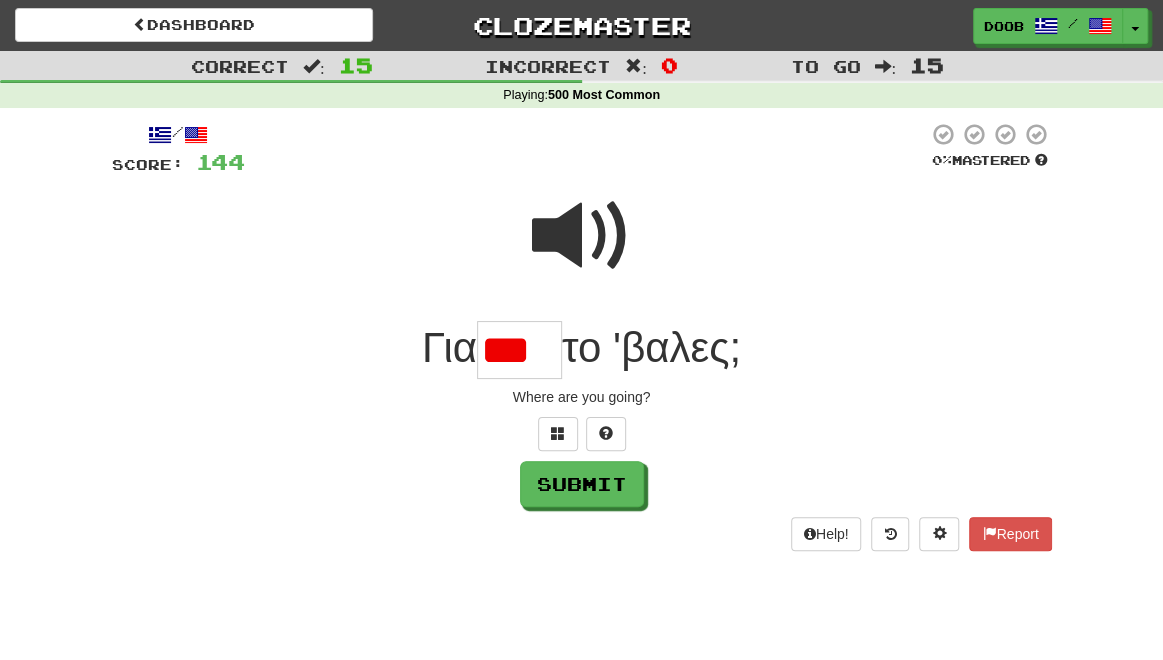 scroll, scrollTop: 0, scrollLeft: 0, axis: both 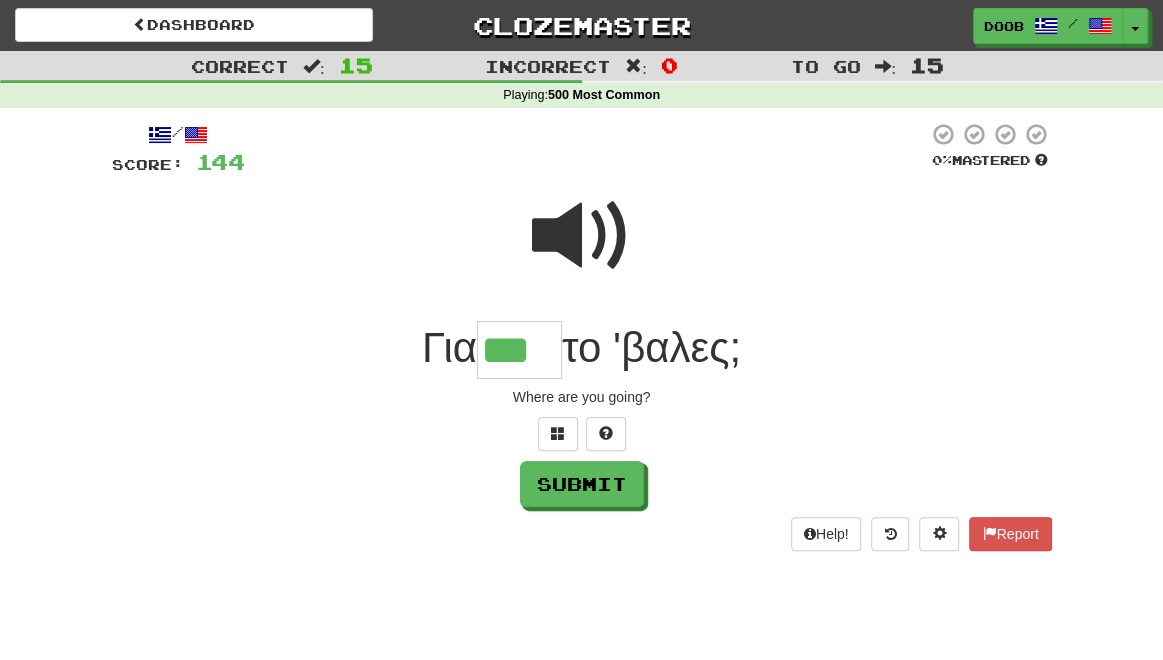 type on "***" 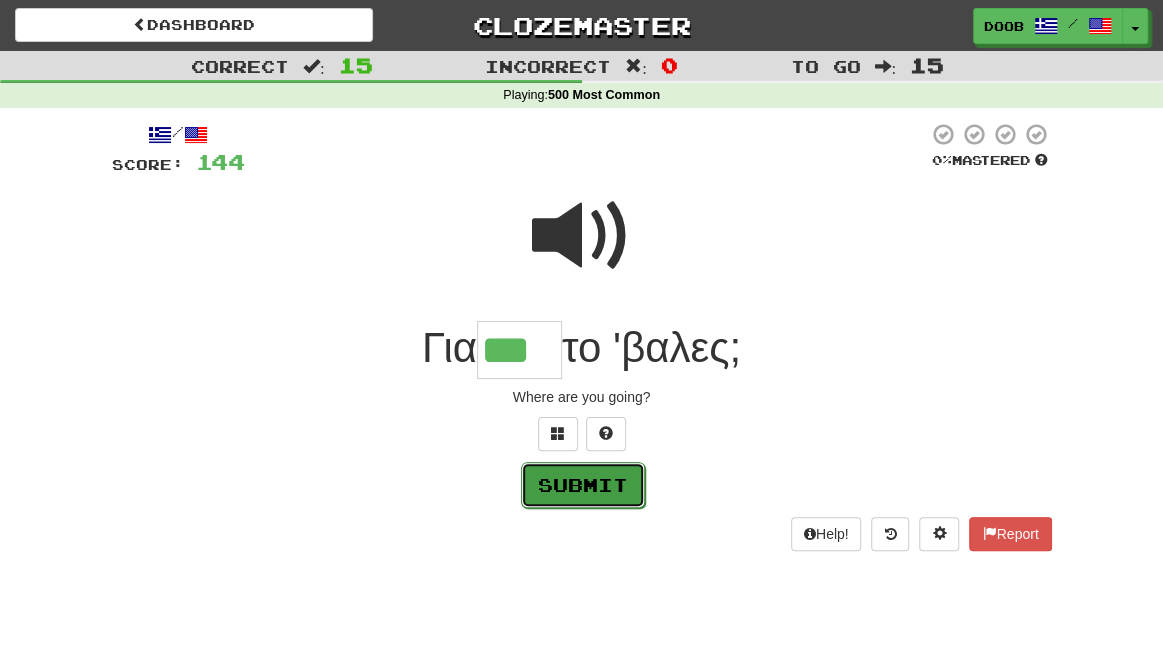 click on "Submit" at bounding box center [583, 485] 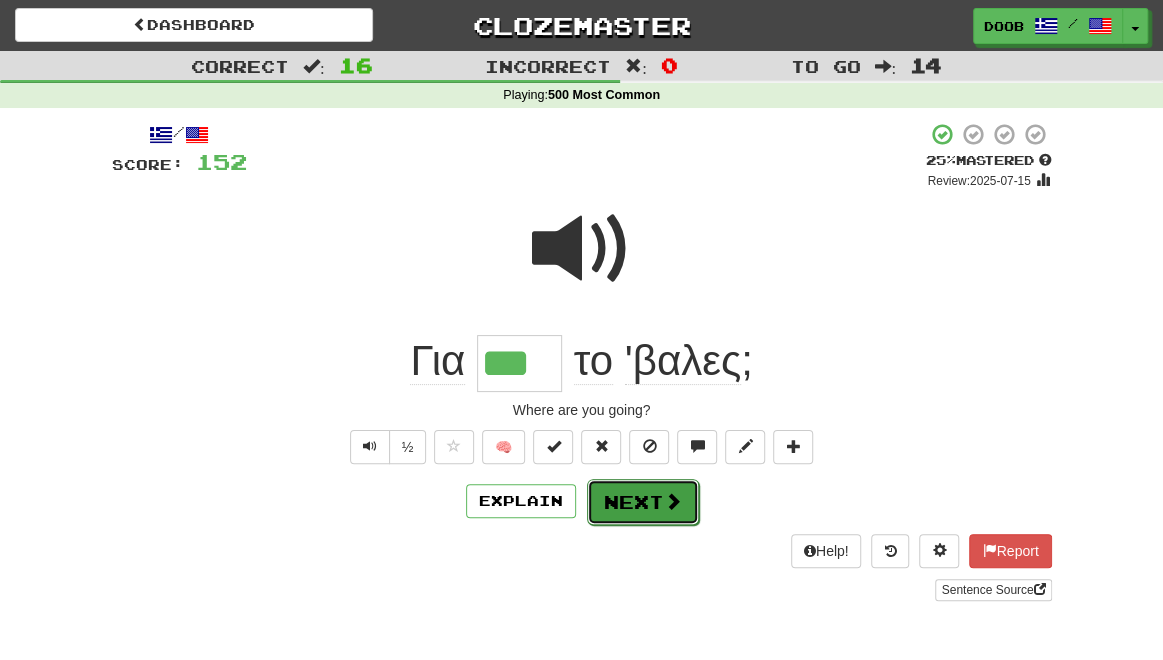 click on "Next" at bounding box center (643, 502) 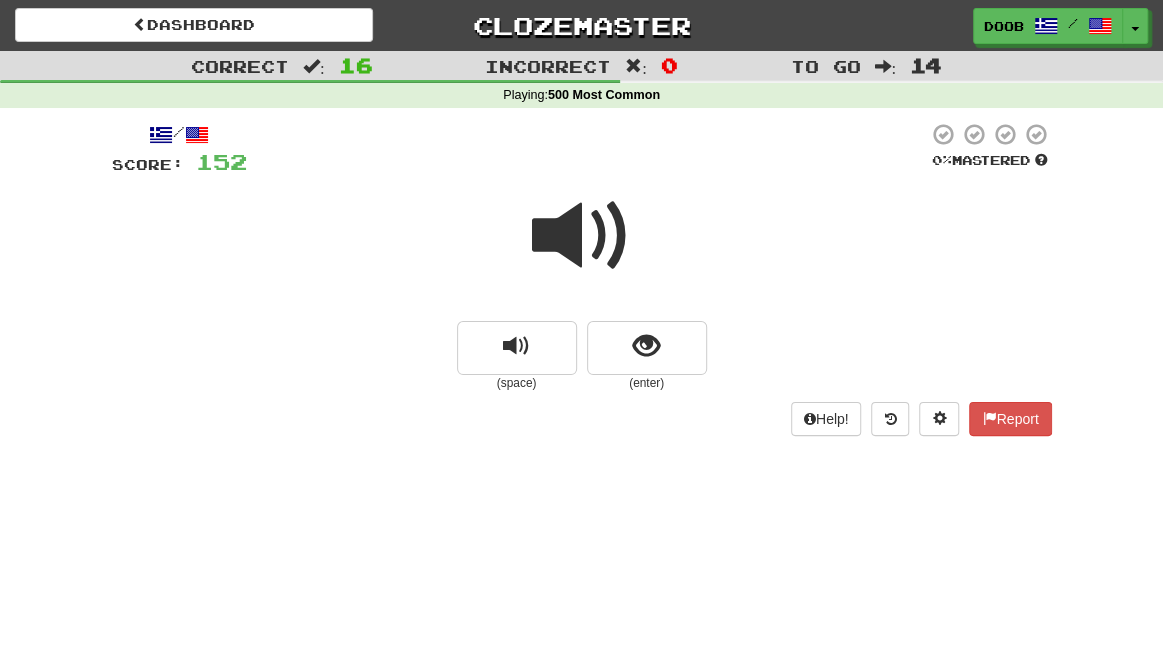 click at bounding box center (582, 236) 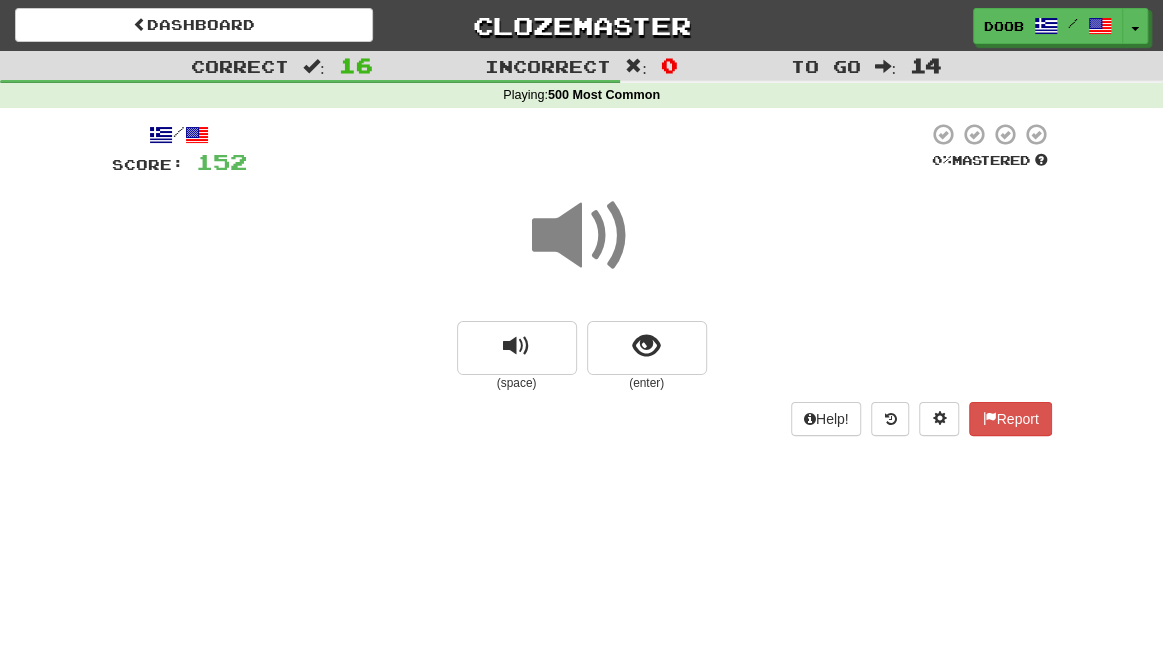 click at bounding box center (582, 236) 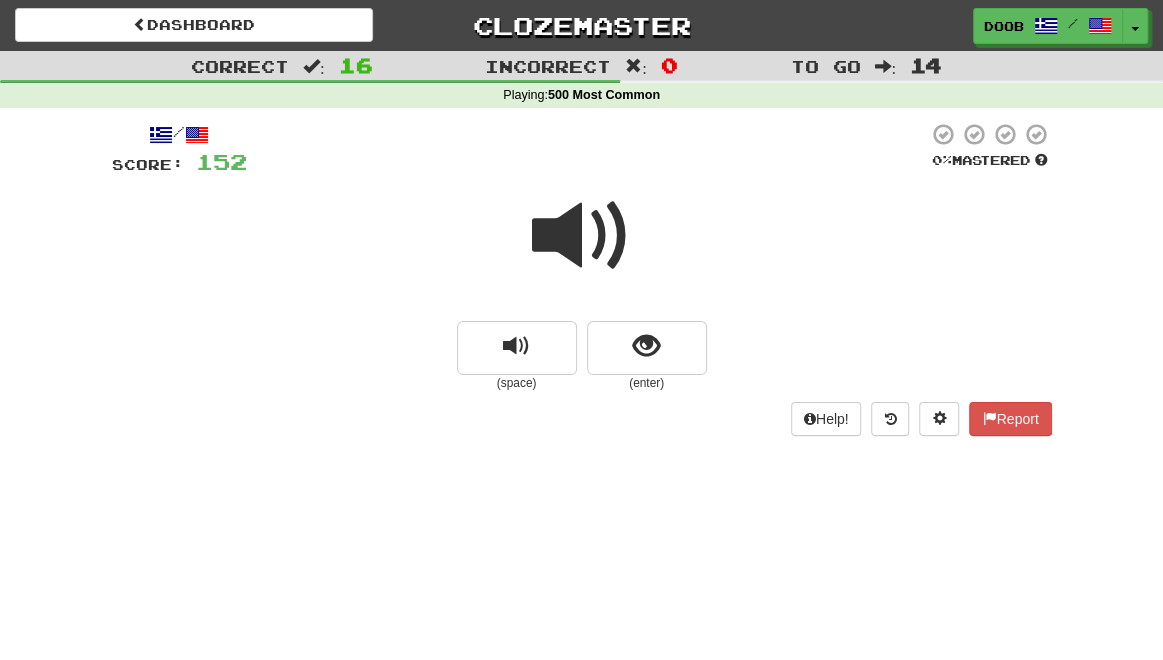 click at bounding box center (582, 236) 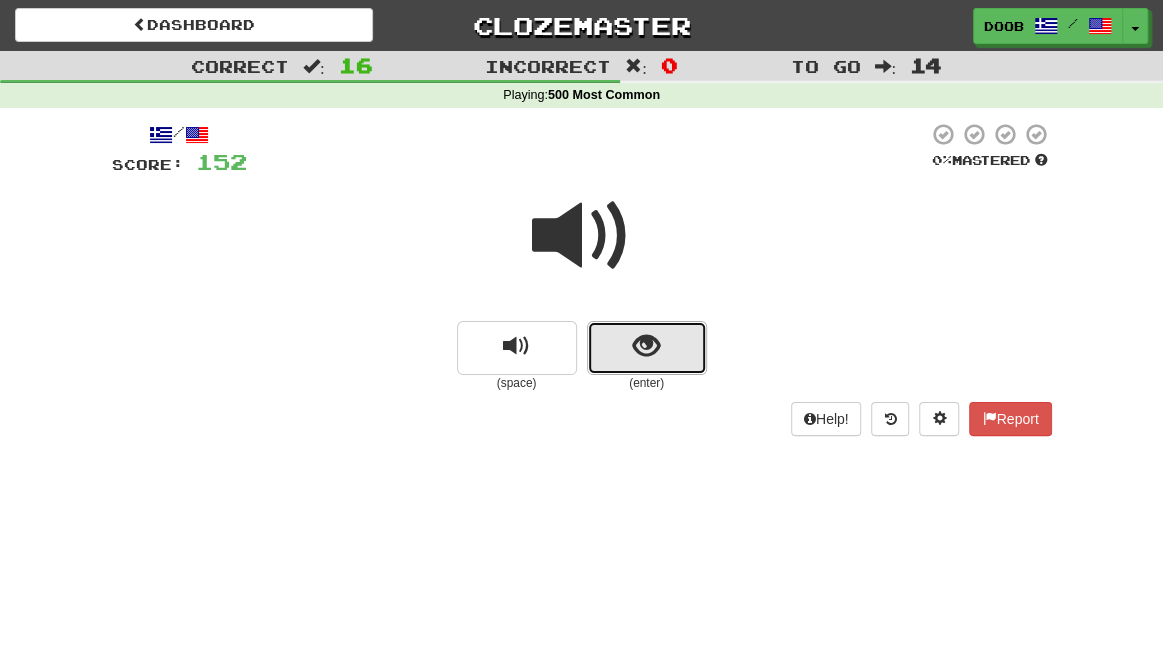 click at bounding box center [647, 348] 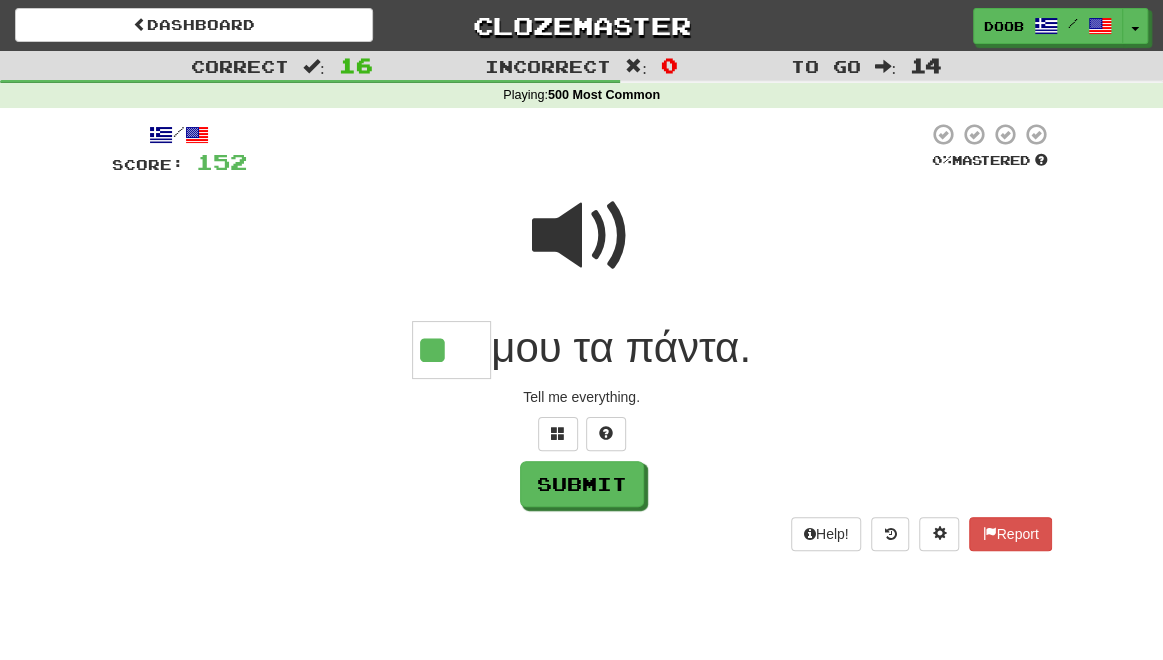 scroll, scrollTop: 0, scrollLeft: 0, axis: both 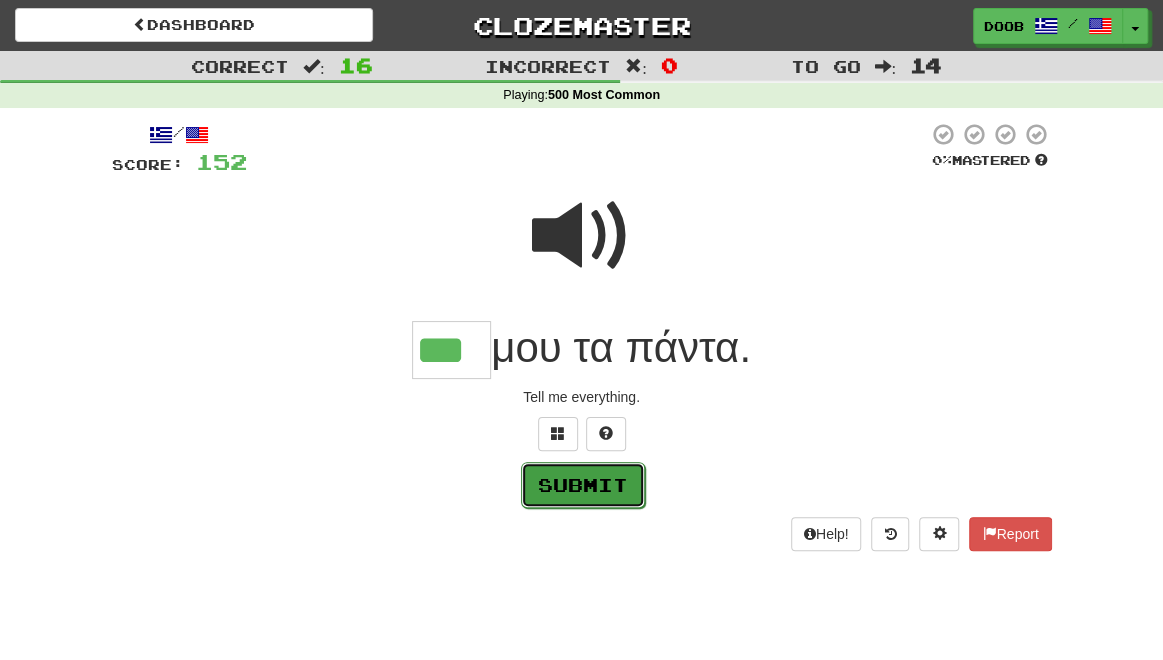 click on "Submit" at bounding box center (583, 485) 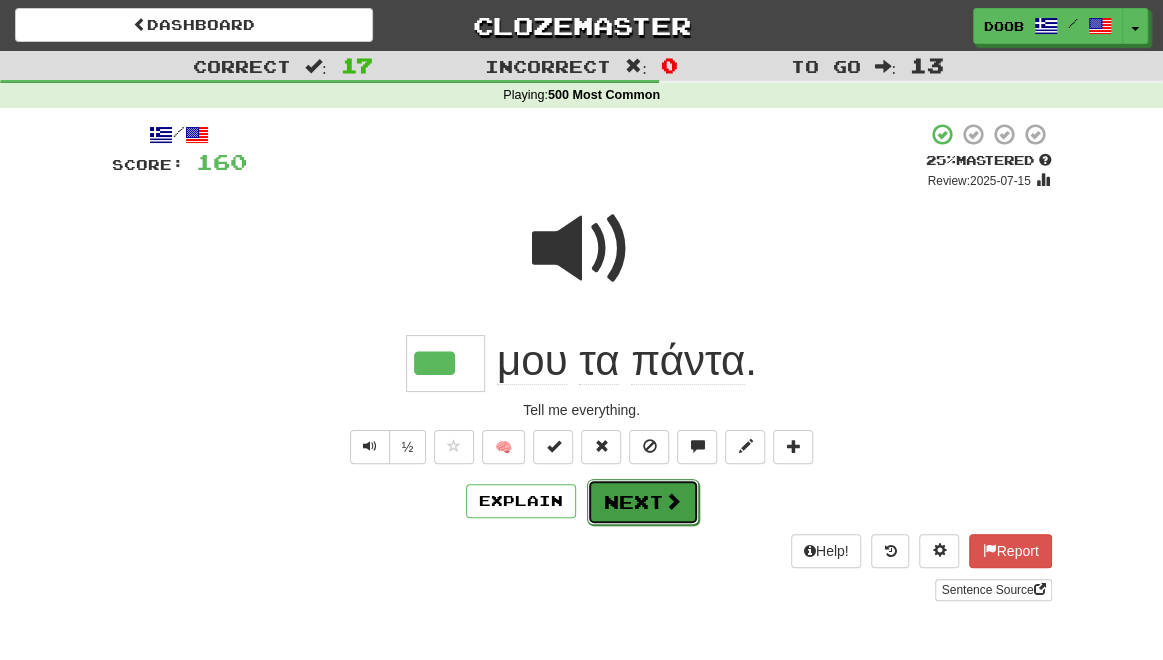 click on "Next" at bounding box center (643, 502) 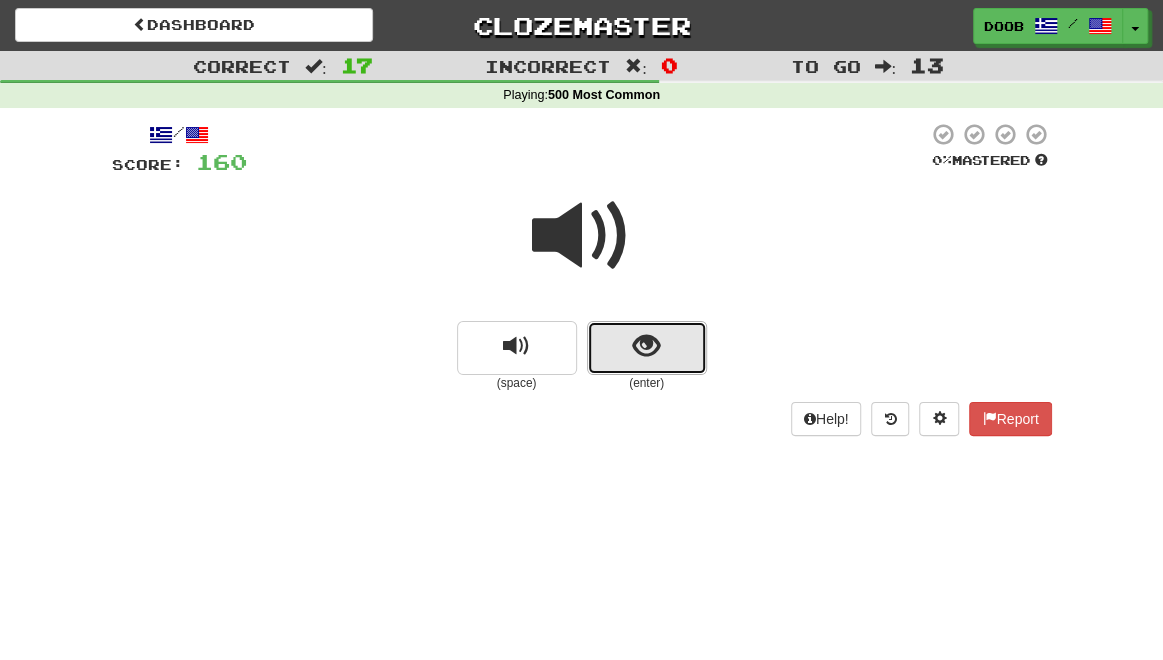 click at bounding box center (646, 346) 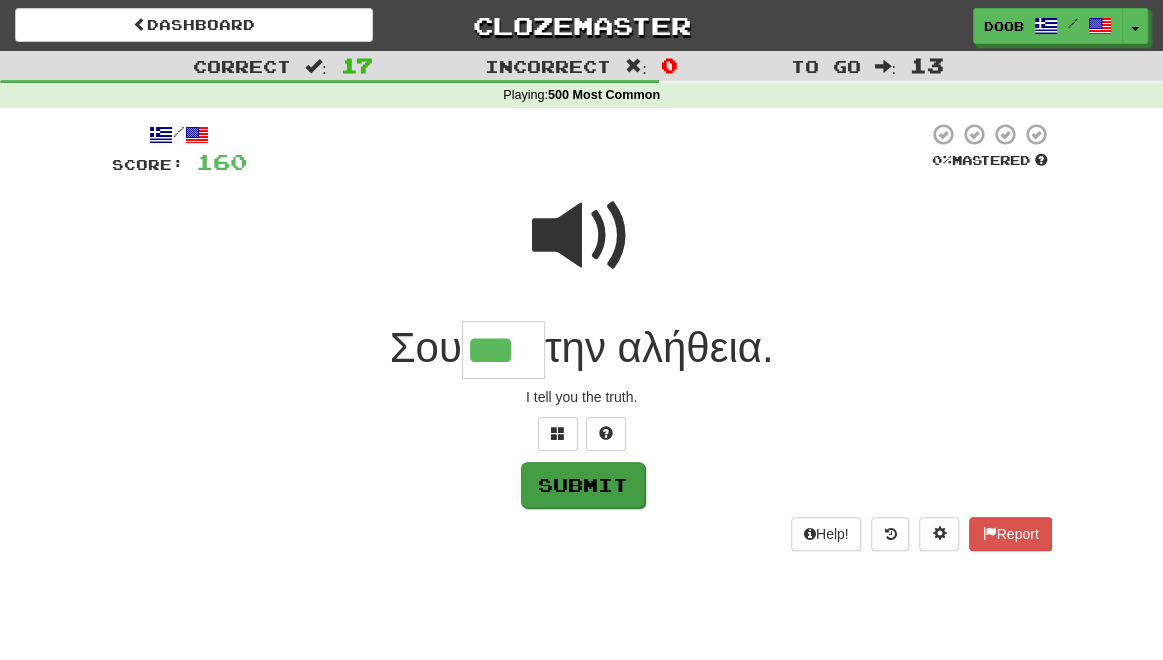 type on "***" 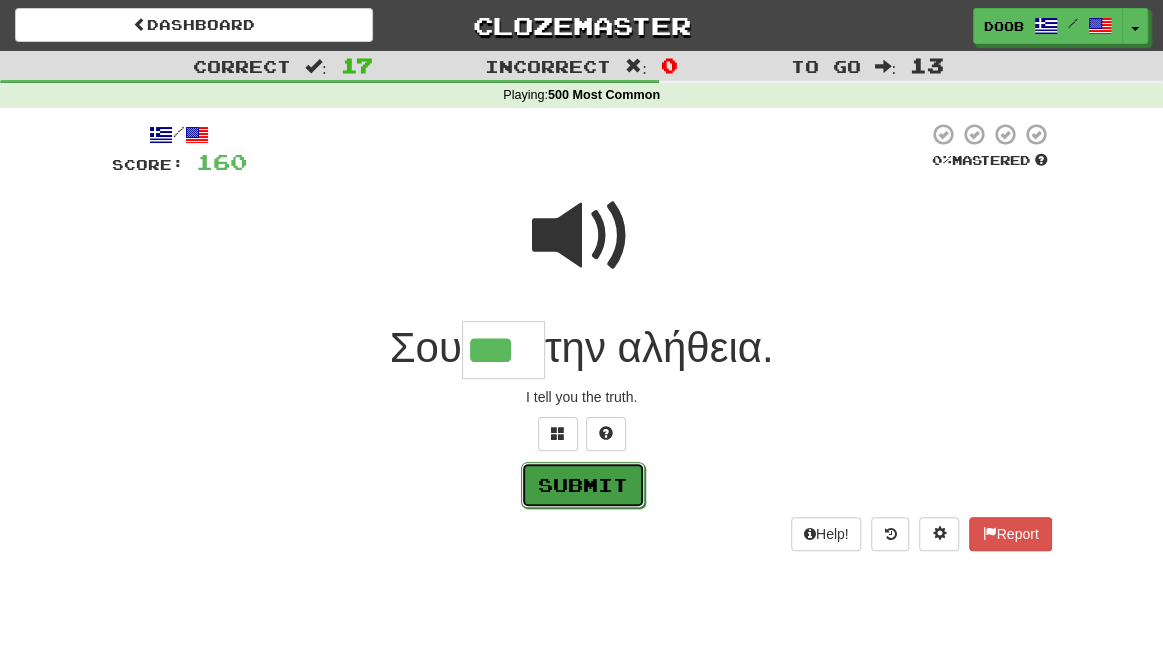 click on "Submit" at bounding box center [583, 485] 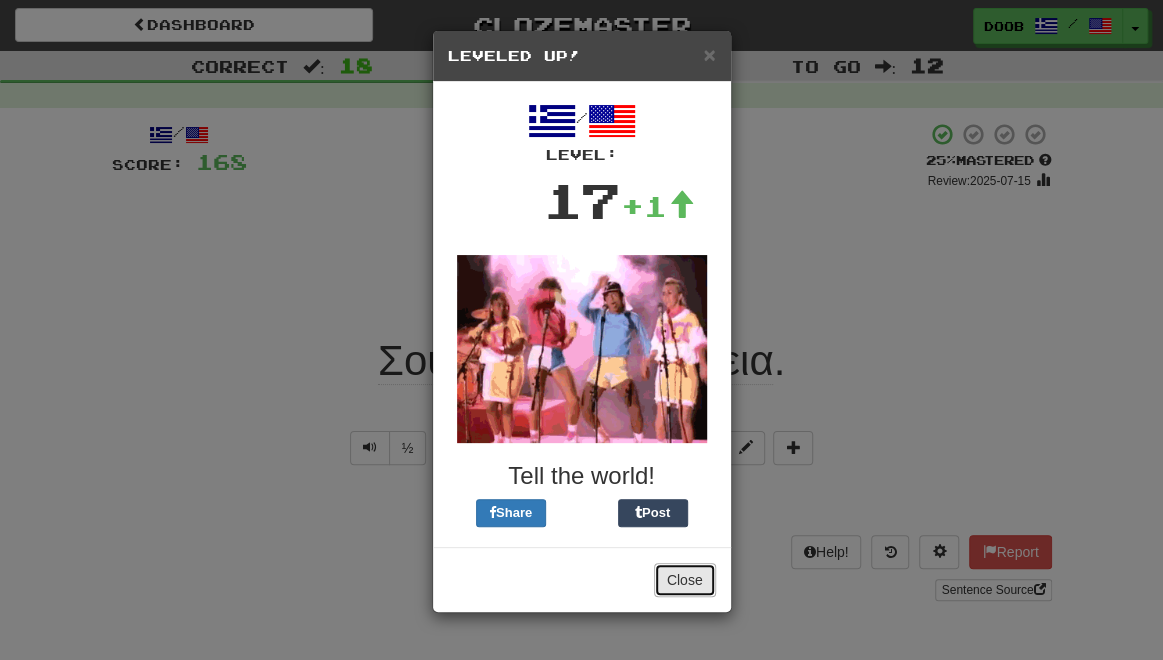 click on "Close" at bounding box center (685, 580) 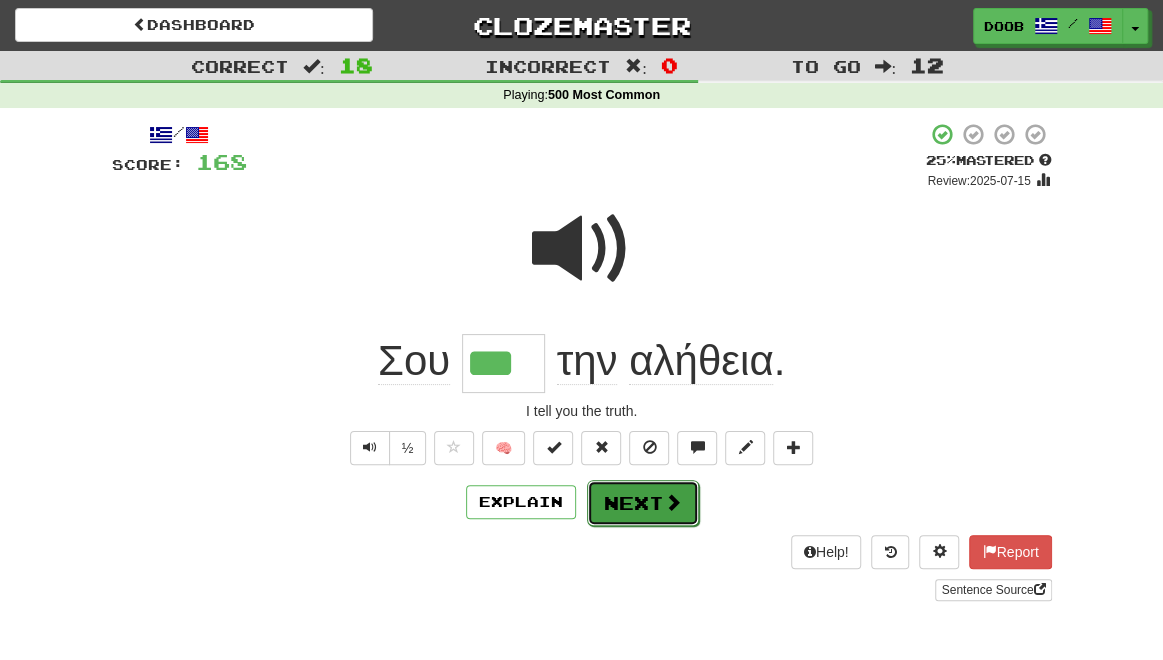 click on "Next" at bounding box center (643, 503) 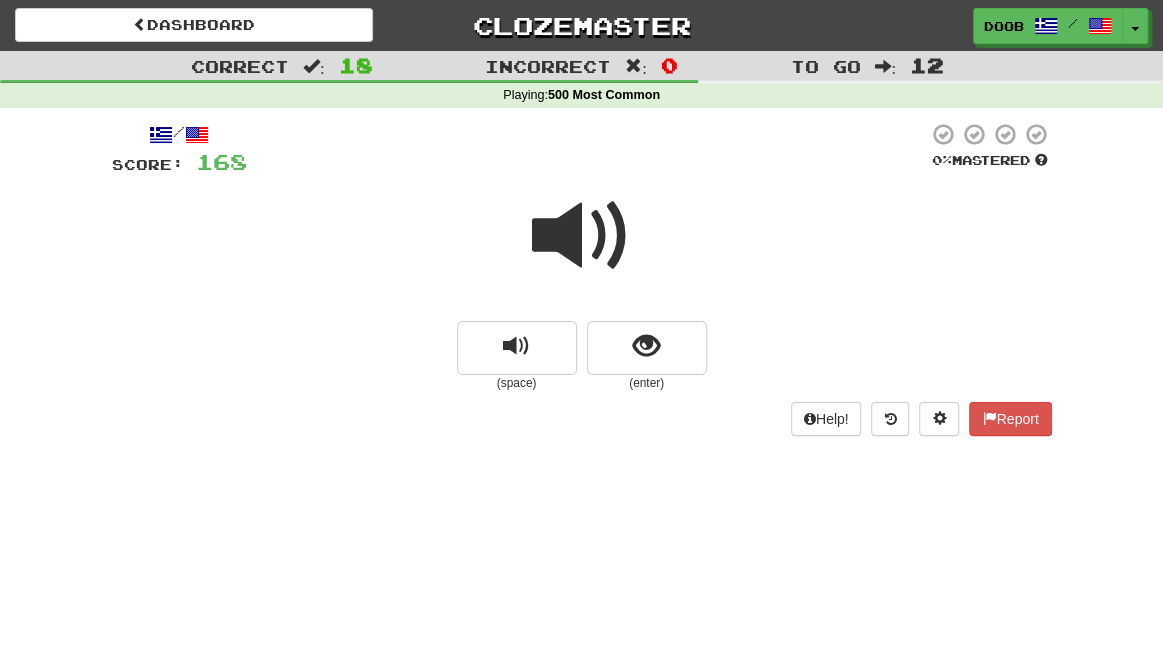 click at bounding box center (582, 236) 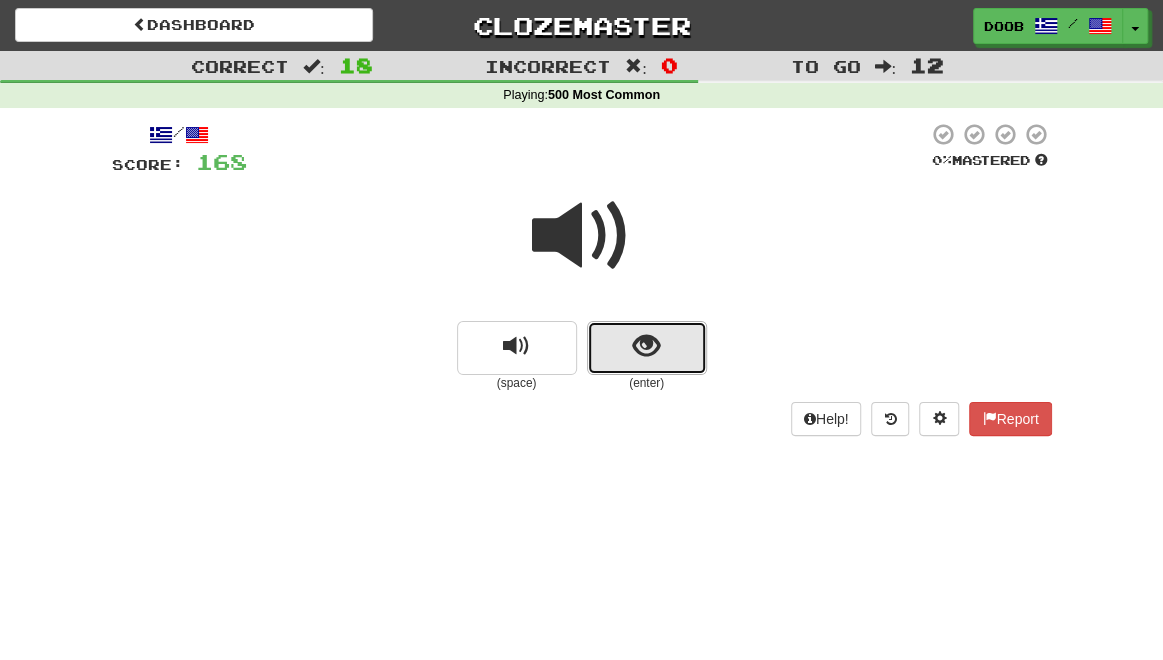 click at bounding box center [646, 346] 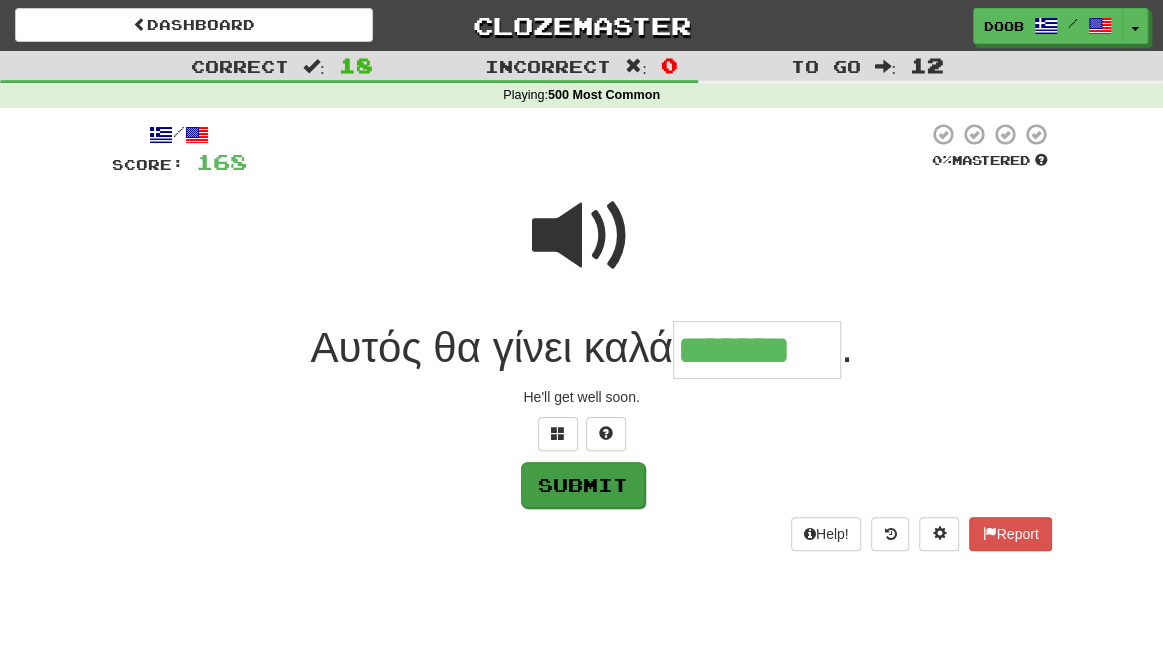 type on "*******" 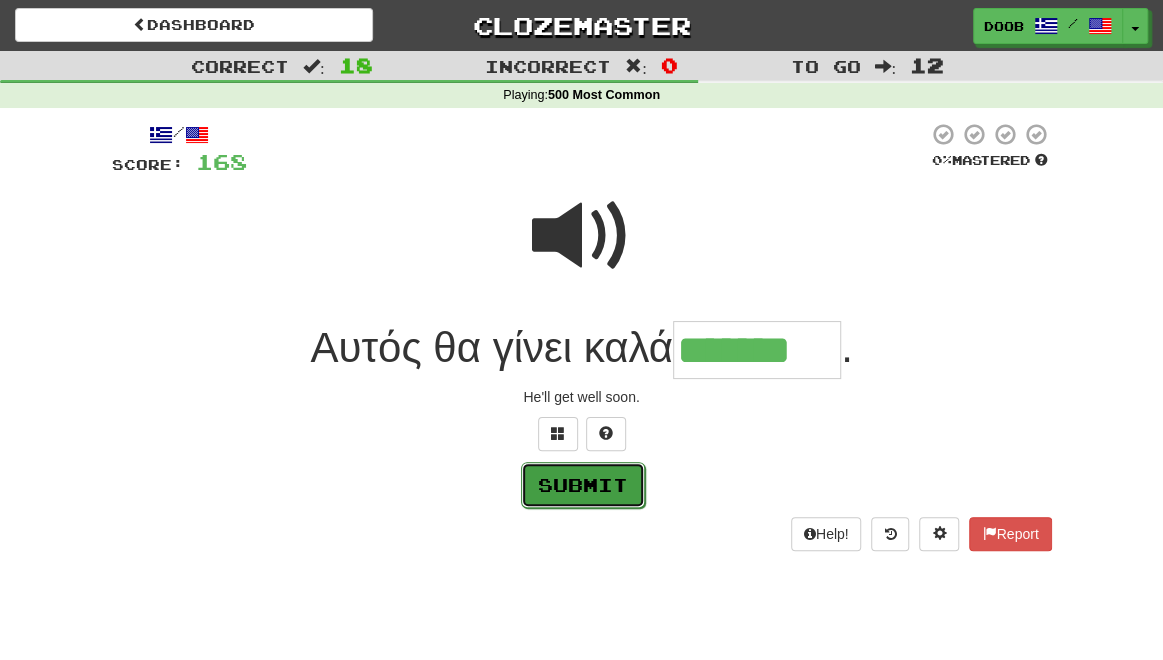 click on "Submit" at bounding box center [583, 485] 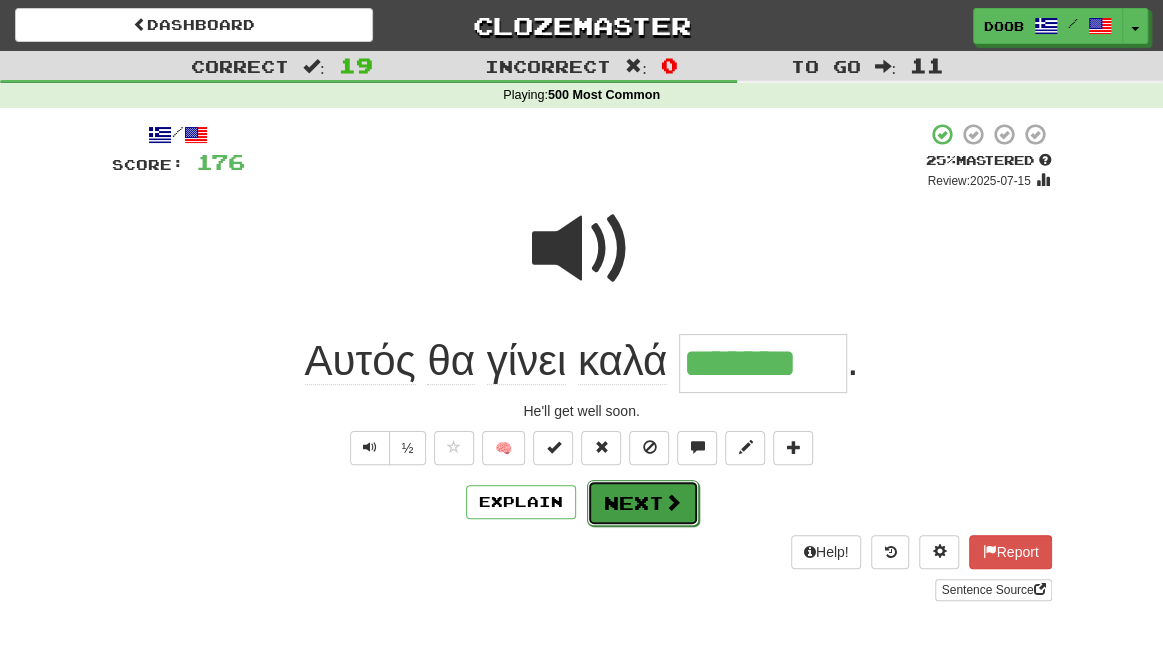 click on "Next" at bounding box center (643, 503) 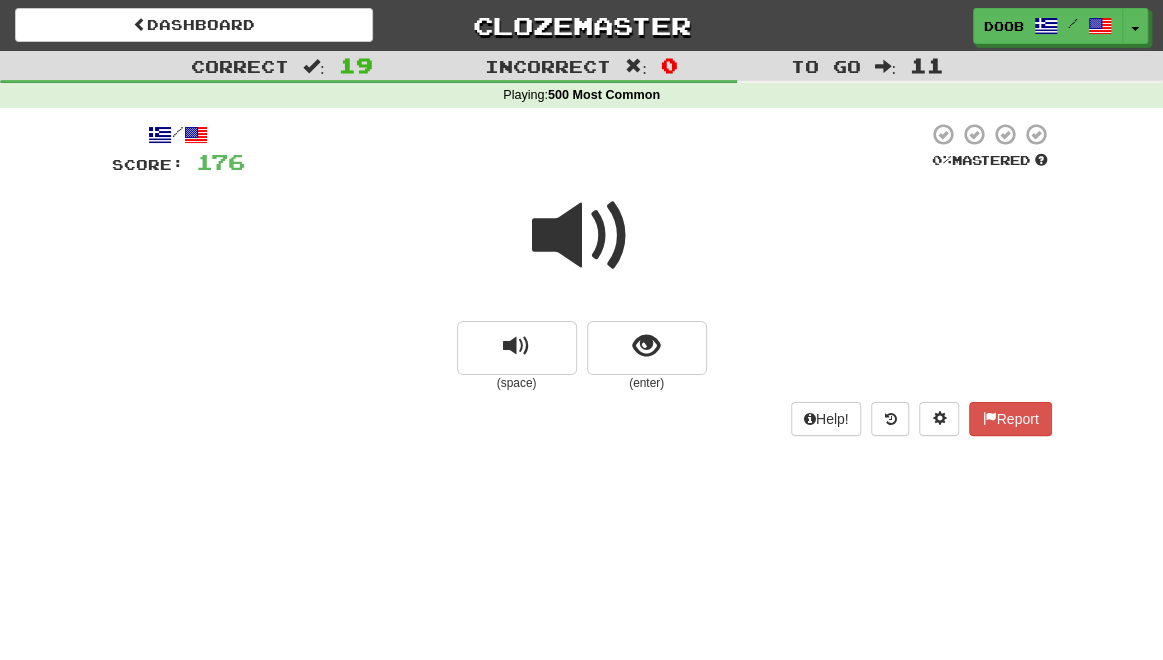 click at bounding box center (582, 236) 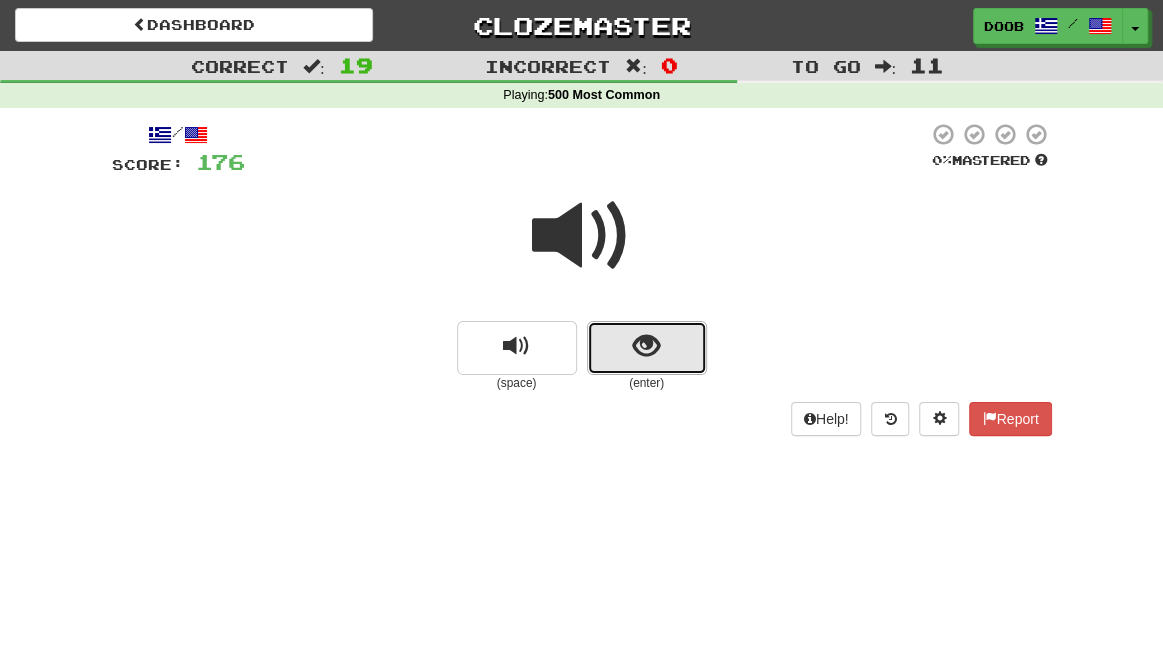 click at bounding box center (647, 348) 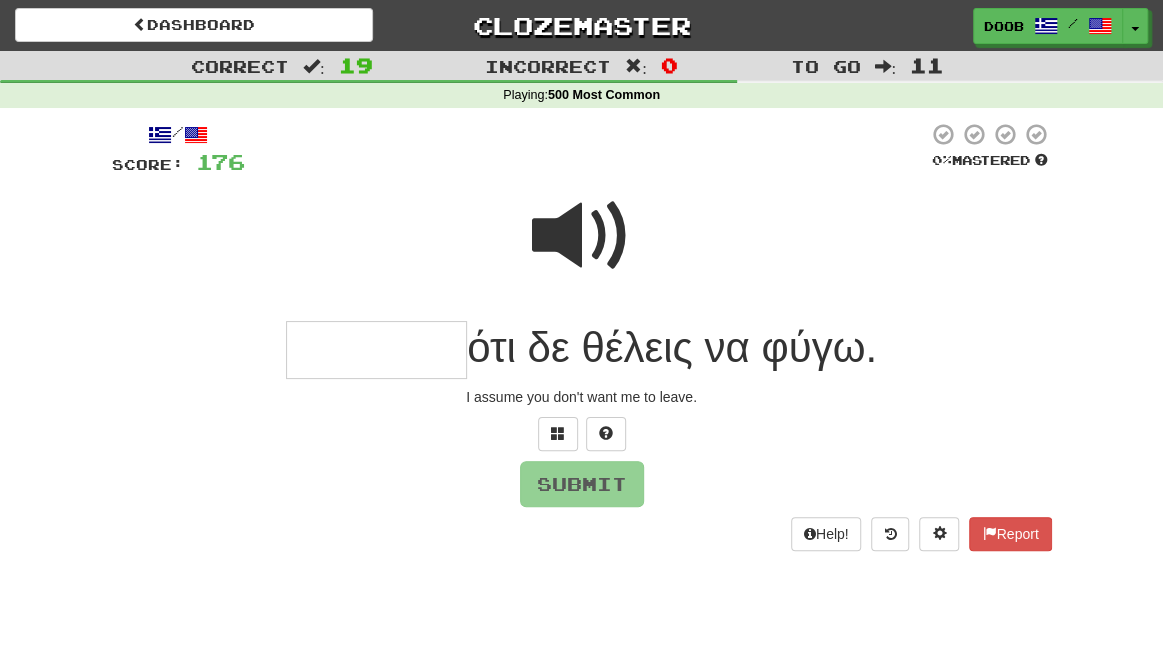 click at bounding box center [582, 236] 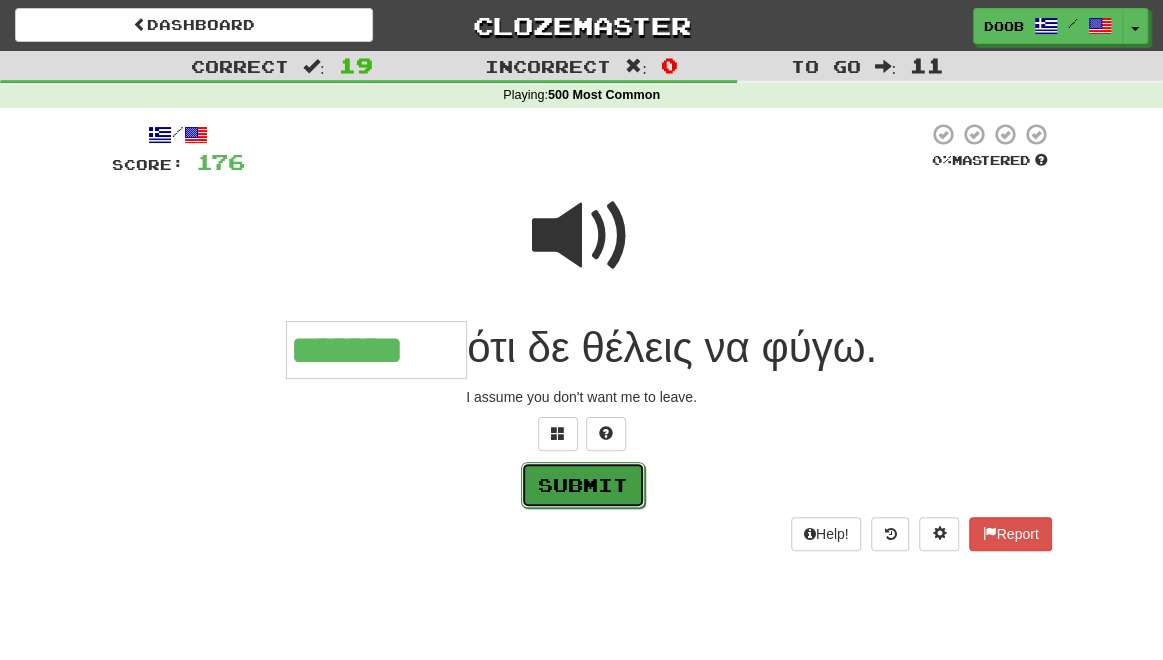 click on "Submit" at bounding box center (583, 485) 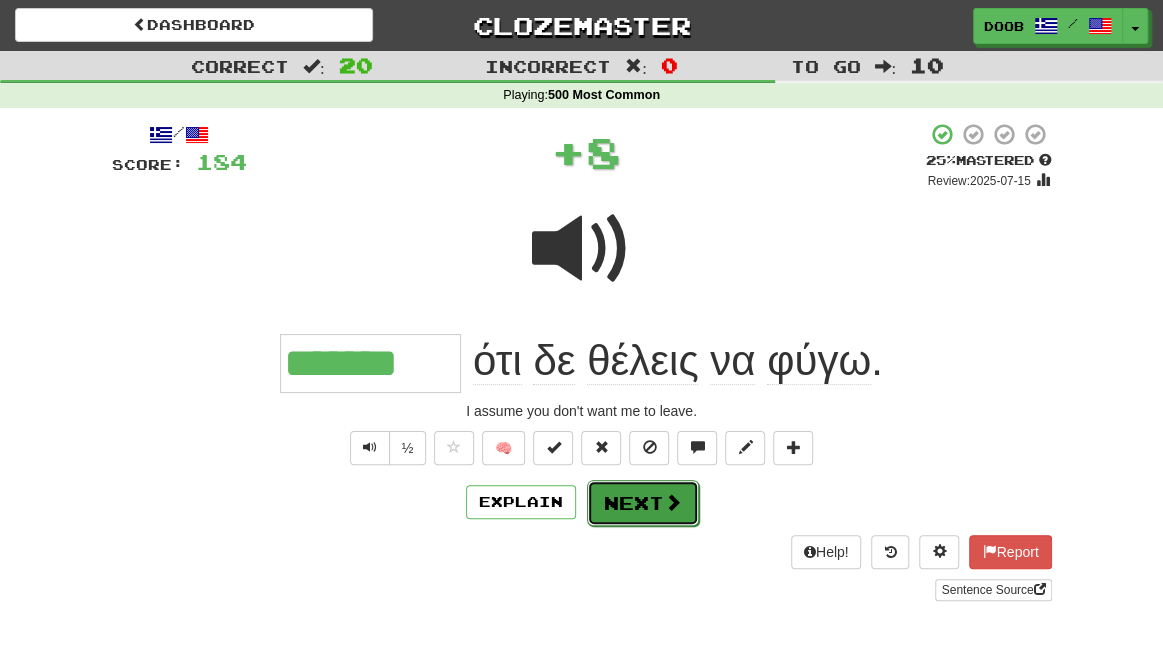 click on "Next" at bounding box center (643, 503) 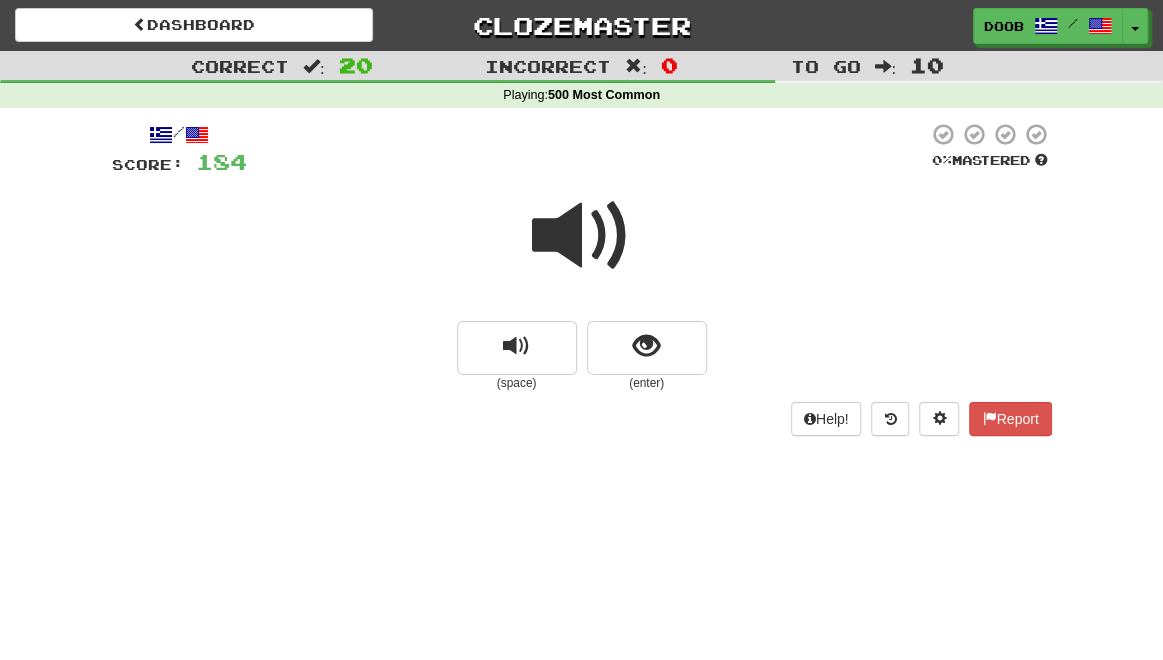 click at bounding box center [582, 236] 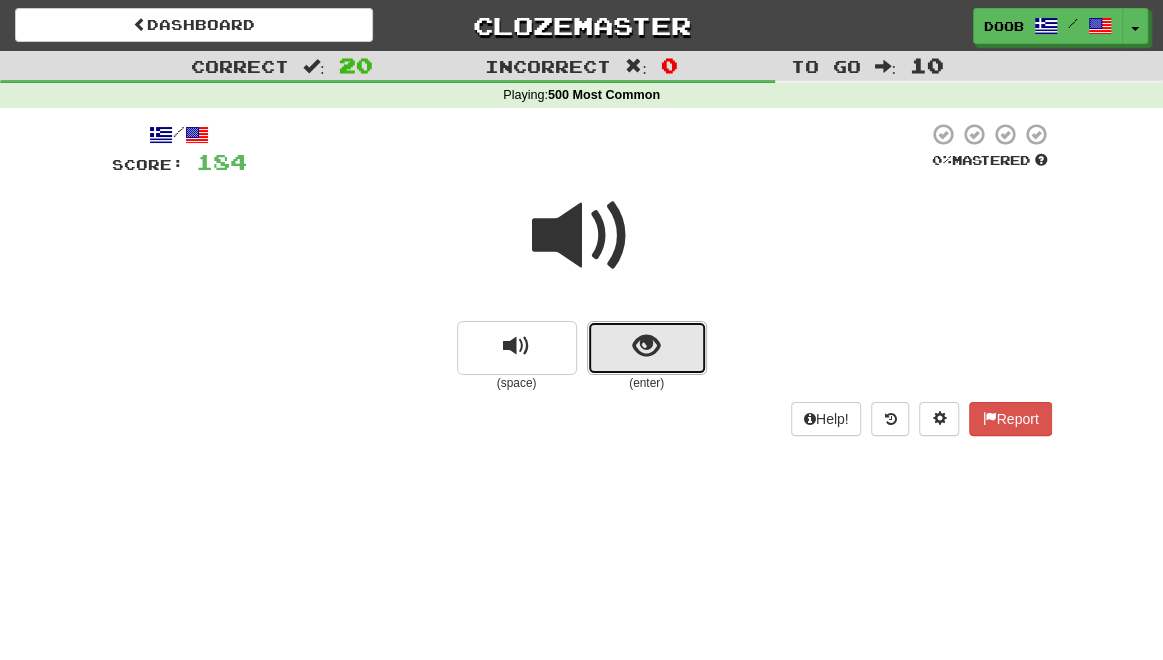 click at bounding box center (647, 348) 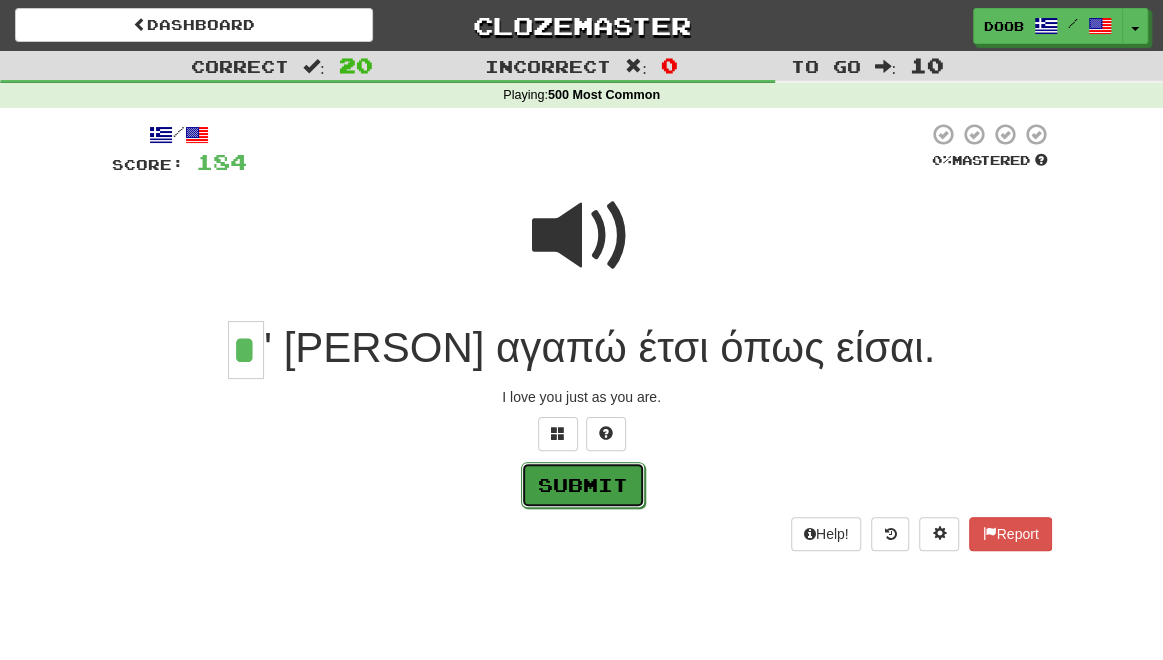 click on "Submit" at bounding box center (583, 485) 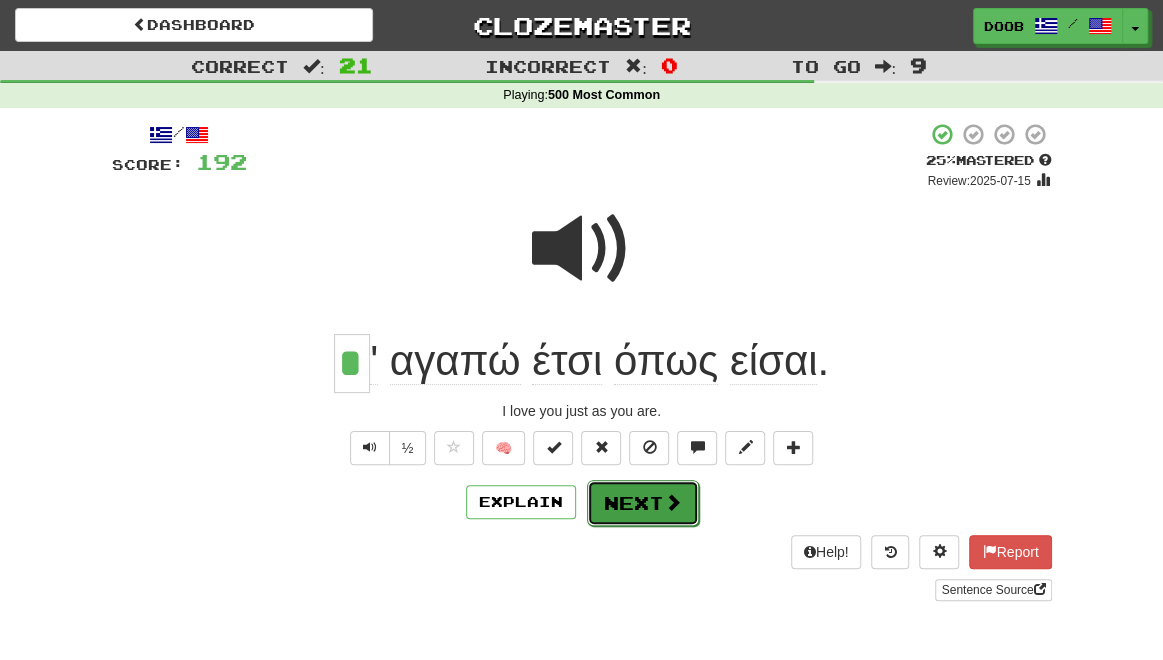 click on "Next" at bounding box center (643, 503) 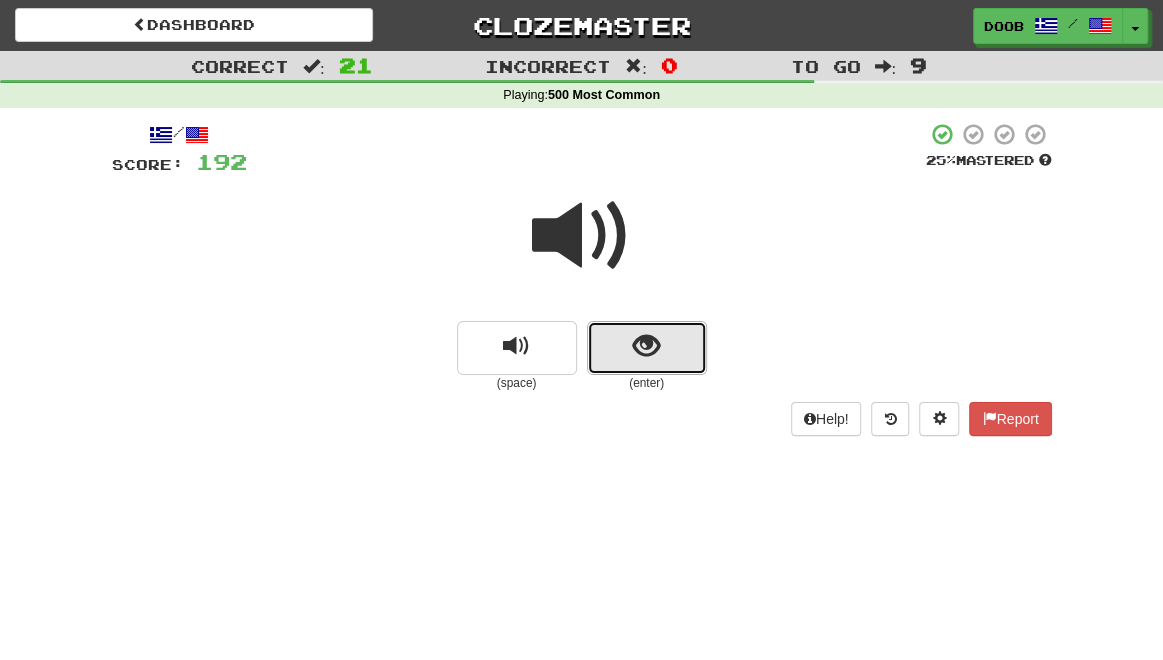 click at bounding box center (646, 346) 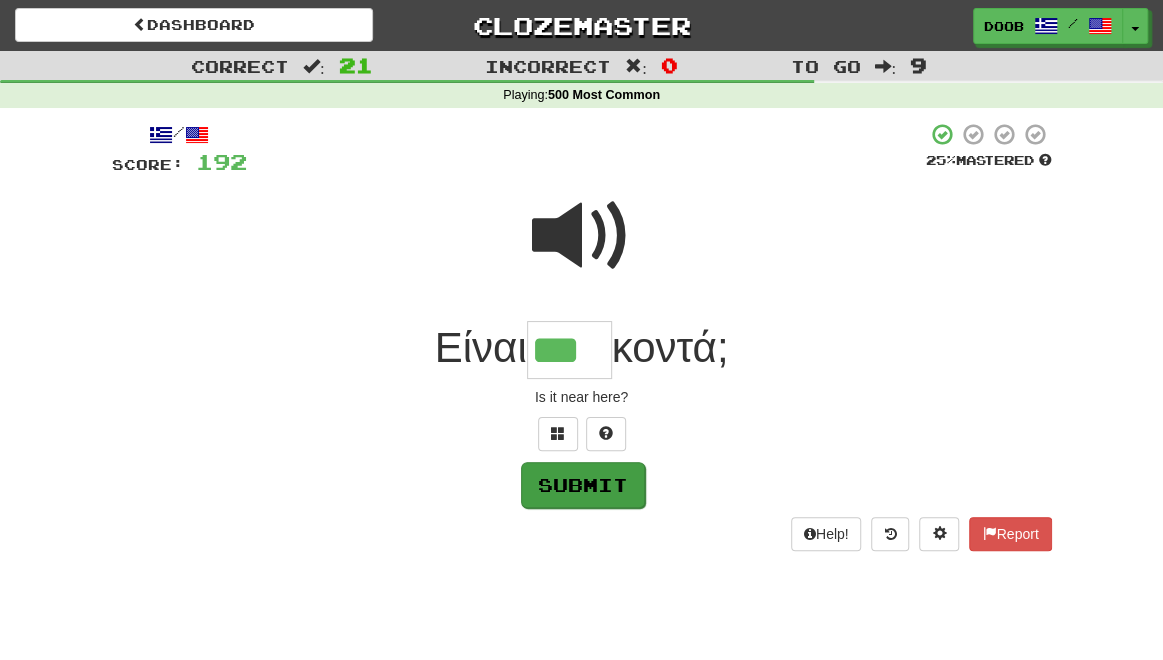 type on "***" 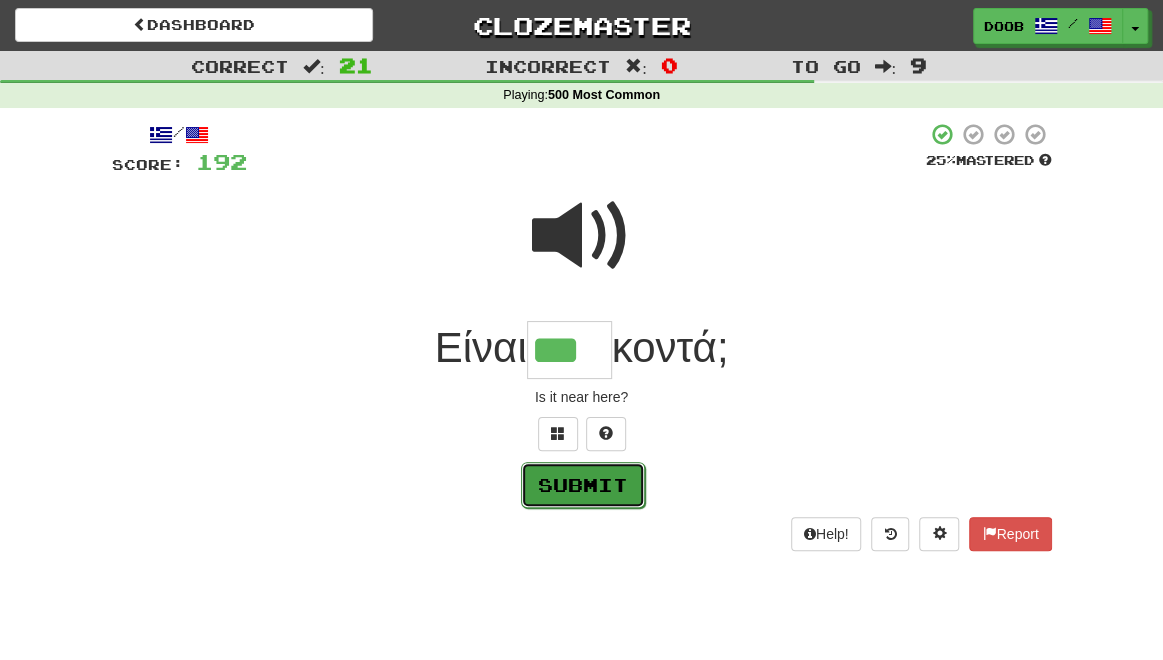 click on "Submit" at bounding box center [583, 485] 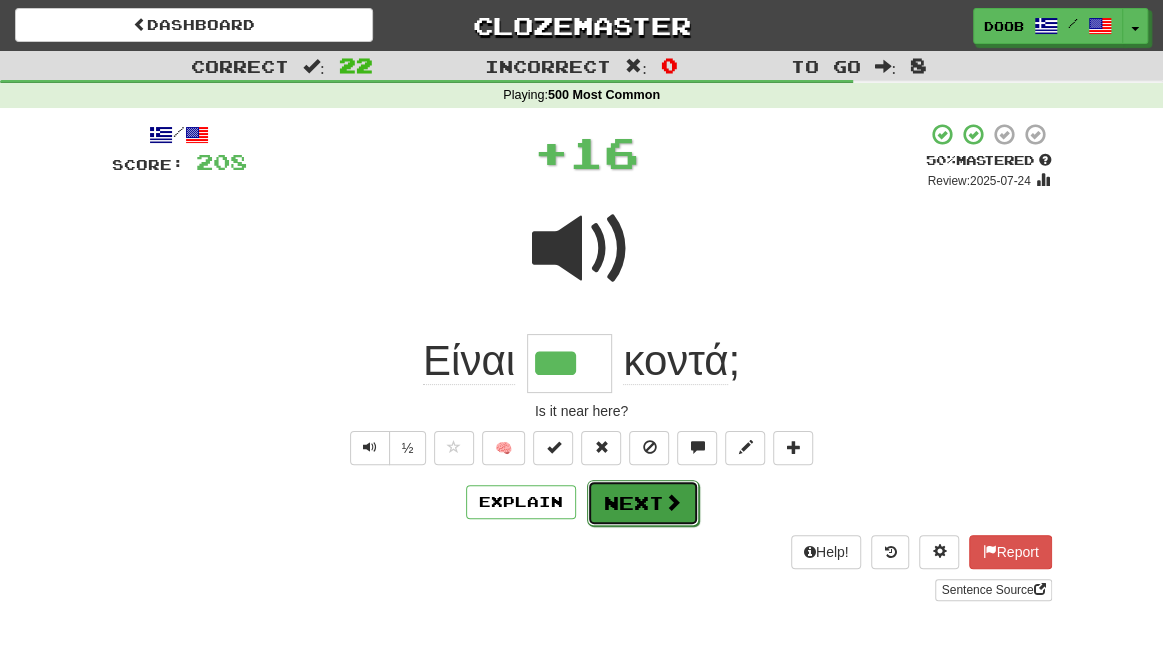 click on "Next" at bounding box center [643, 503] 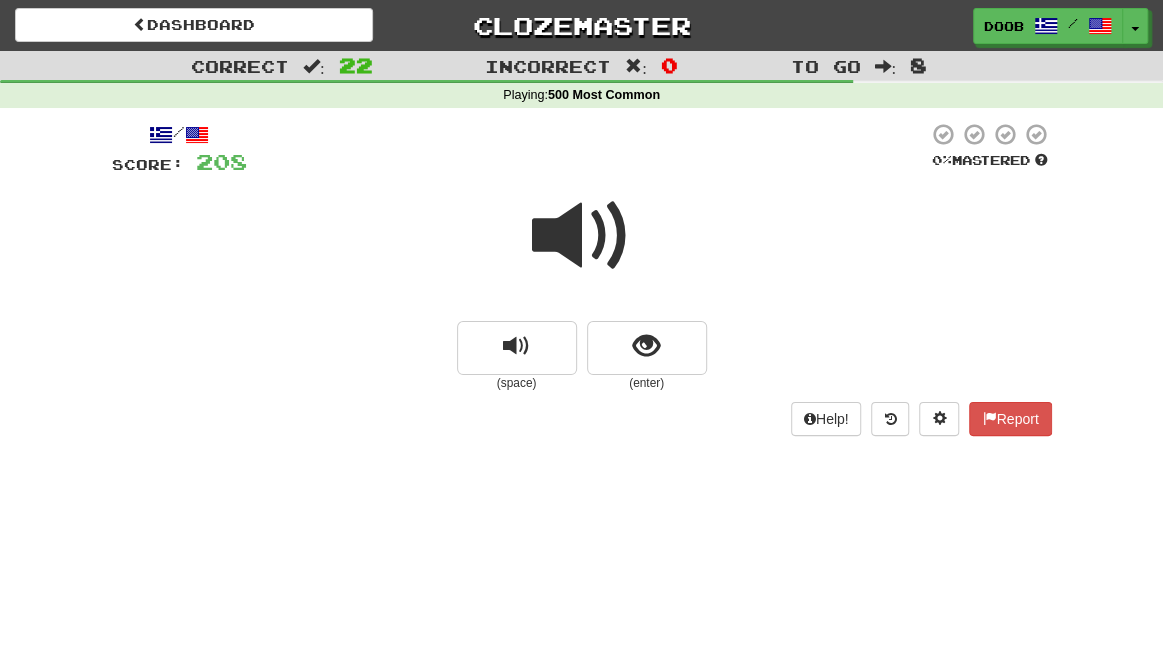 click at bounding box center (582, 236) 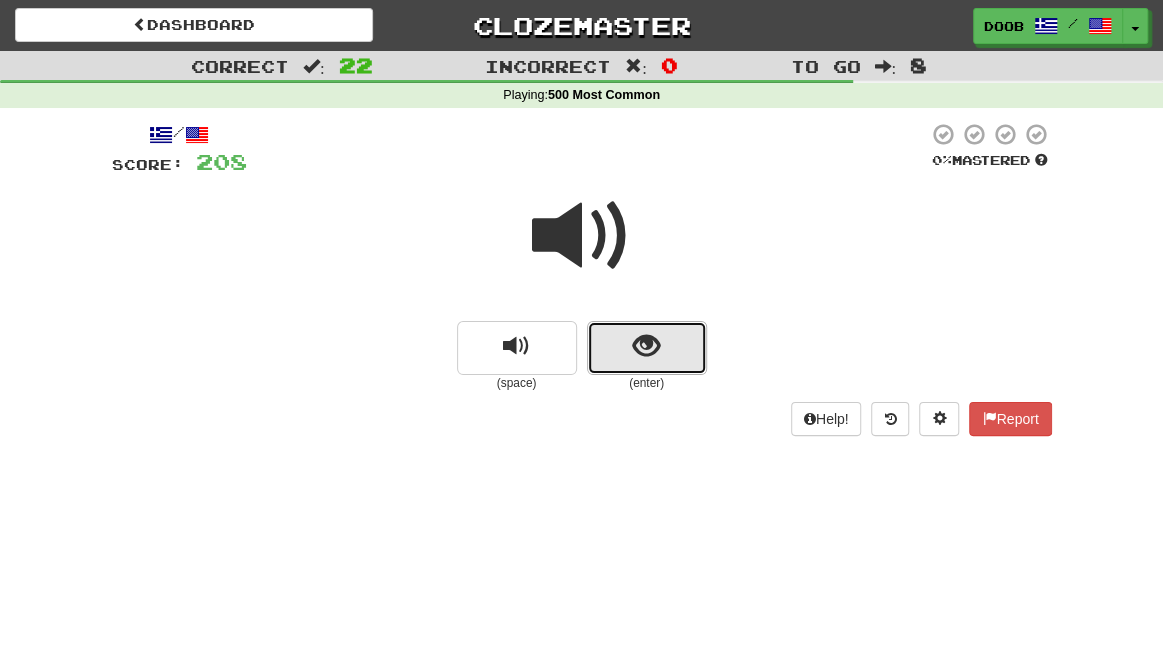 click at bounding box center (646, 346) 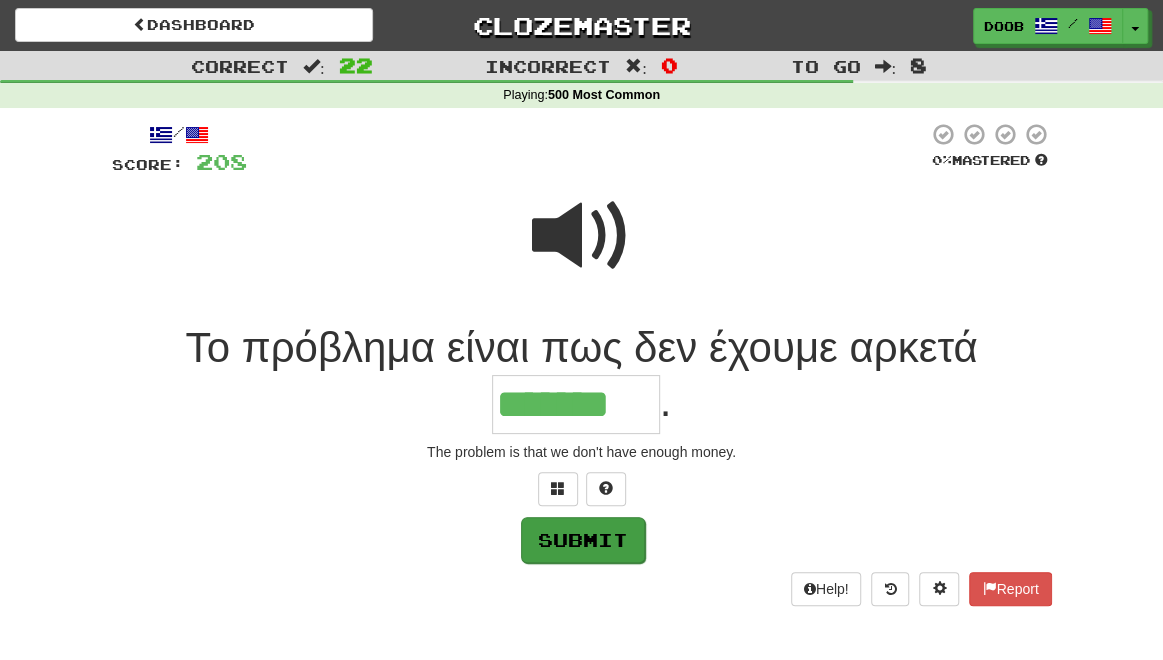 type on "*******" 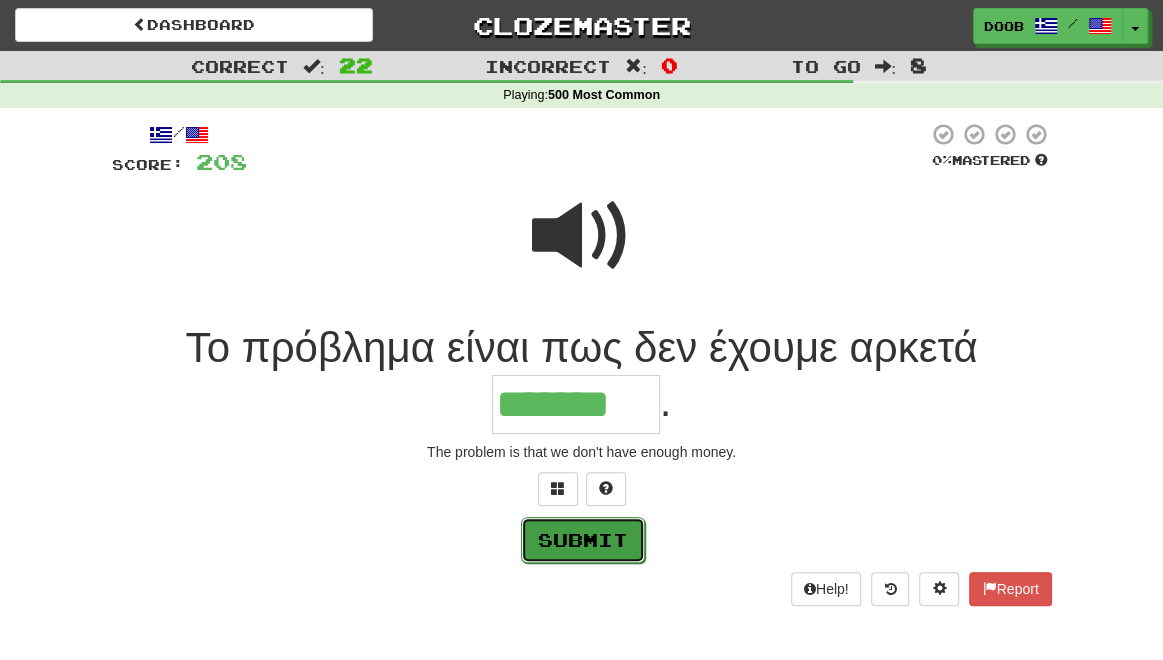 click on "Submit" at bounding box center (583, 540) 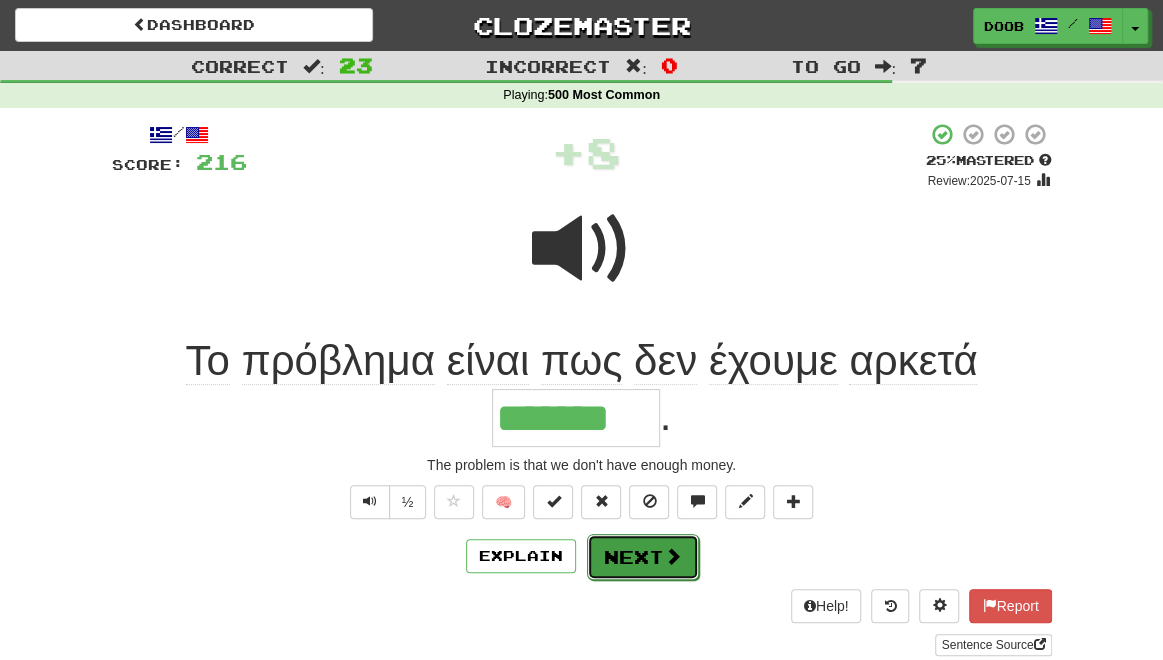 click on "Next" at bounding box center (643, 557) 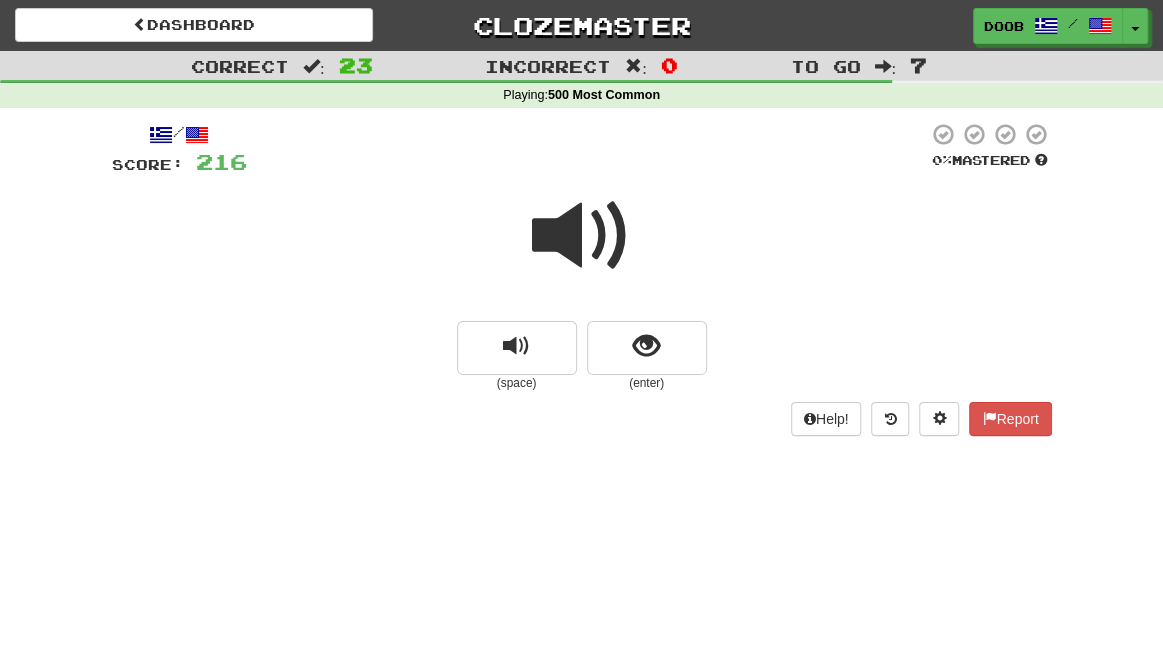 click at bounding box center (582, 236) 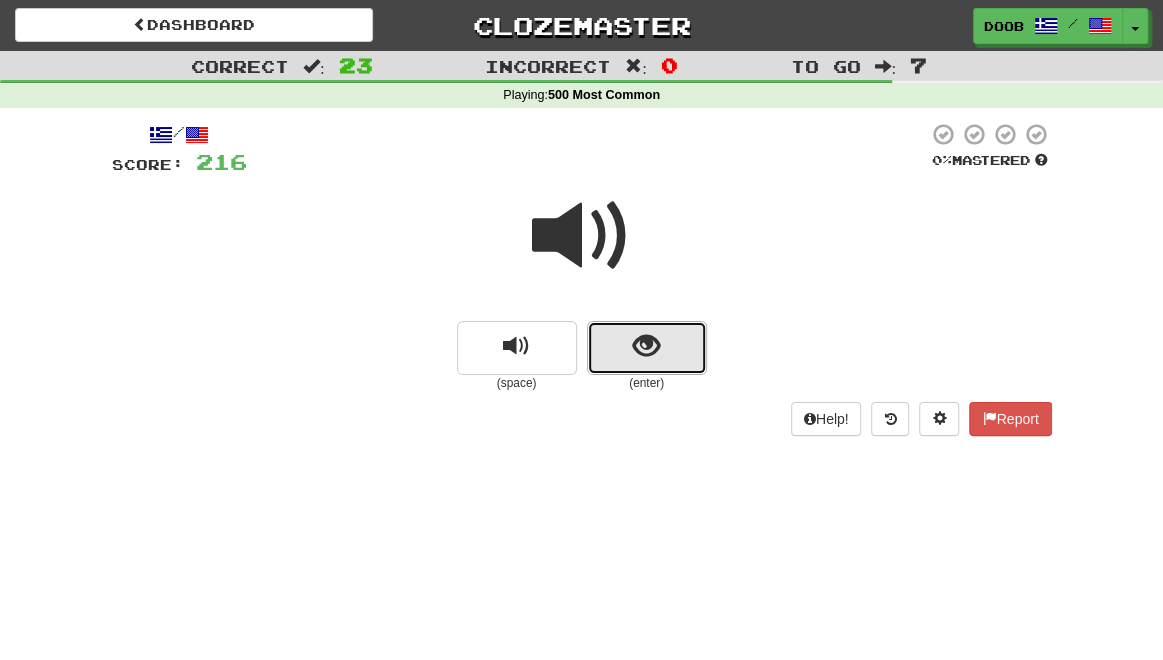 click at bounding box center (647, 348) 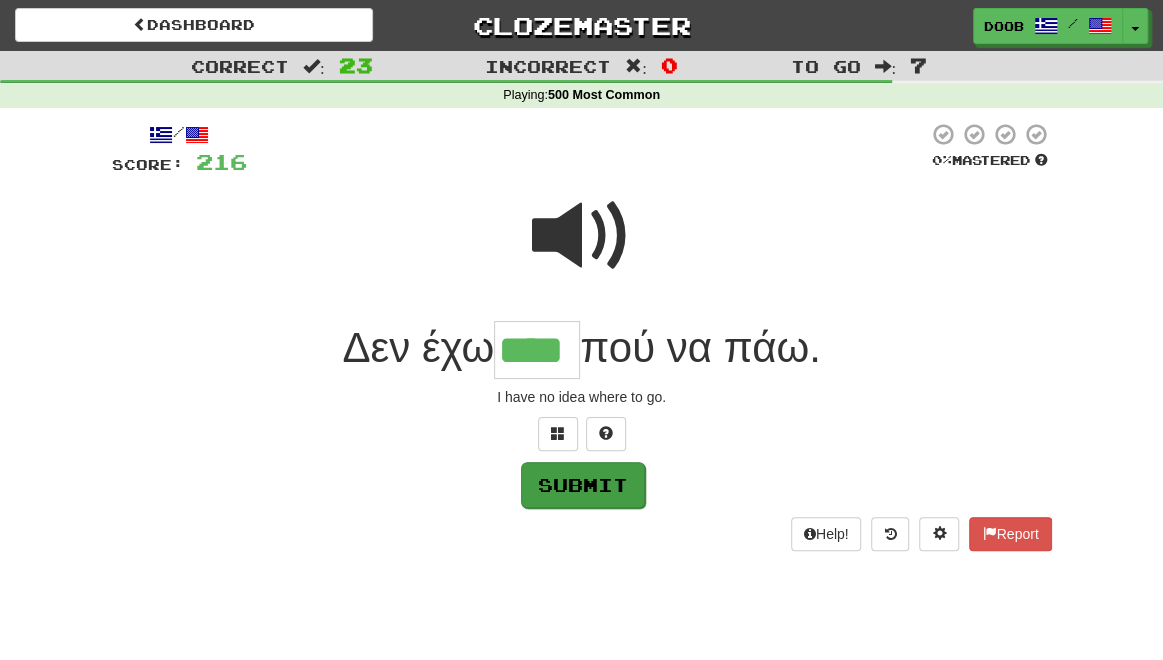 type on "****" 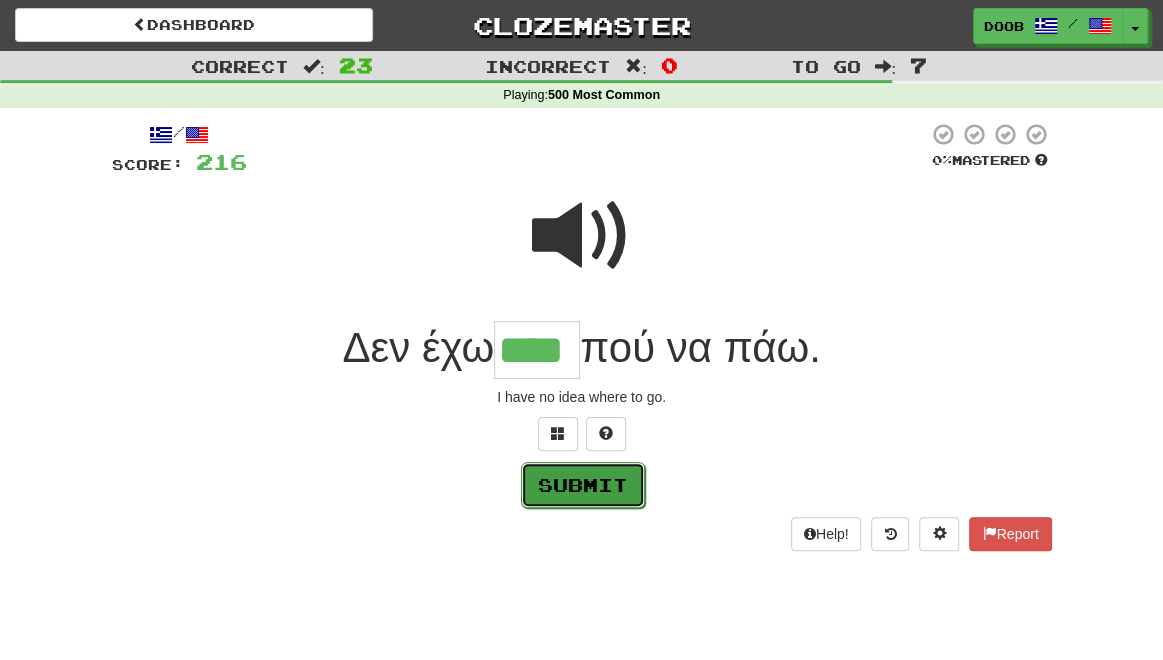 click on "Submit" at bounding box center [583, 485] 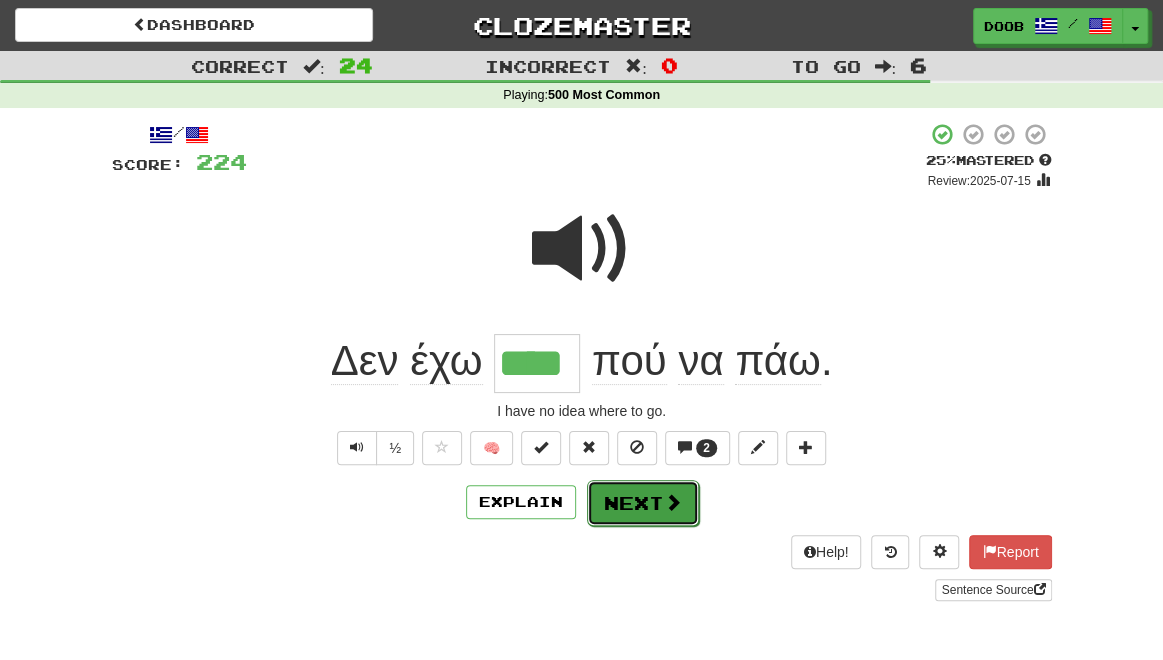 click on "Next" at bounding box center [643, 503] 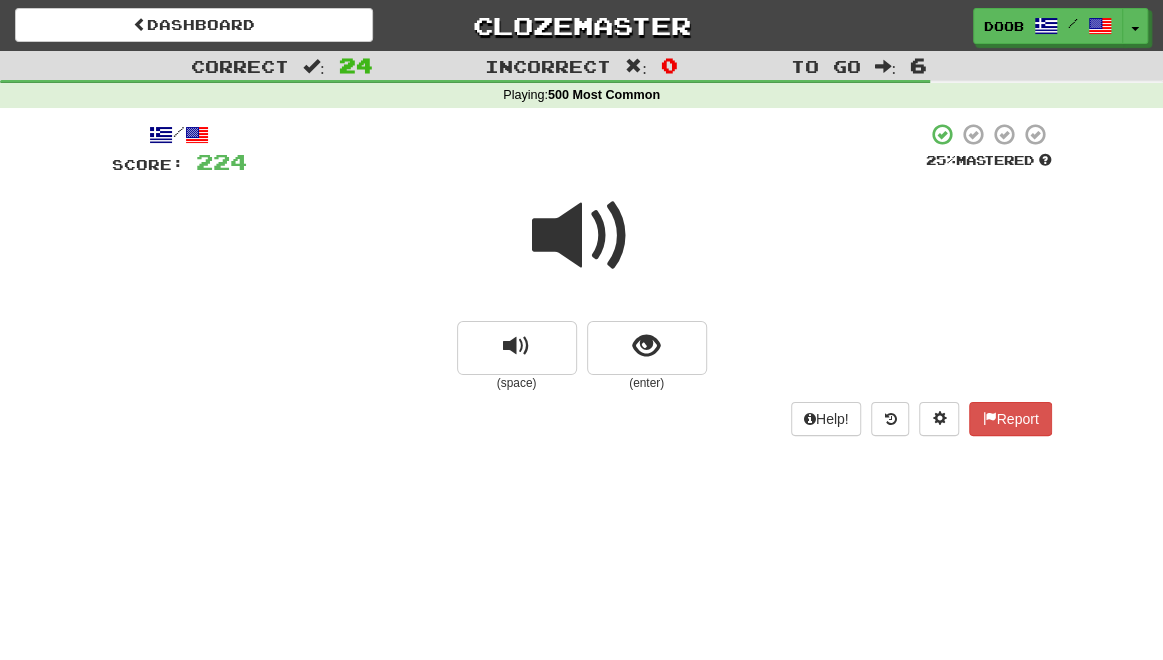 click at bounding box center [582, 236] 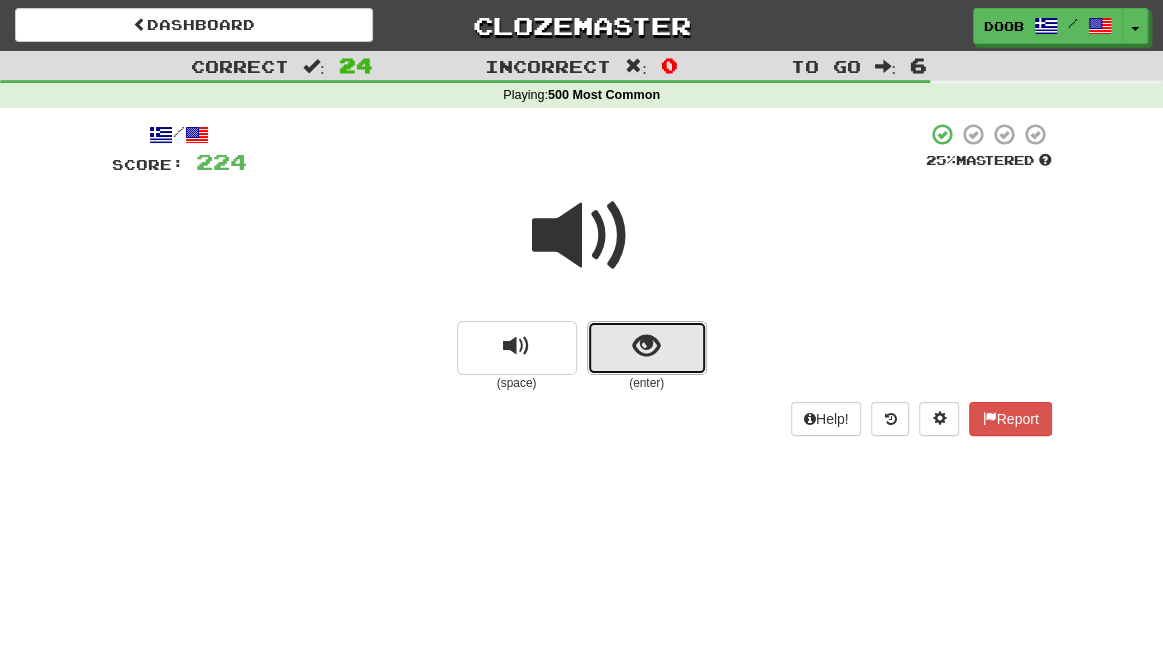 click at bounding box center [647, 348] 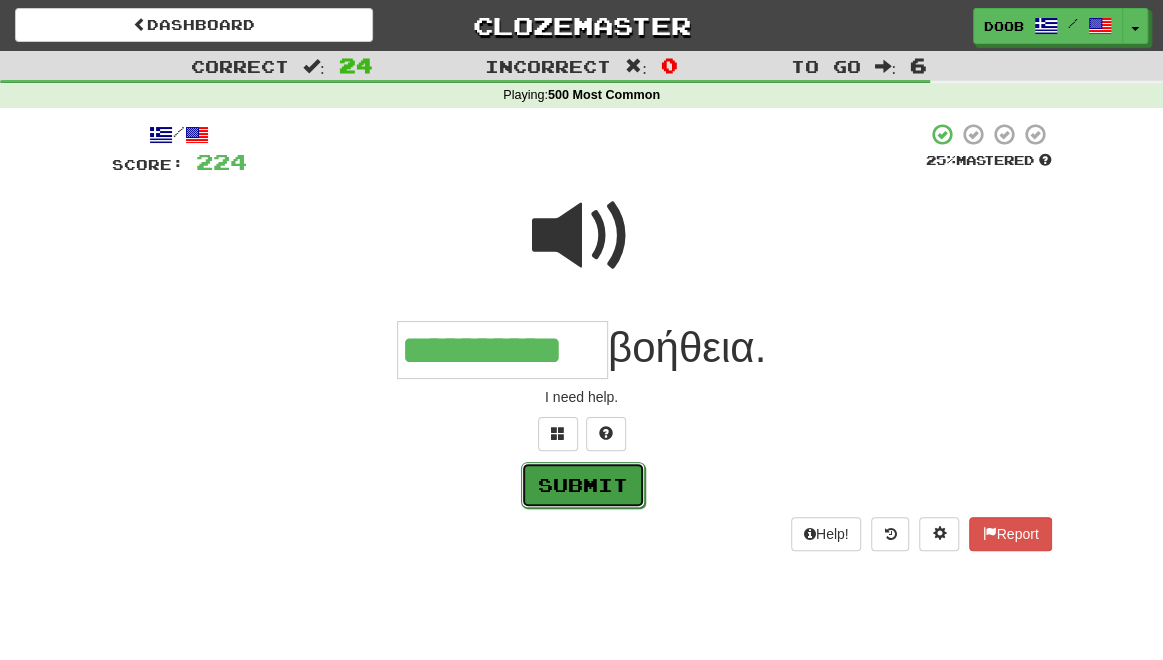 click on "Submit" at bounding box center (583, 485) 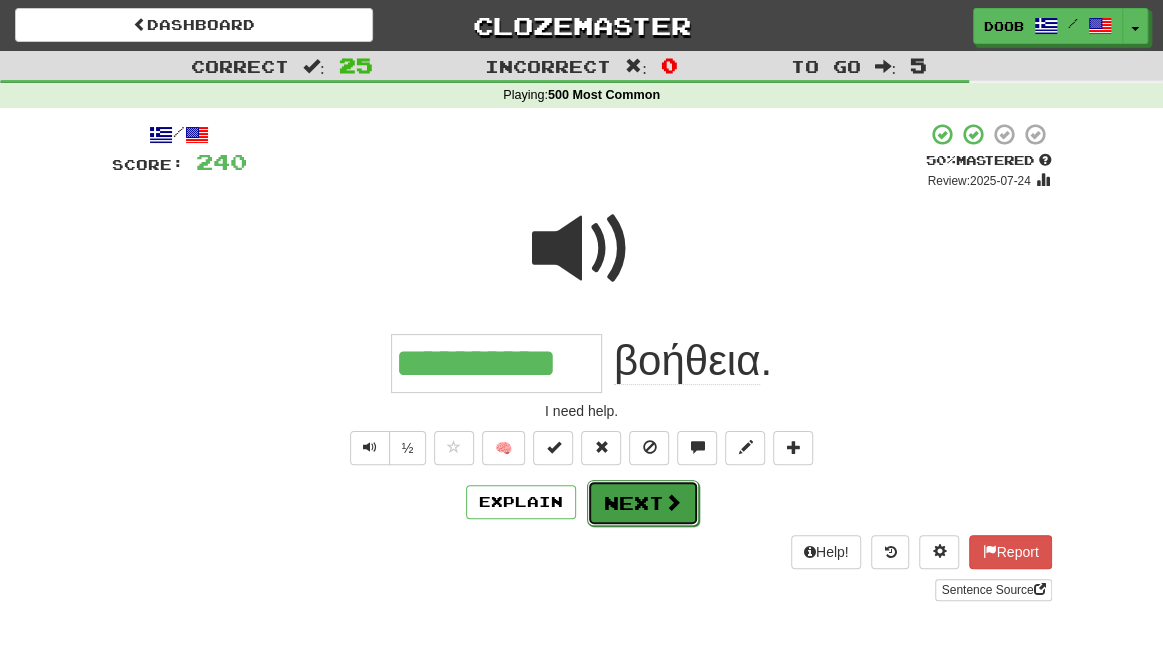 click on "Next" at bounding box center [643, 503] 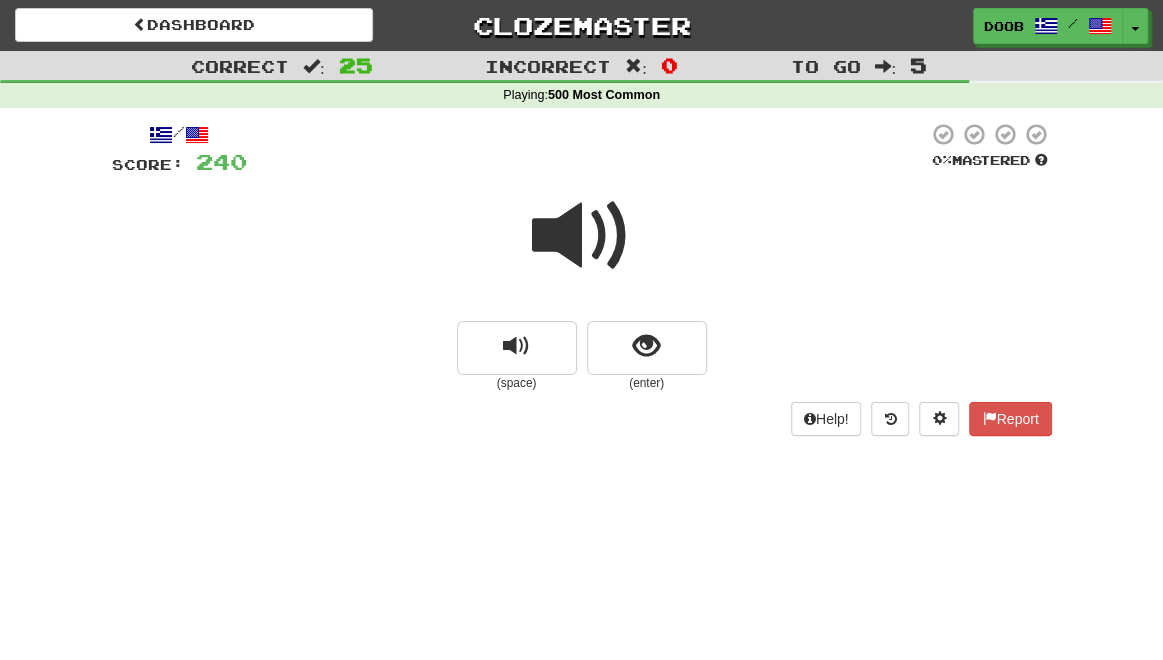 click at bounding box center [582, 236] 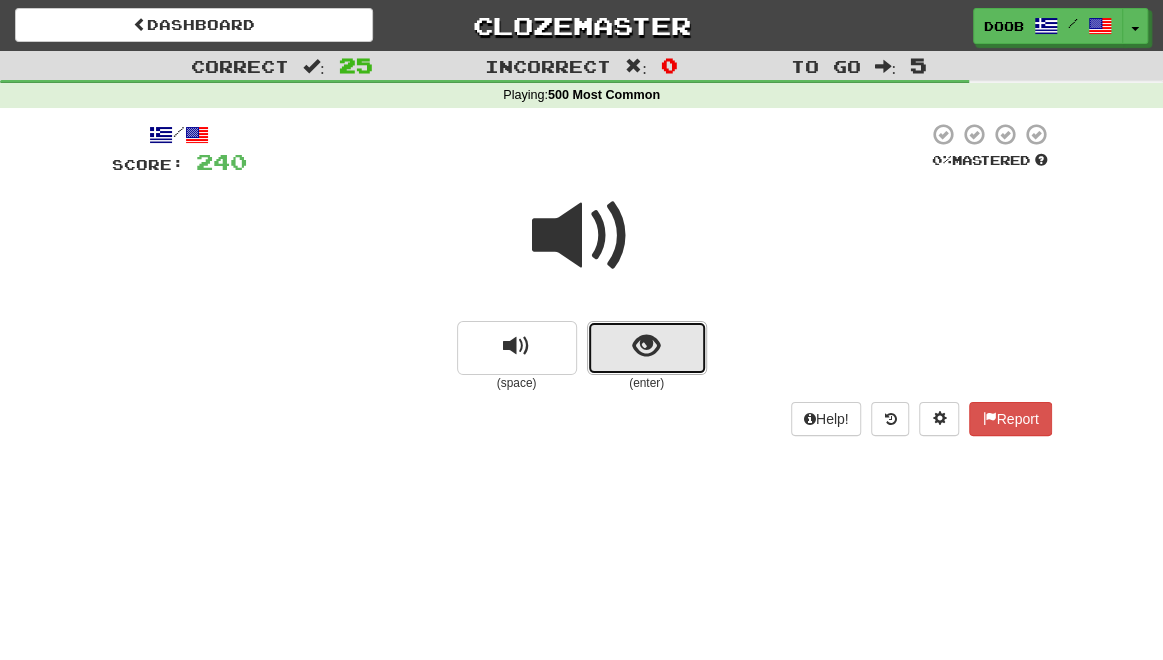 click at bounding box center [647, 348] 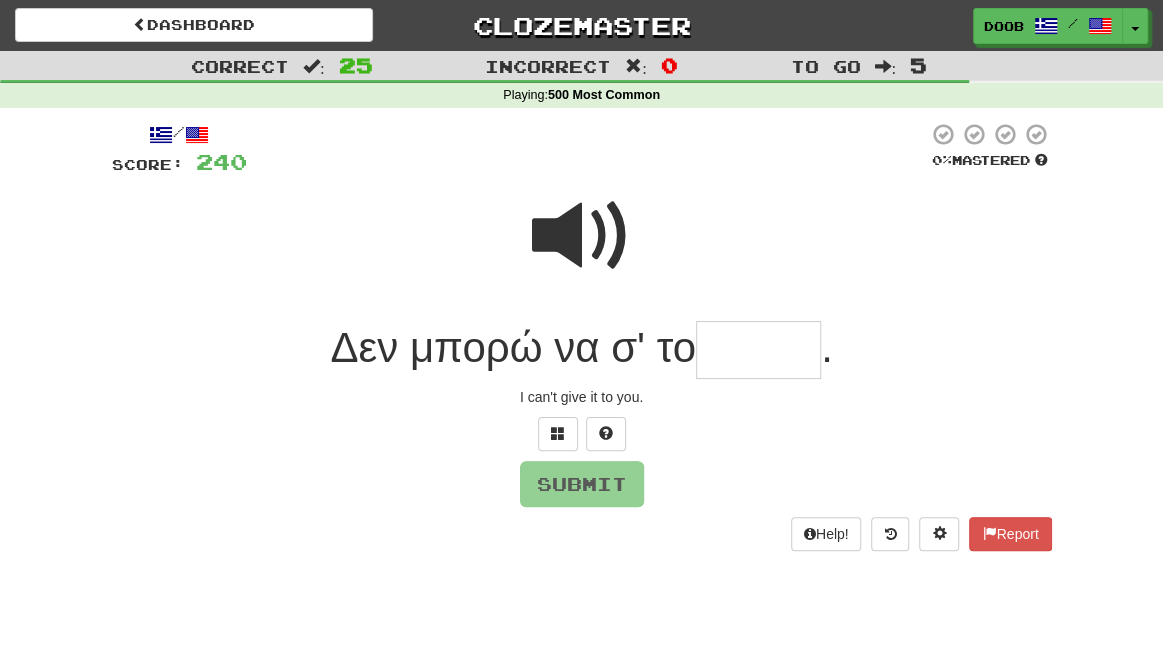 type on "*" 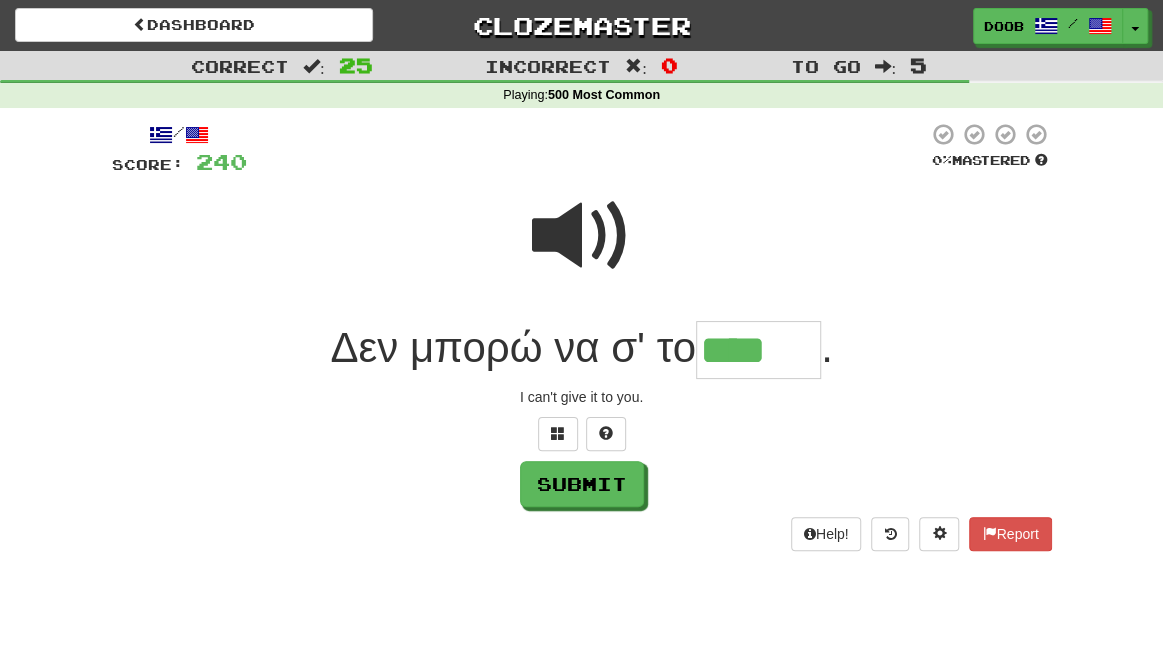 type on "****" 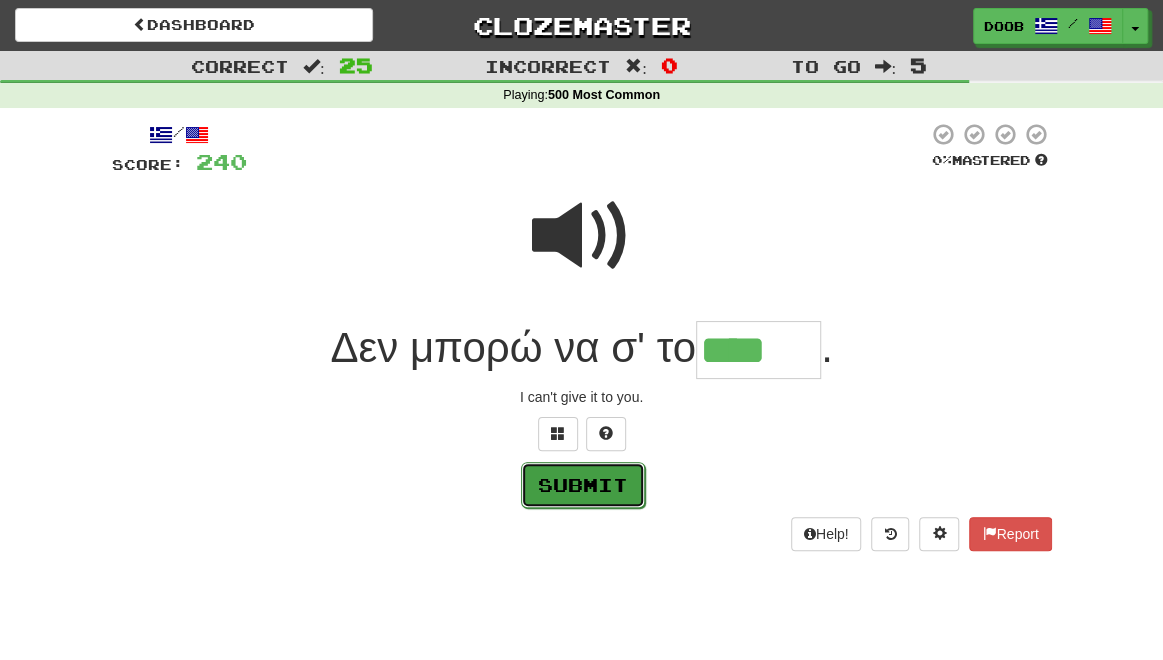 click on "Submit" at bounding box center [583, 485] 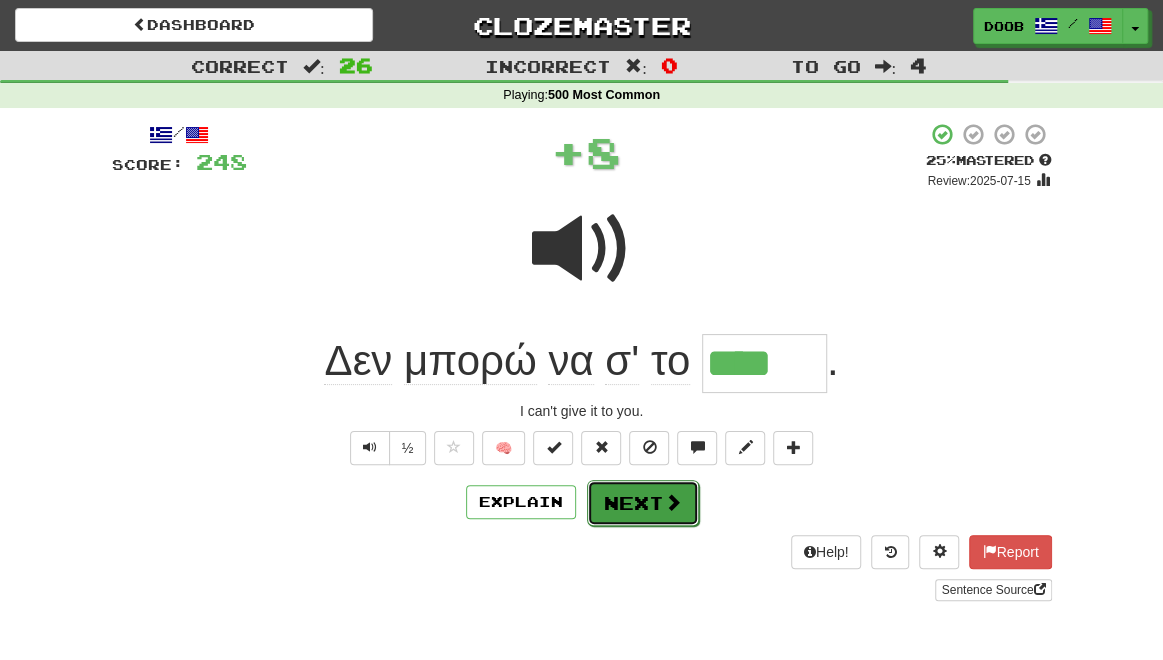 click on "Next" at bounding box center (643, 503) 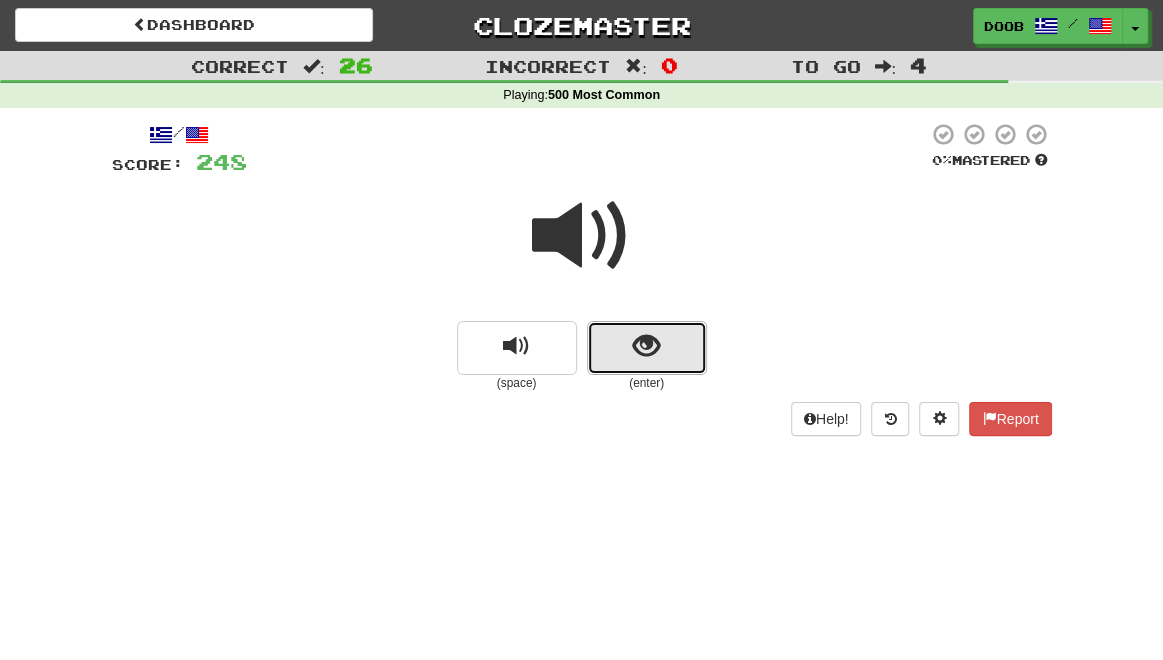 click at bounding box center [646, 346] 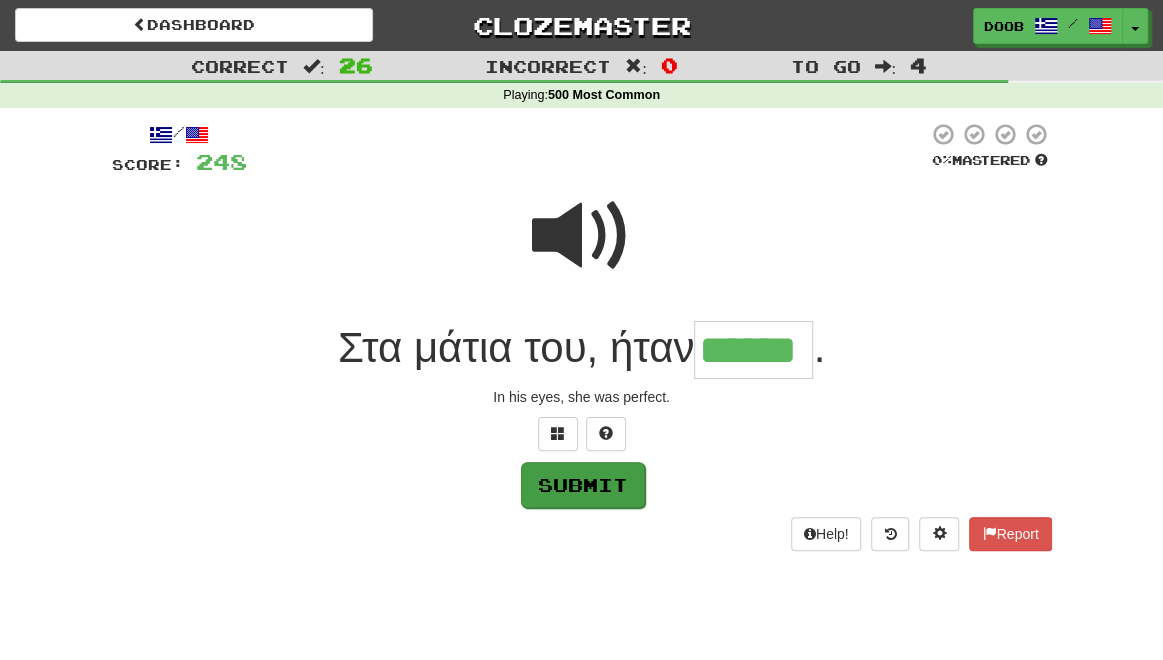 type on "******" 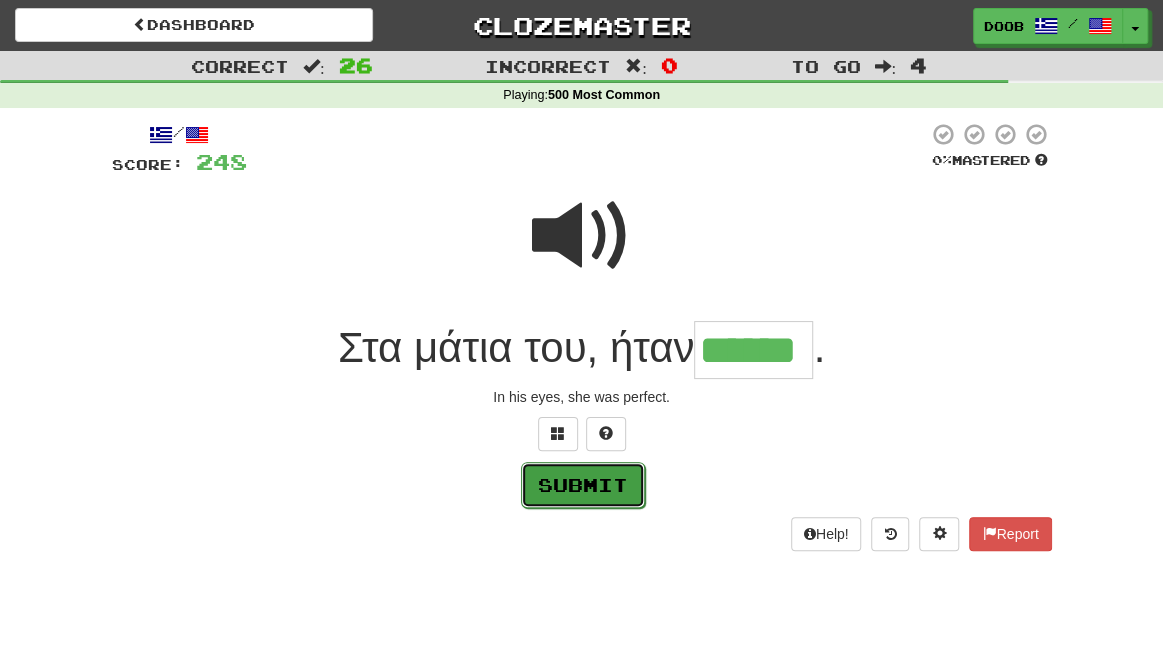 click on "Submit" at bounding box center (583, 485) 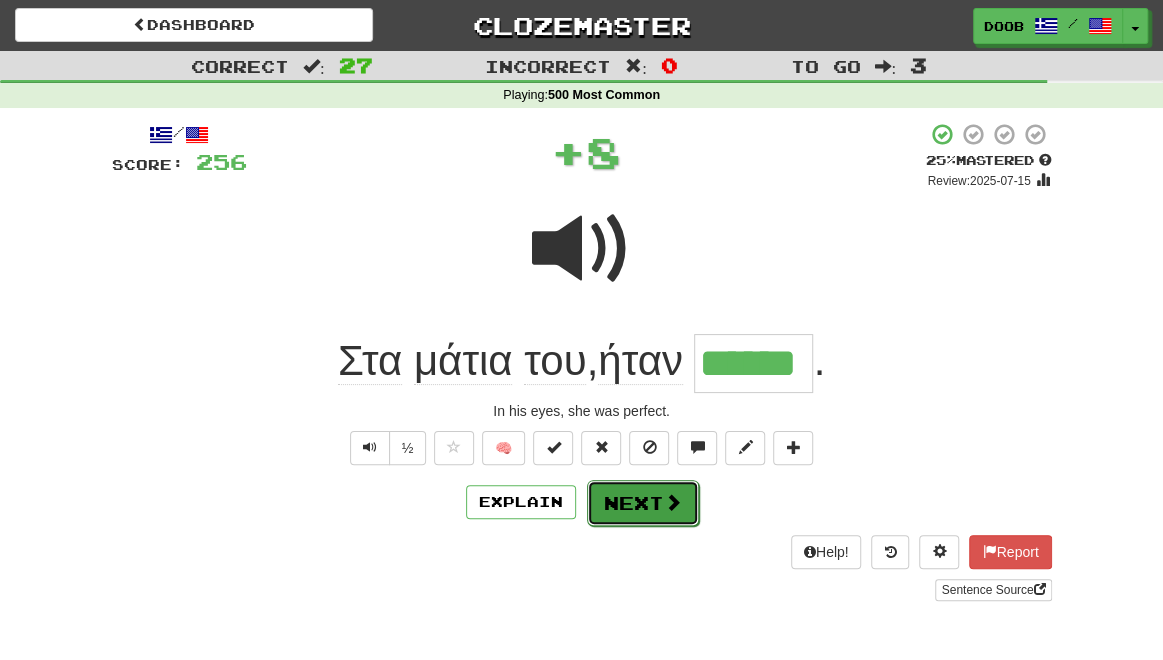 click on "Next" at bounding box center (643, 503) 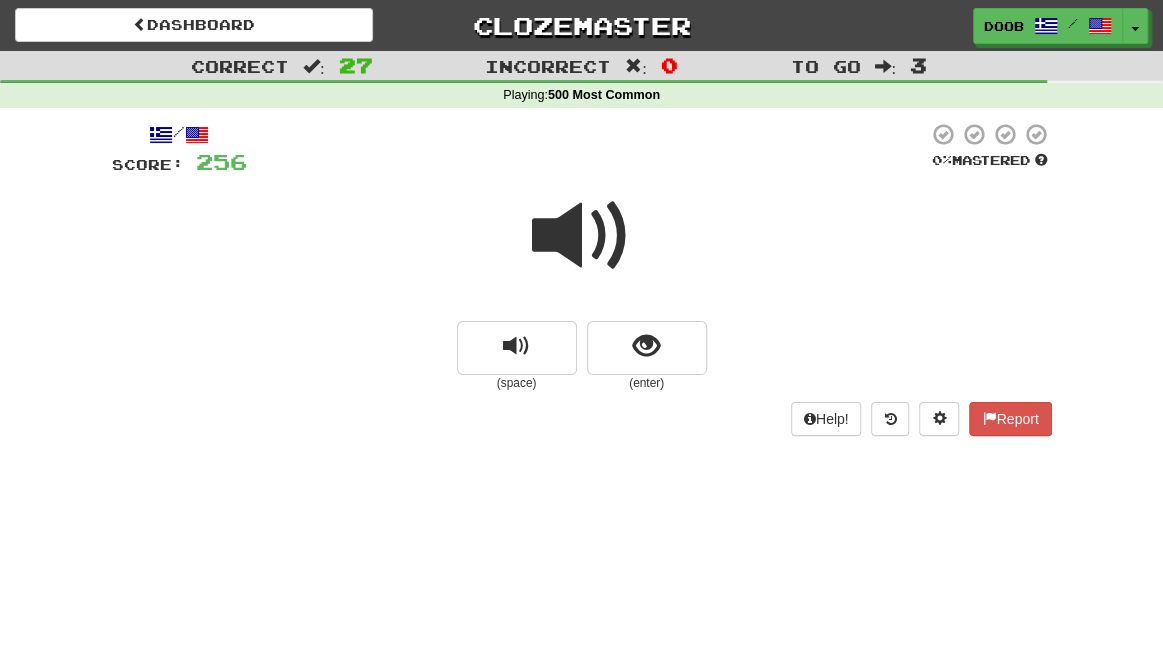 click at bounding box center [582, 236] 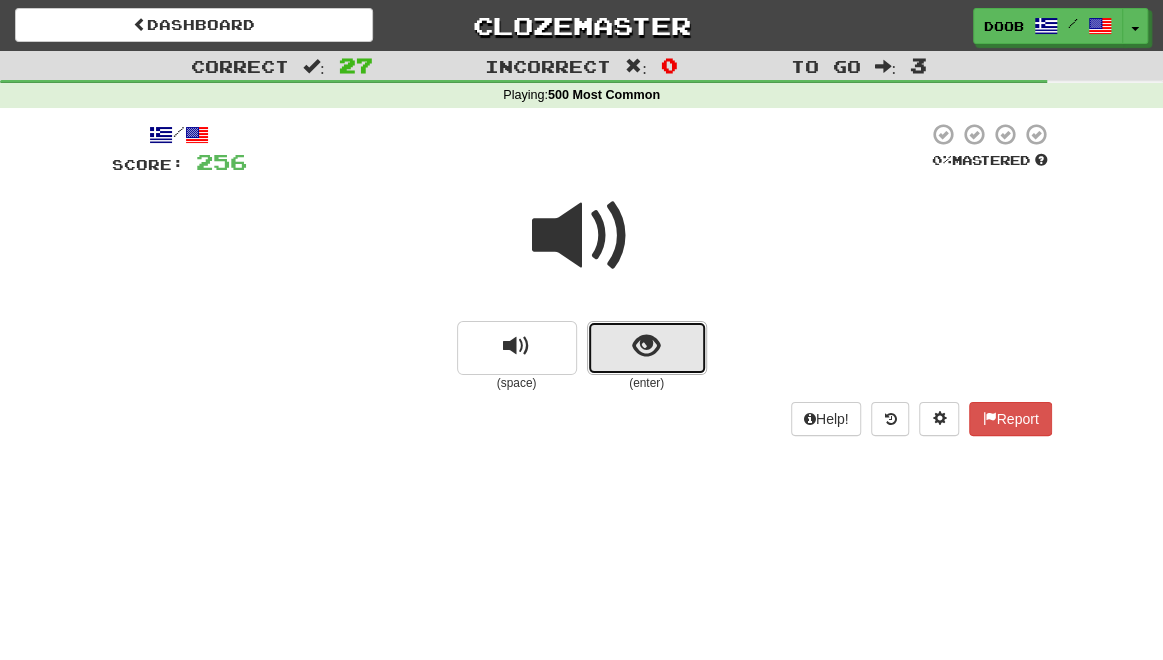 click at bounding box center [646, 346] 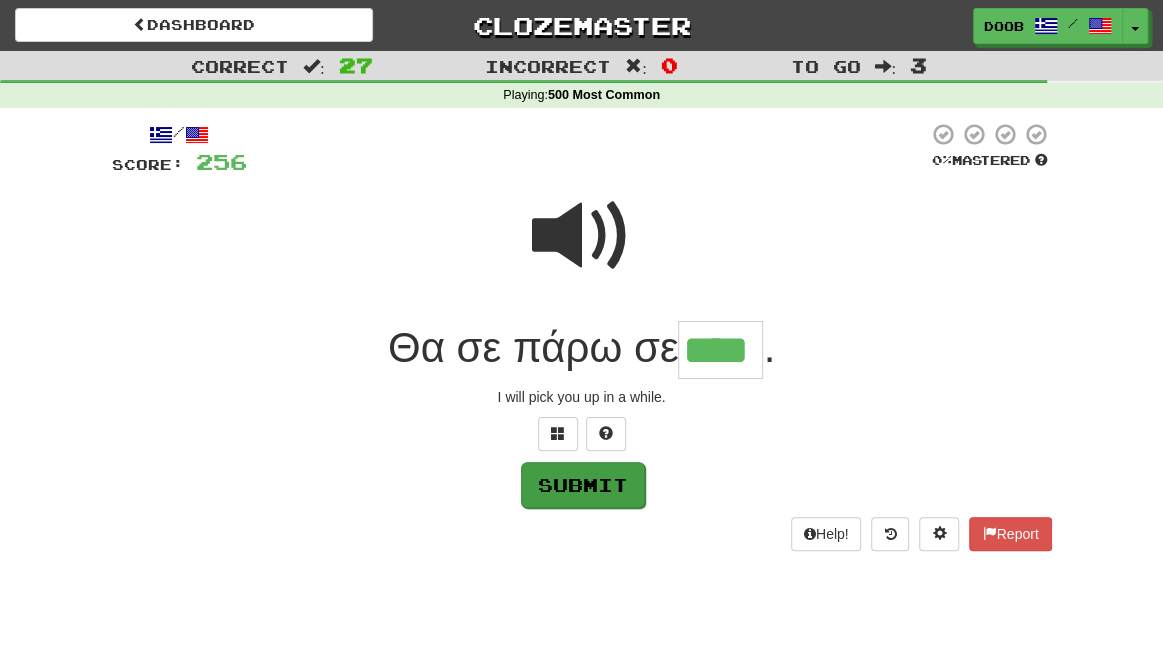 type on "****" 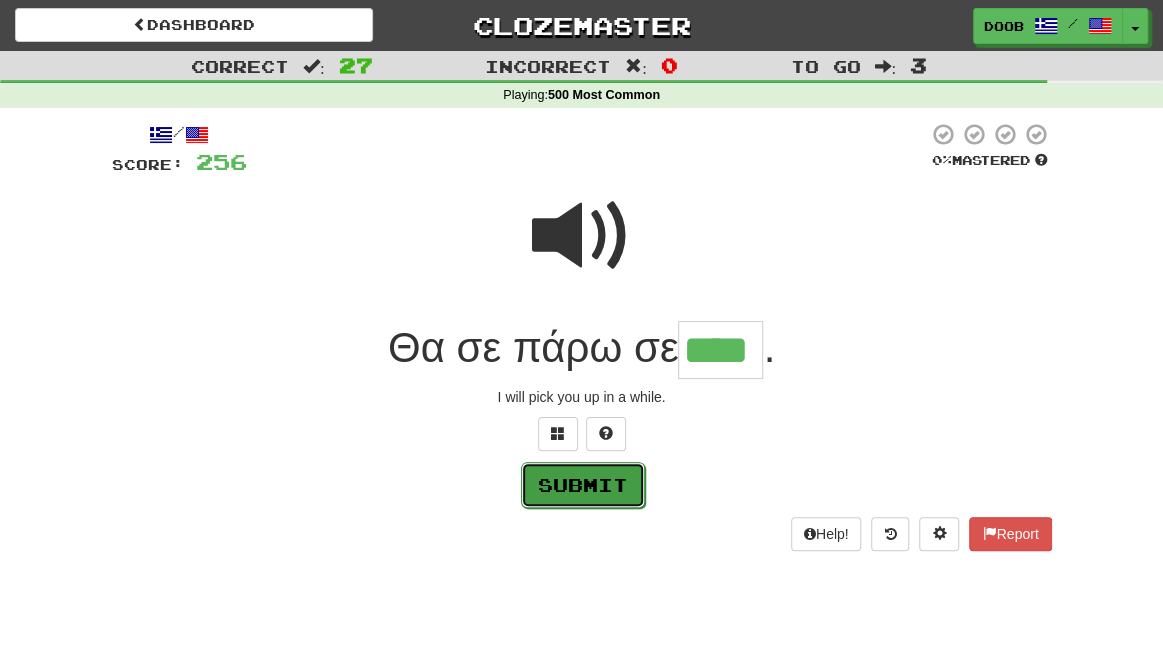 click on "Submit" at bounding box center [583, 485] 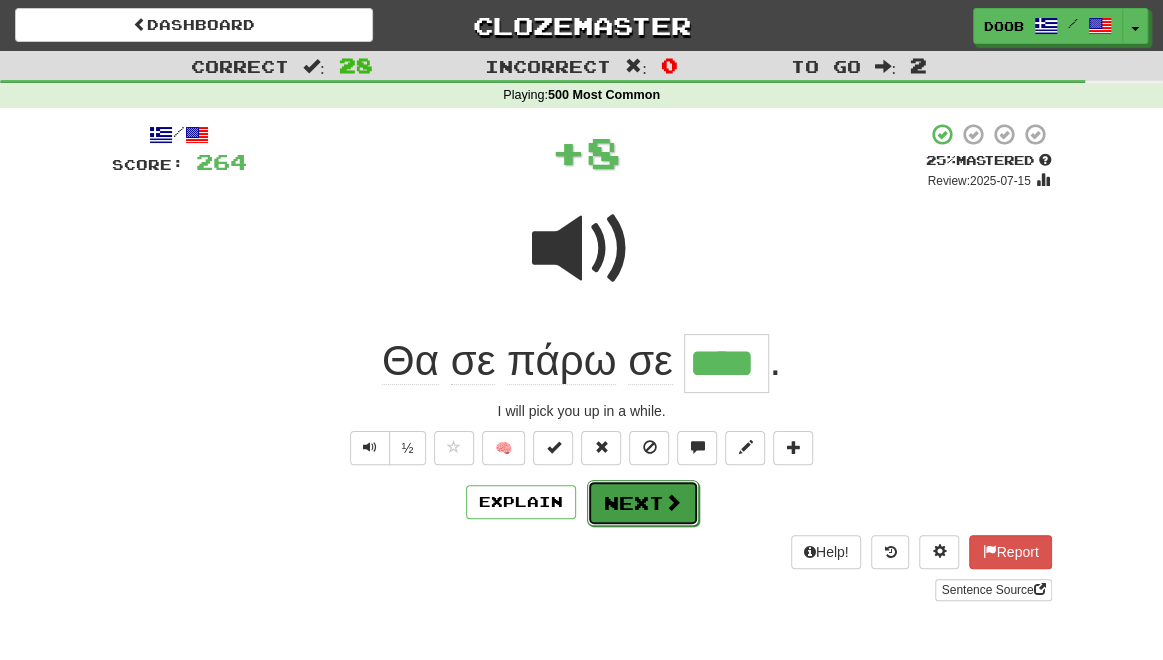 click on "Next" at bounding box center (643, 503) 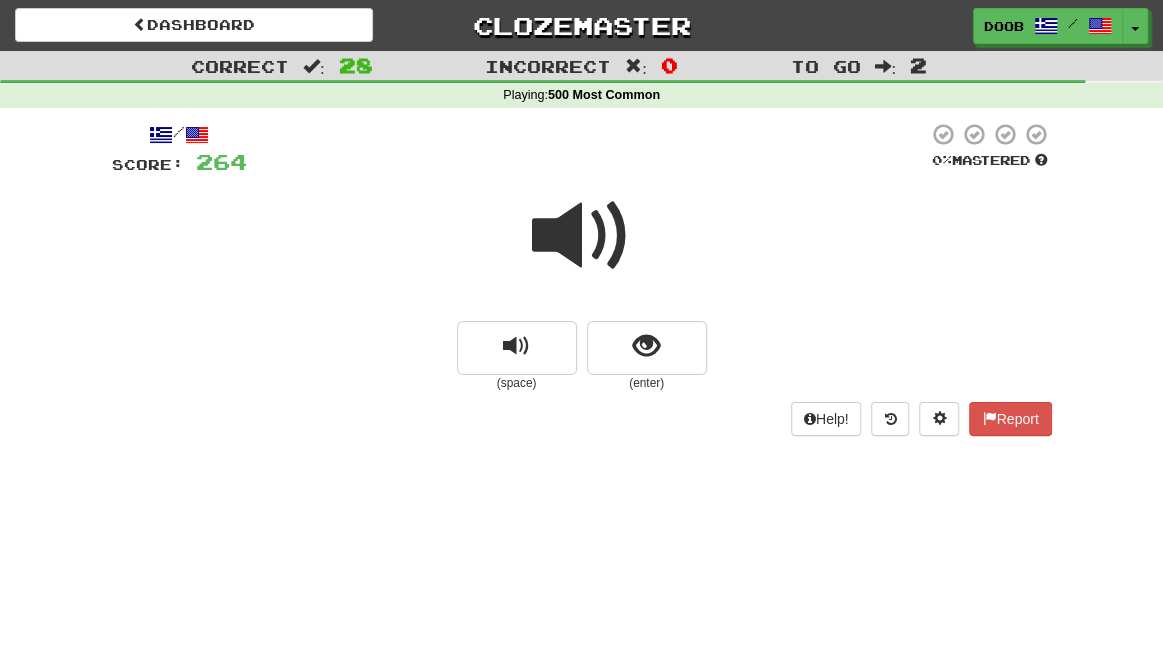 click at bounding box center (582, 236) 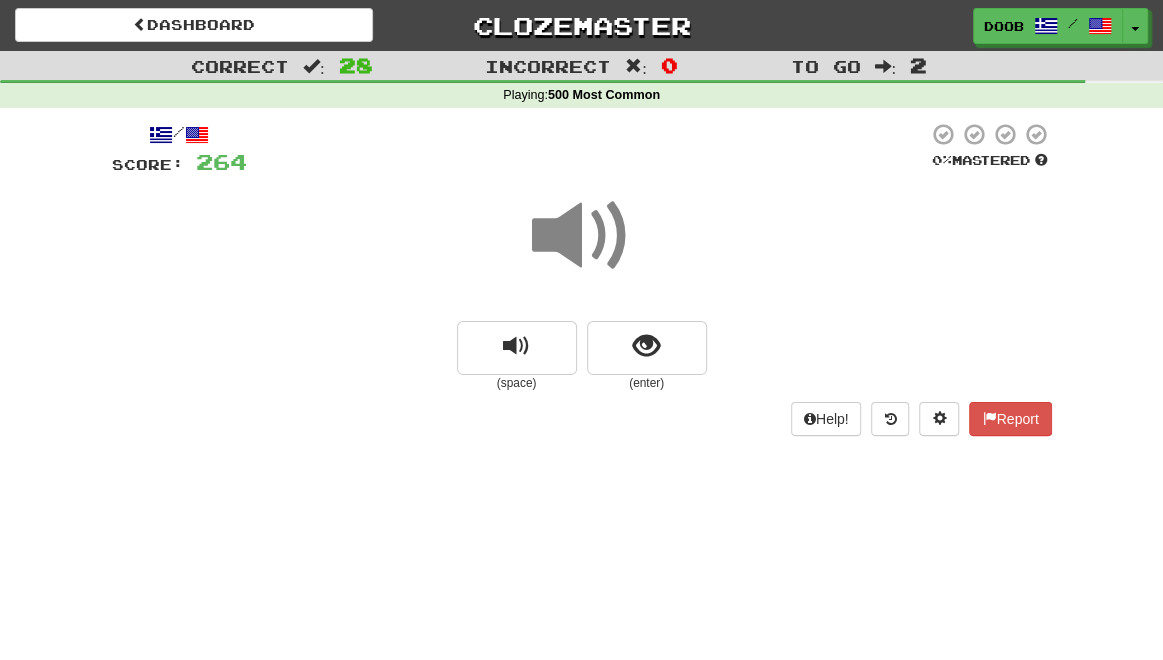 click at bounding box center [582, 236] 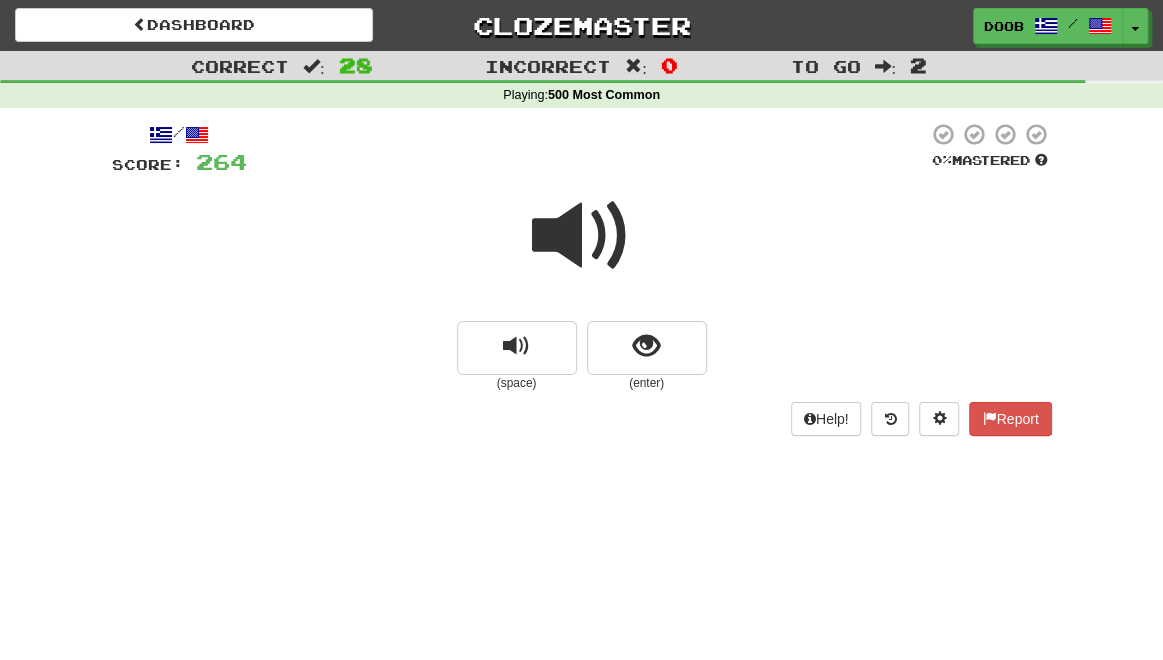 click at bounding box center [582, 236] 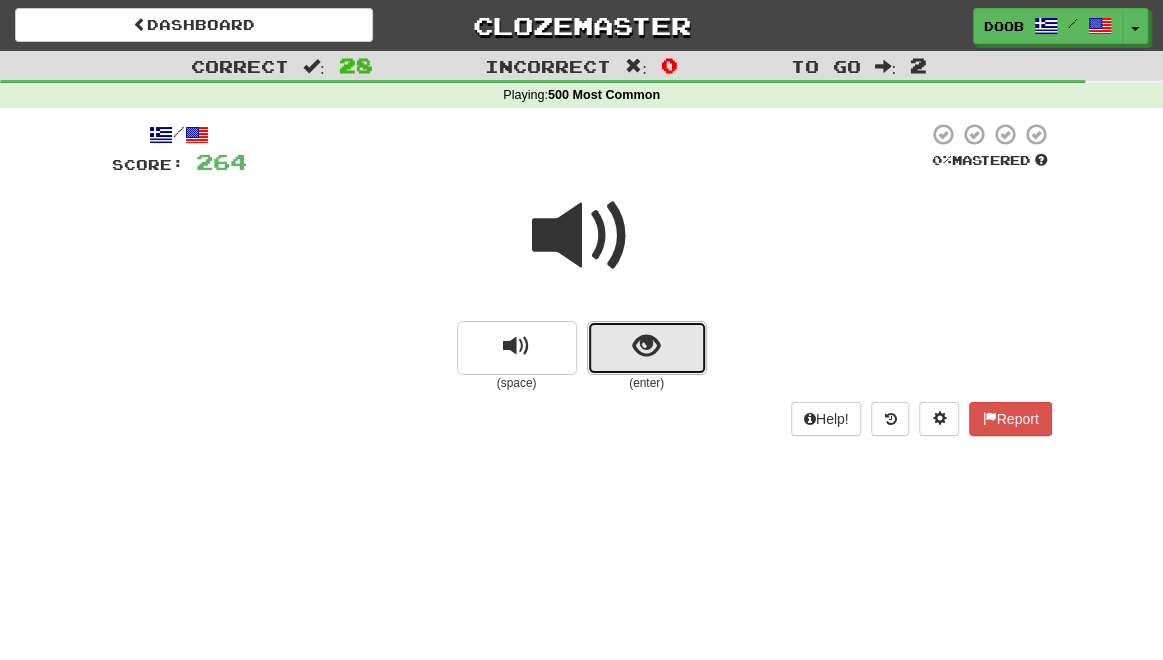 click at bounding box center [646, 346] 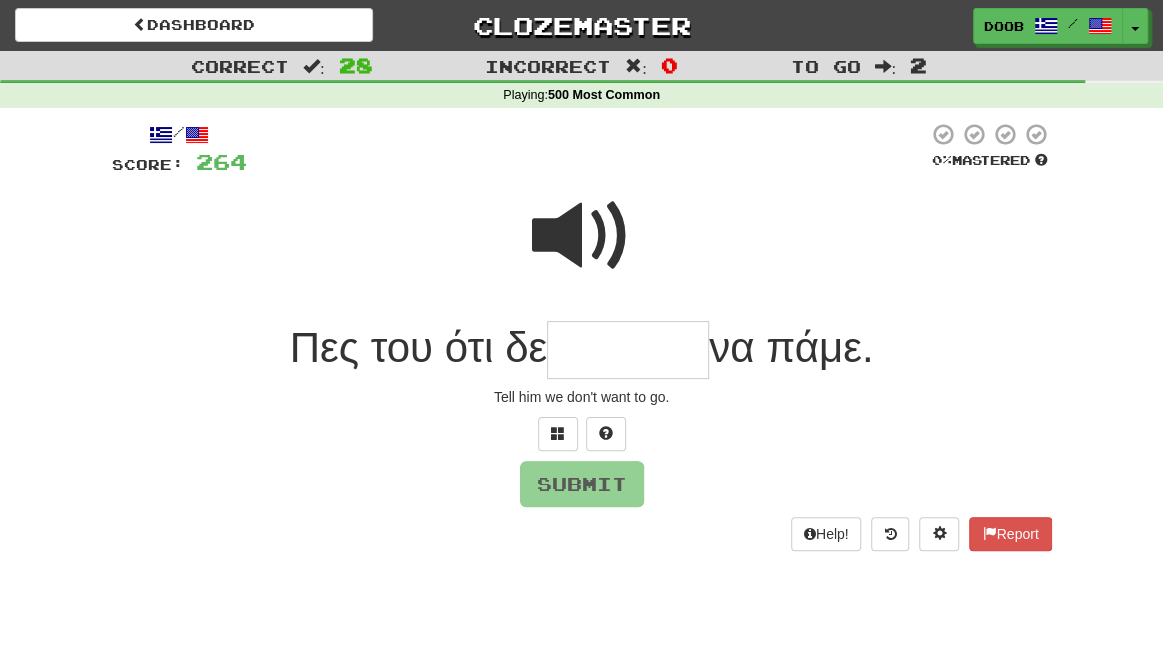 type on "*" 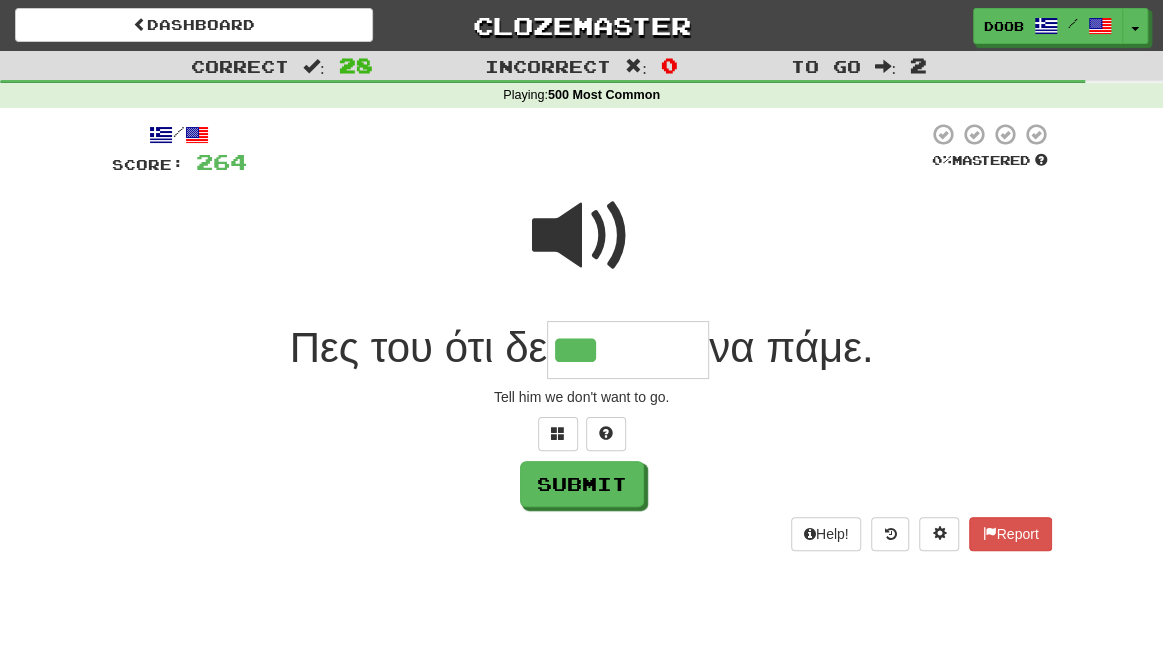 click at bounding box center (582, 236) 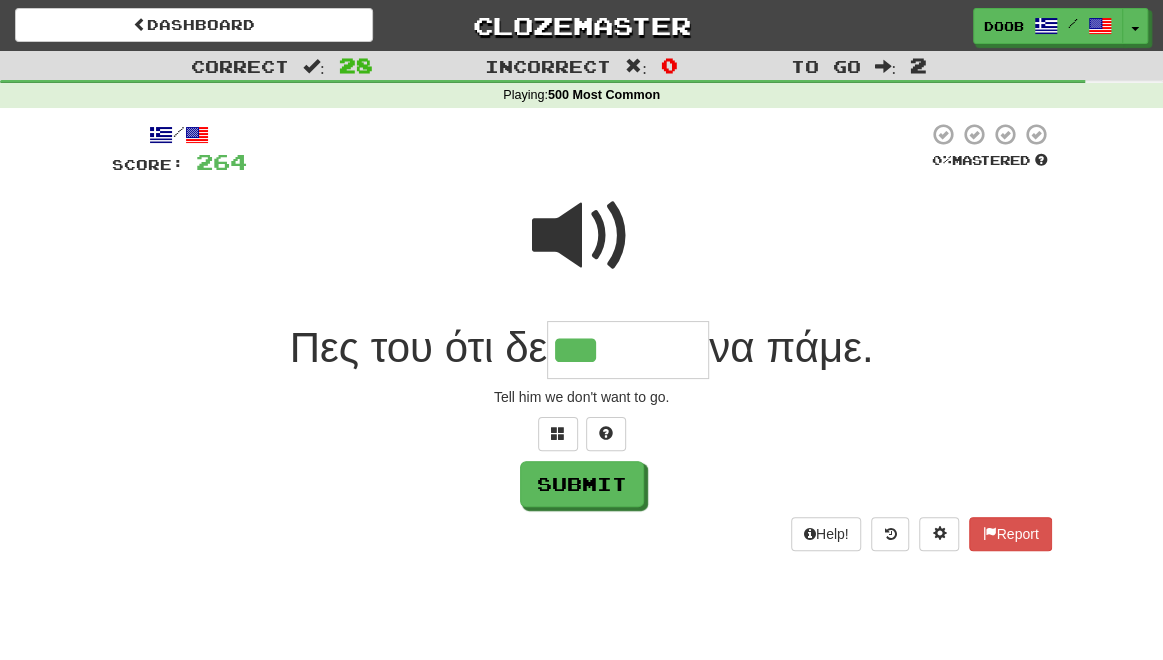 click on "***" at bounding box center [628, 350] 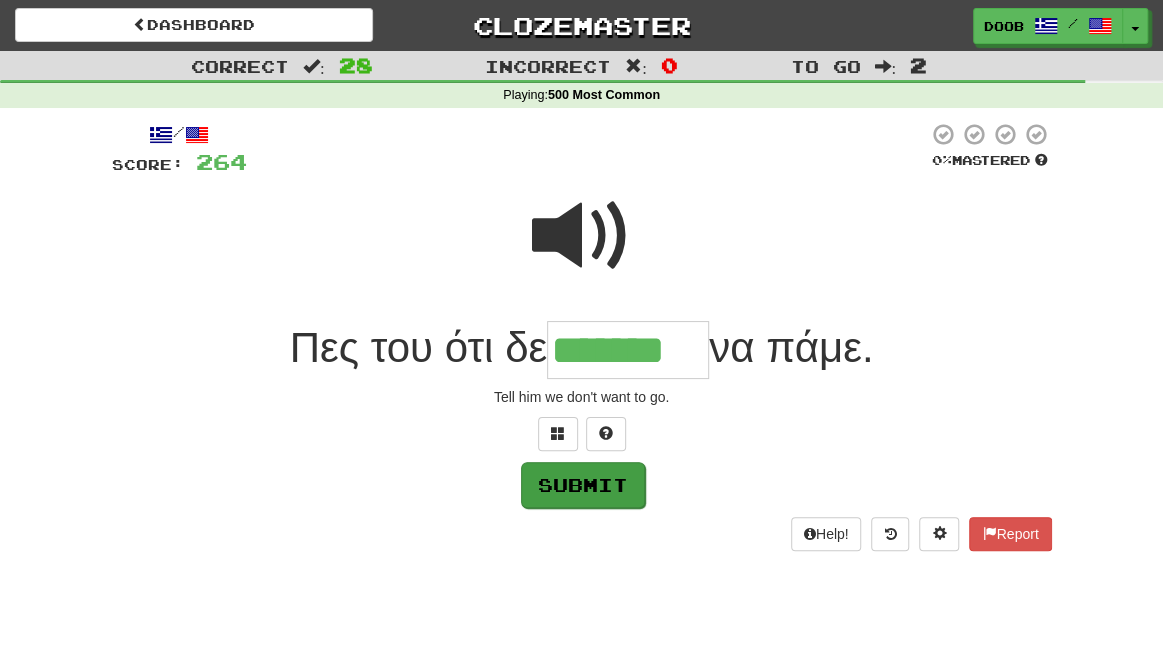 type on "*******" 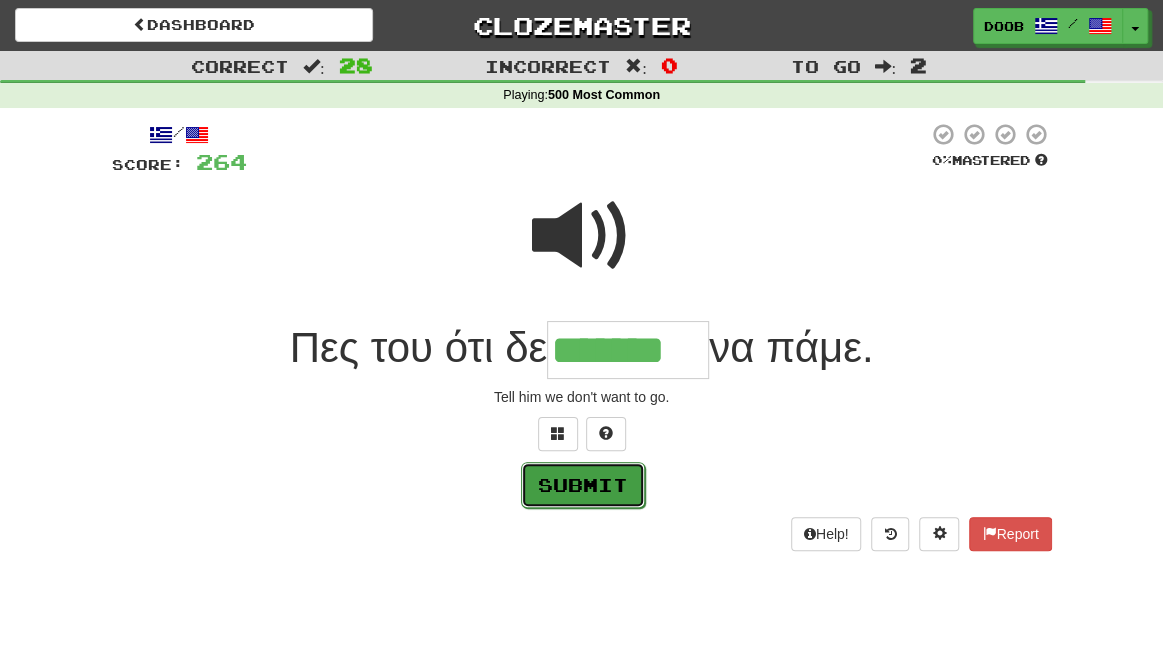 click on "Submit" at bounding box center (583, 485) 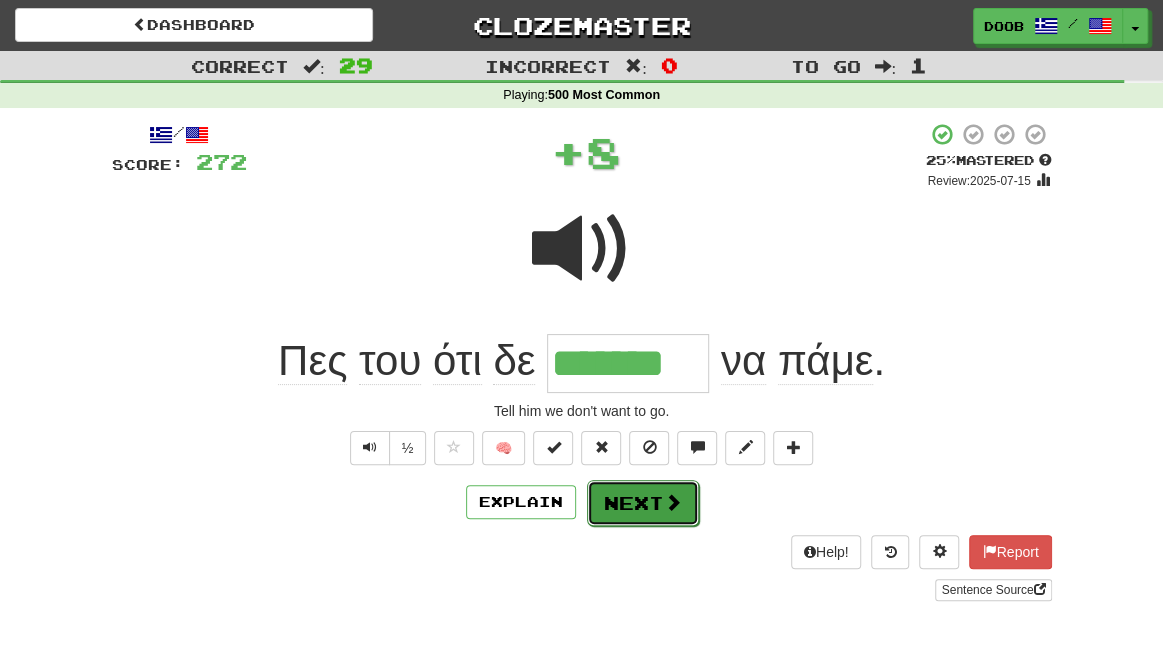 click on "Next" at bounding box center (643, 503) 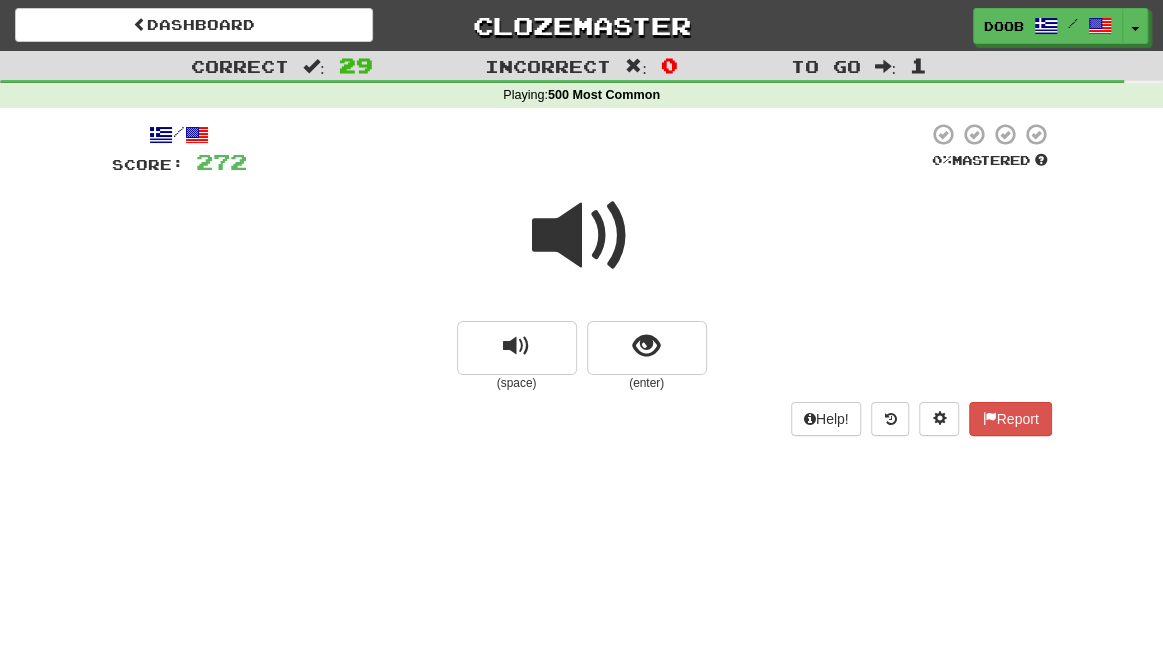 click at bounding box center [582, 236] 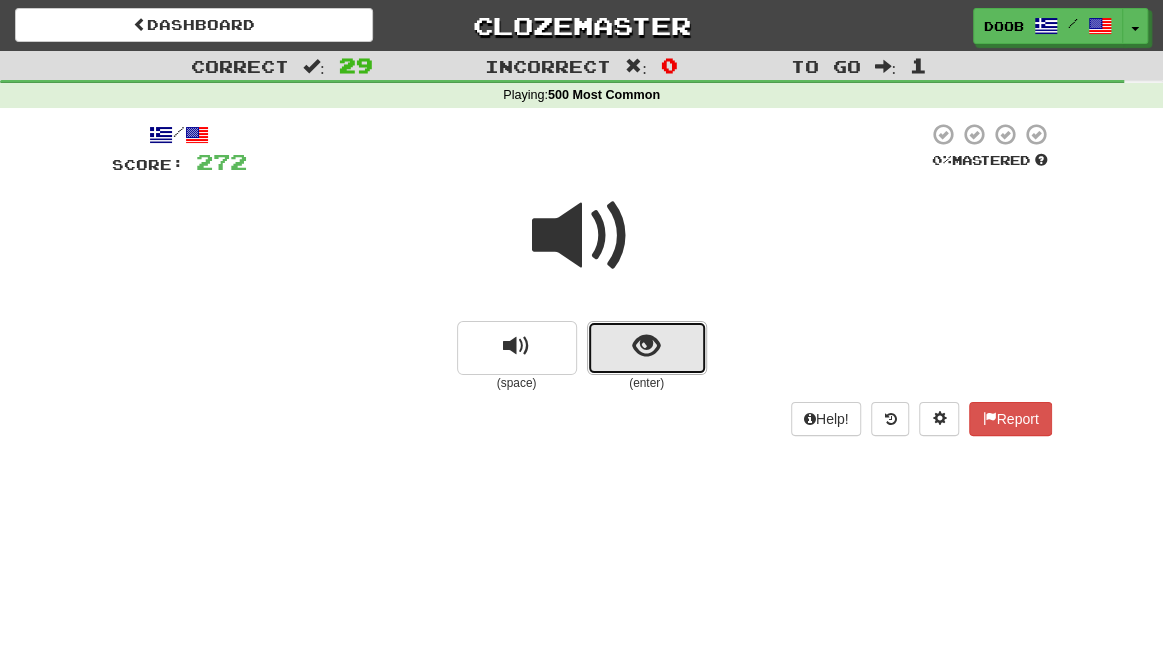 click at bounding box center (646, 346) 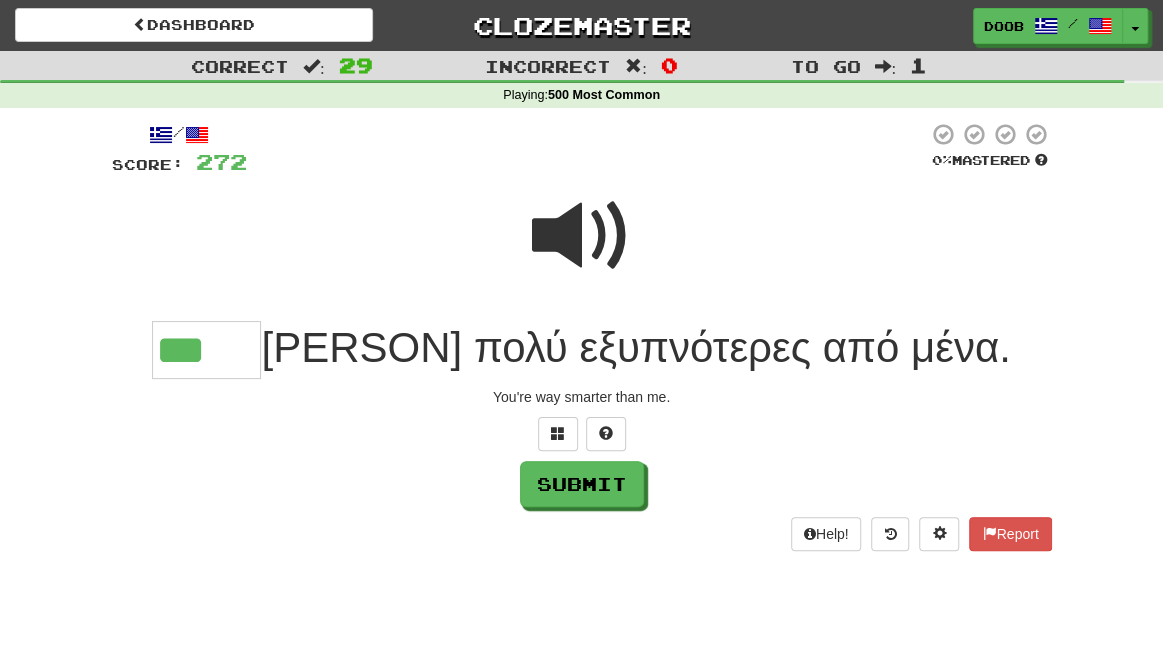click at bounding box center [582, 236] 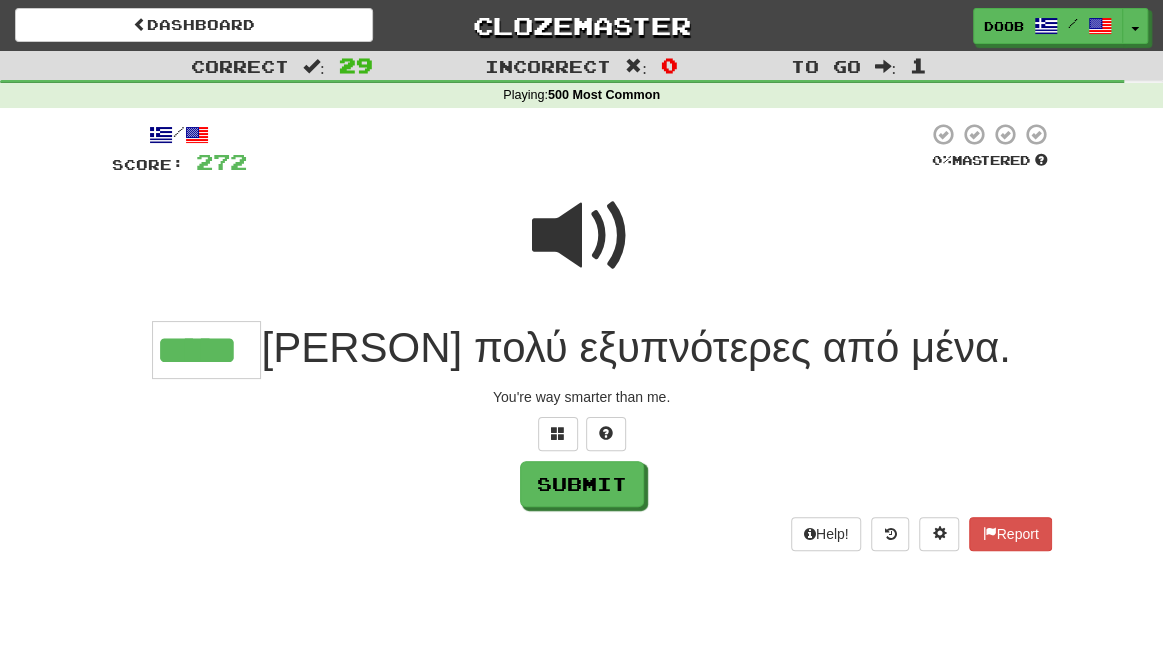 click at bounding box center (582, 236) 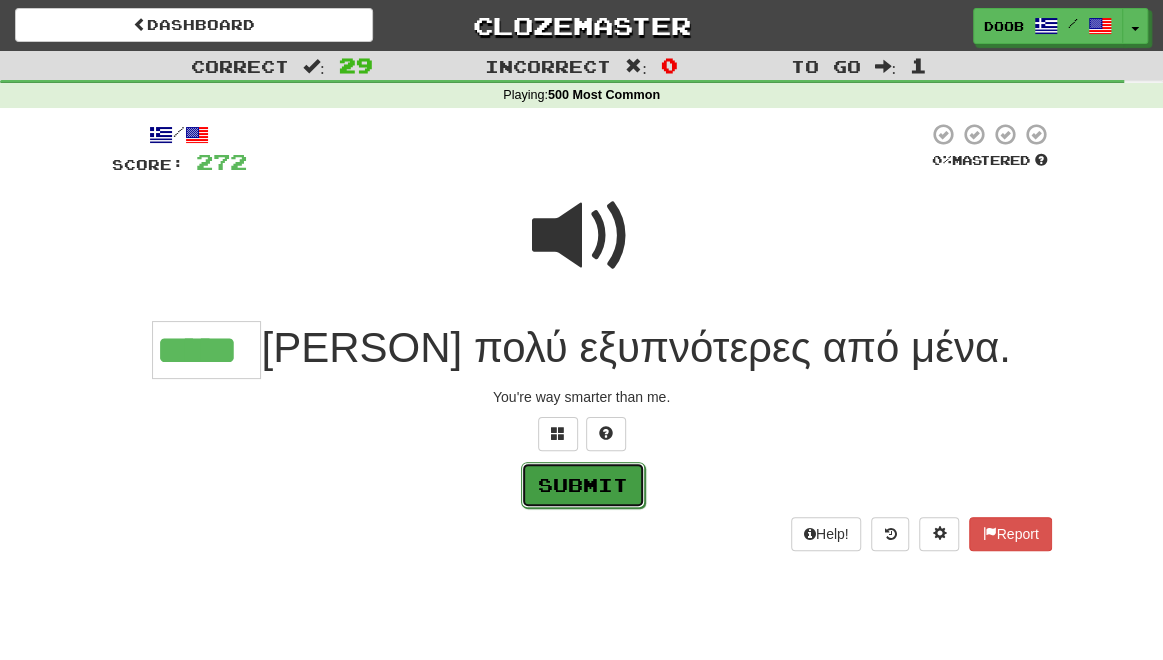 click on "Submit" at bounding box center [583, 485] 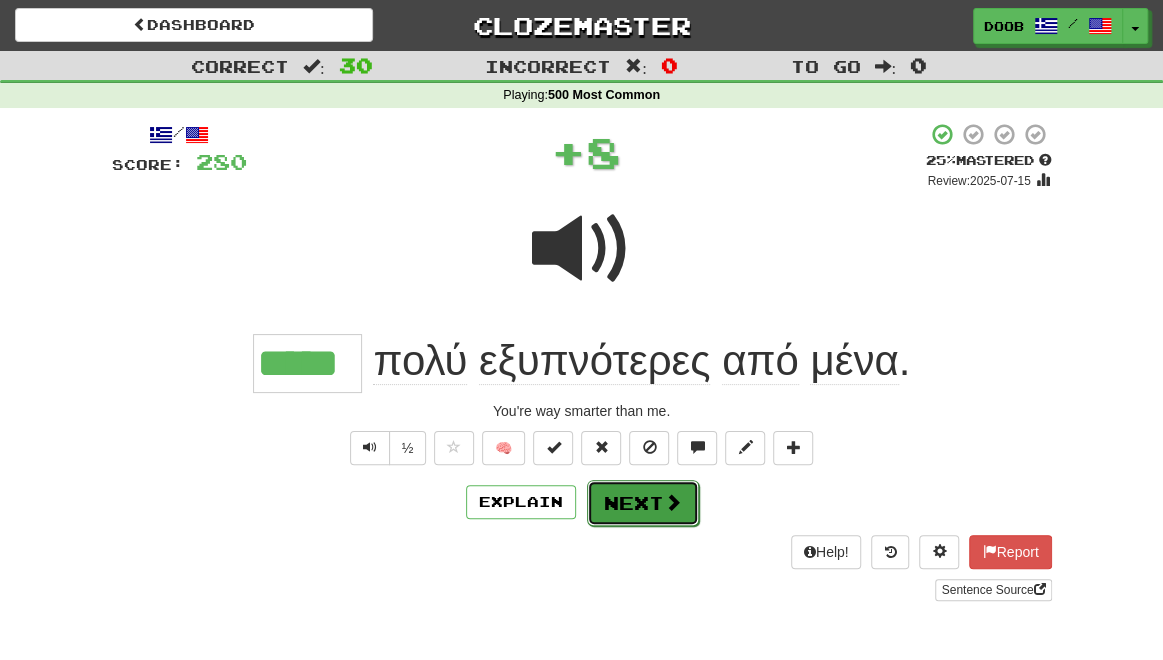 click on "Next" at bounding box center [643, 503] 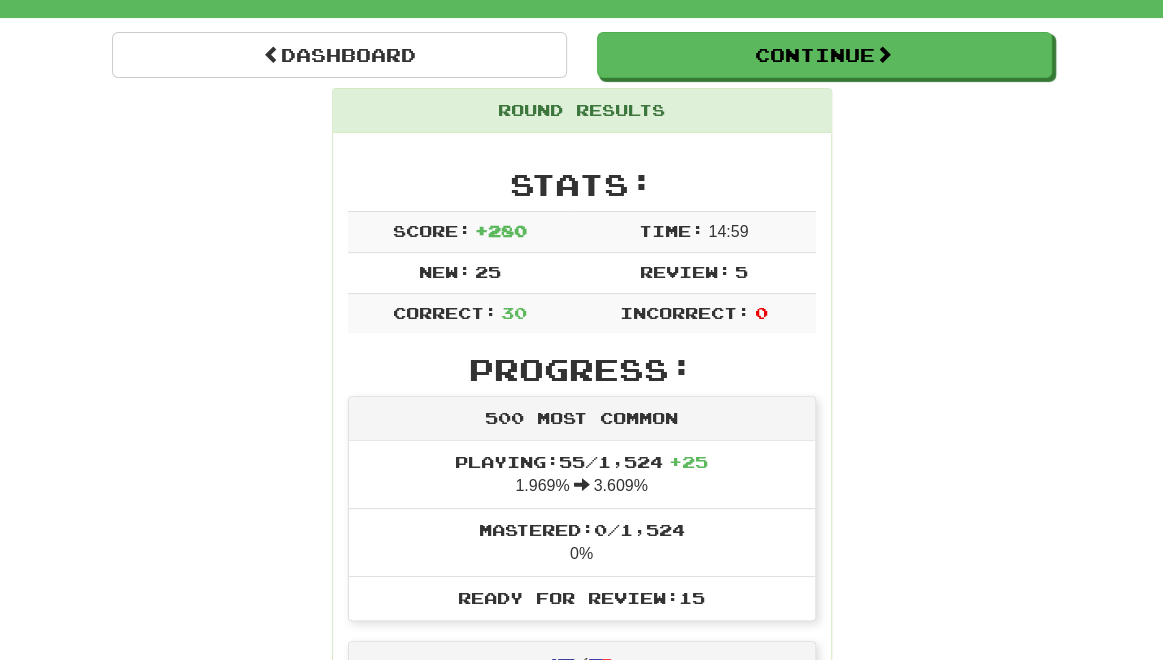 scroll, scrollTop: 156, scrollLeft: 0, axis: vertical 